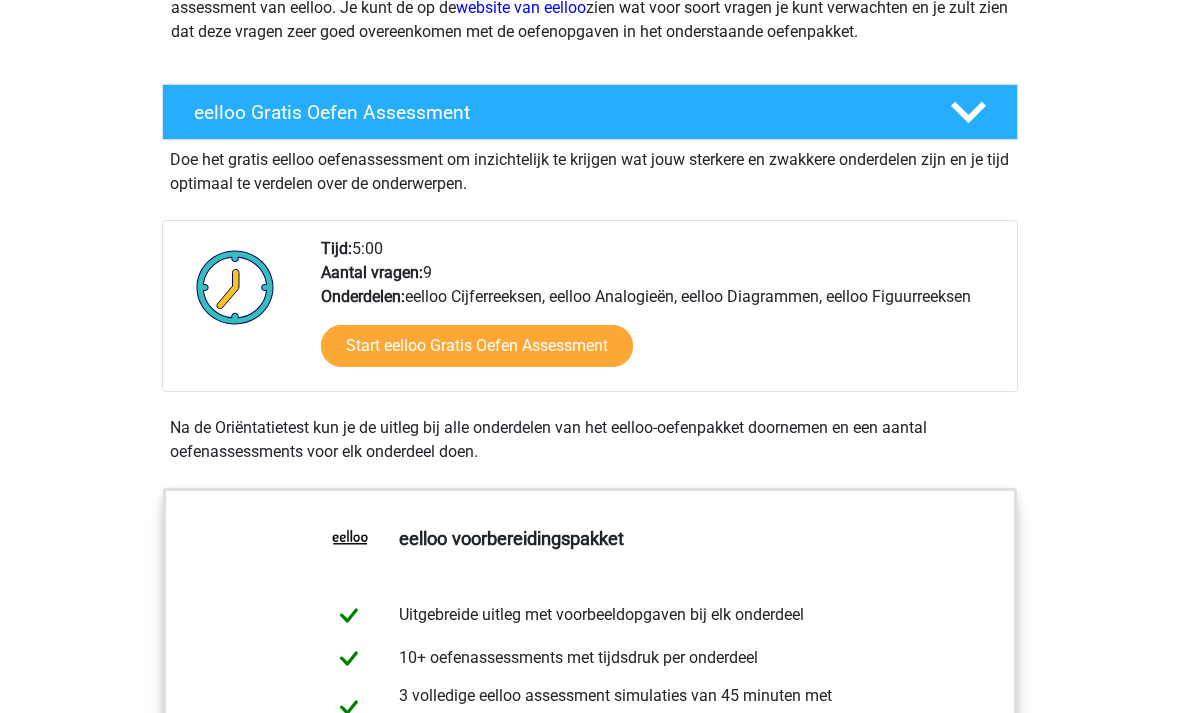 scroll, scrollTop: 379, scrollLeft: 0, axis: vertical 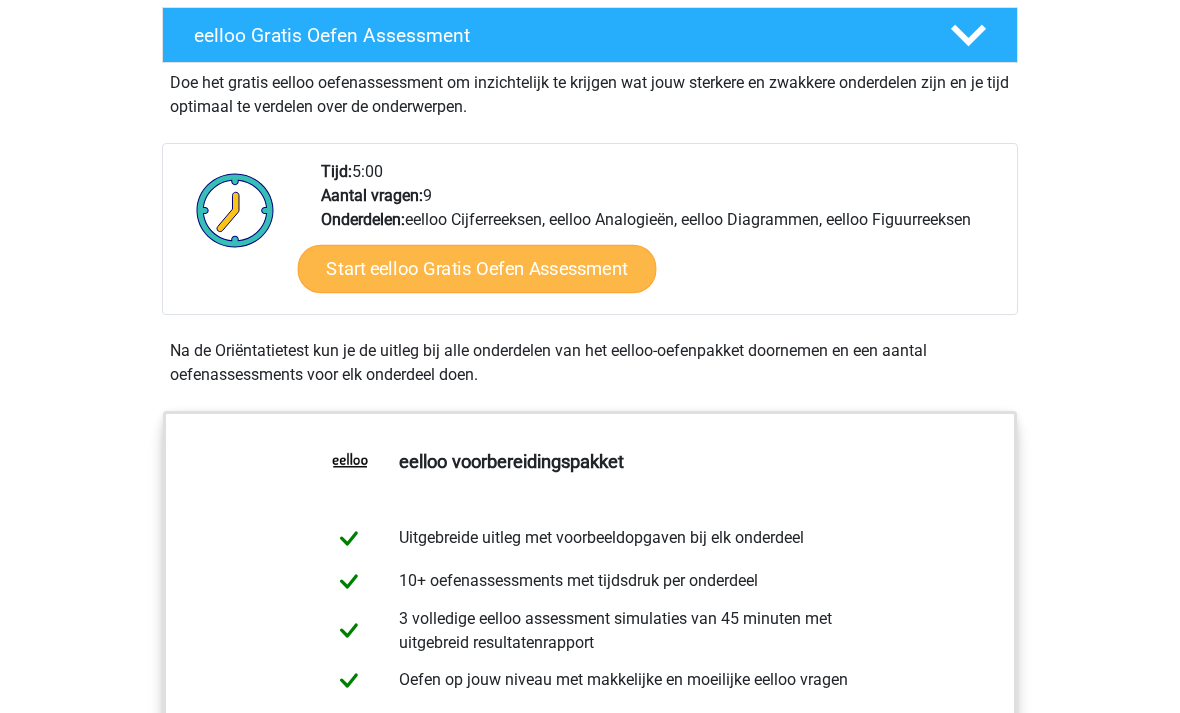 click on "Start eelloo Gratis Oefen Assessment" at bounding box center [477, 269] 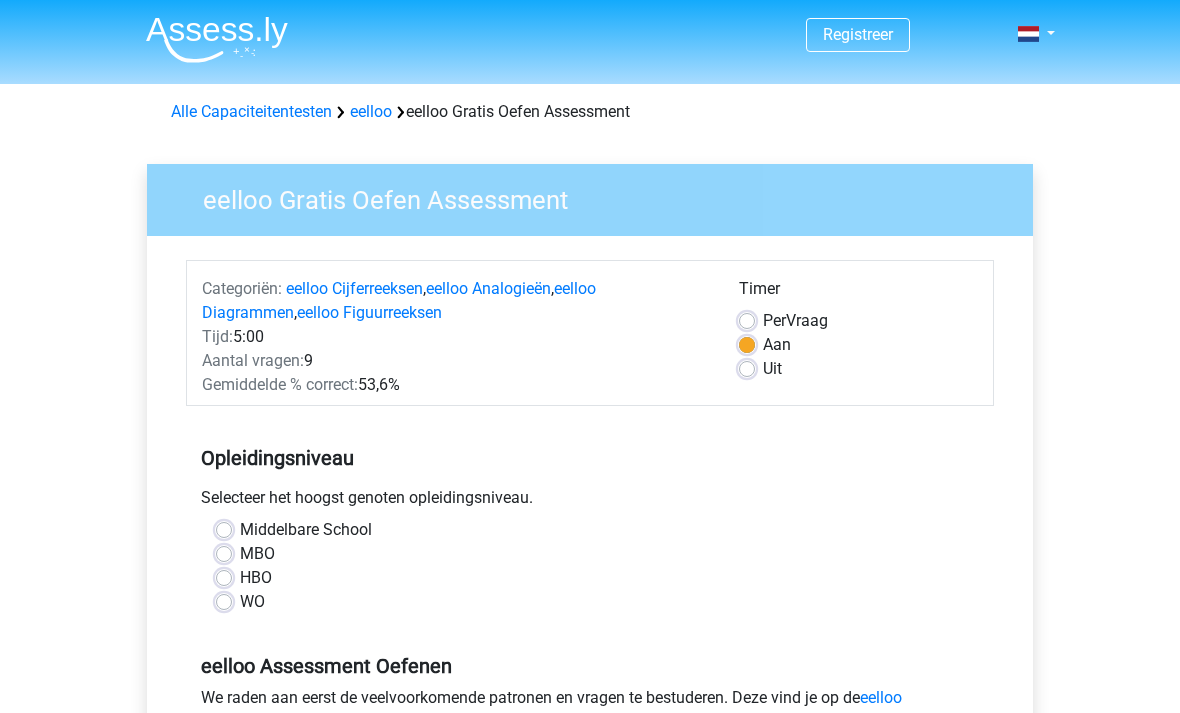 scroll, scrollTop: 10, scrollLeft: 0, axis: vertical 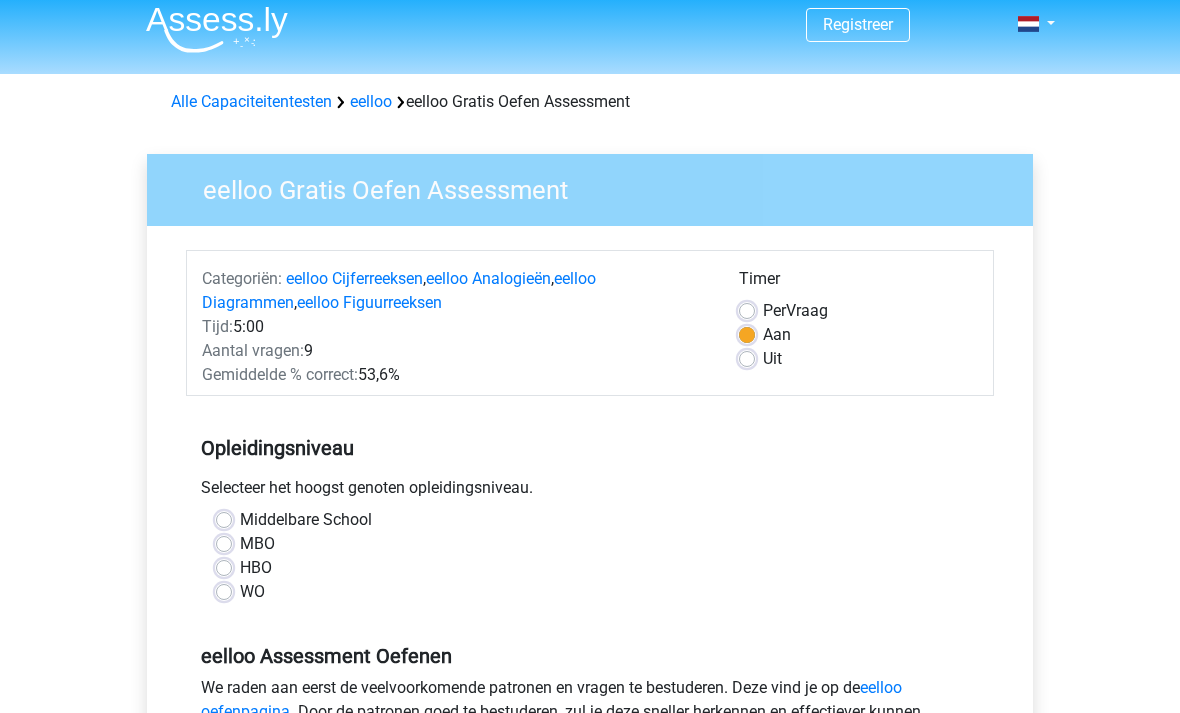 click on "Middelbare School" at bounding box center (306, 520) 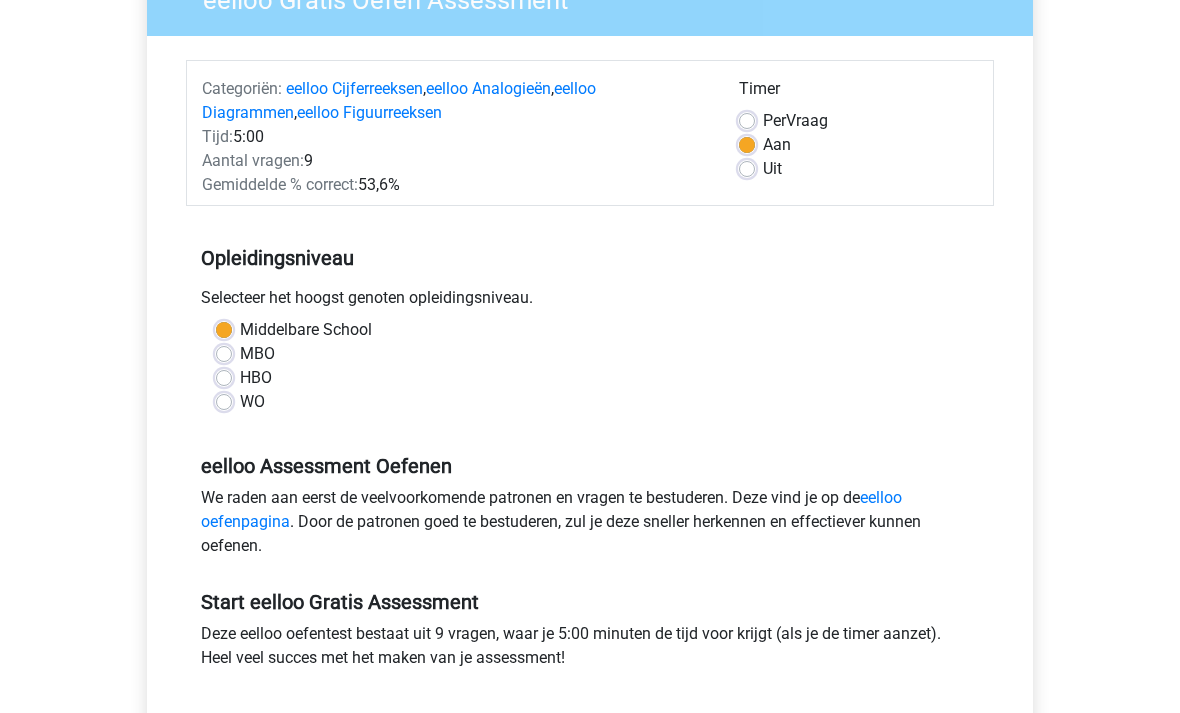 scroll, scrollTop: 202, scrollLeft: 0, axis: vertical 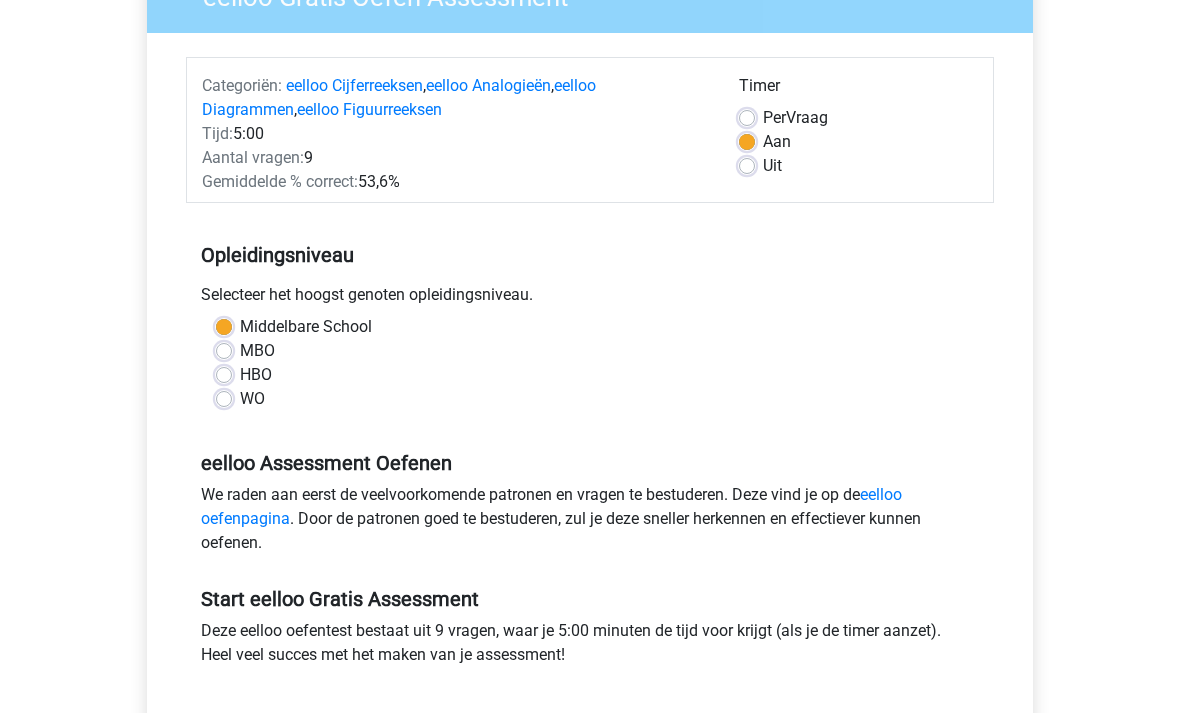 click on "Start" at bounding box center (590, 735) 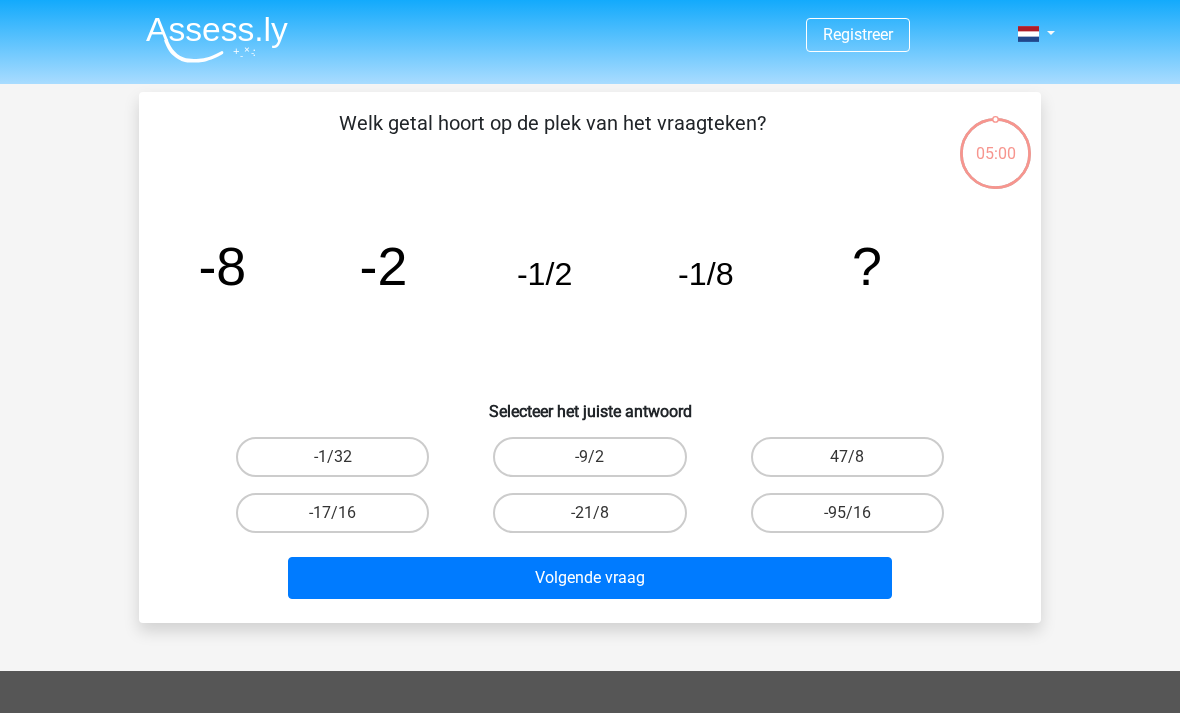 scroll, scrollTop: 2, scrollLeft: 0, axis: vertical 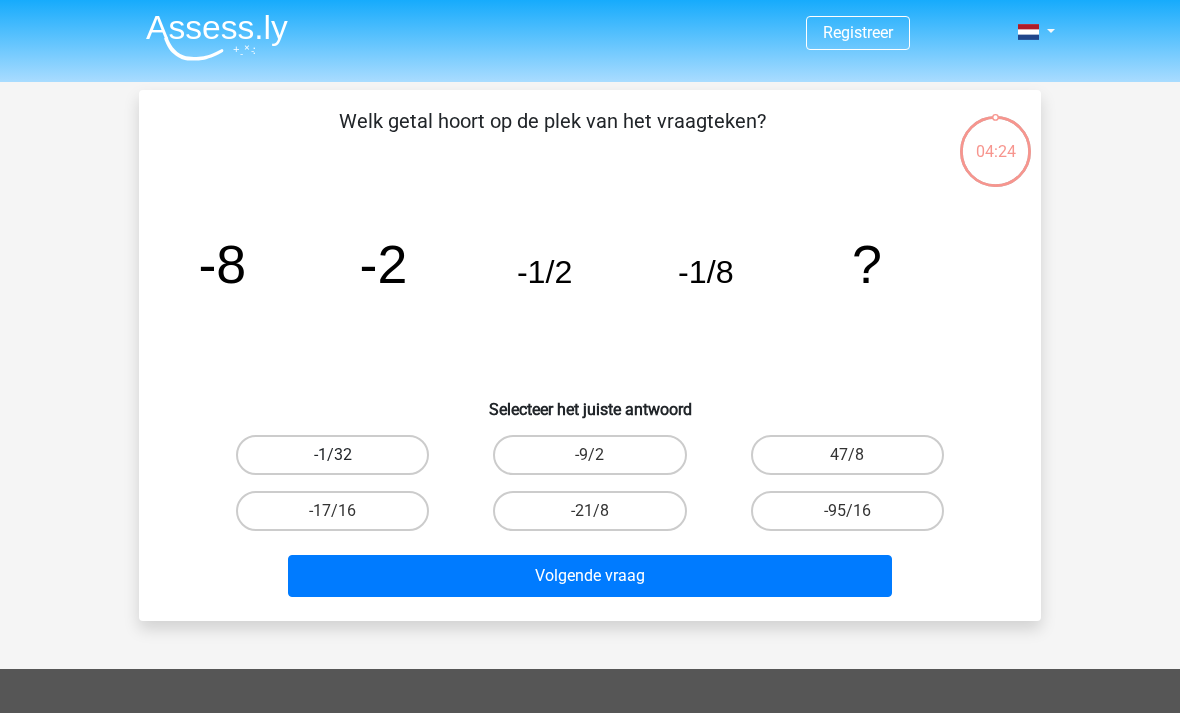 click on "-1/32" at bounding box center (332, 455) 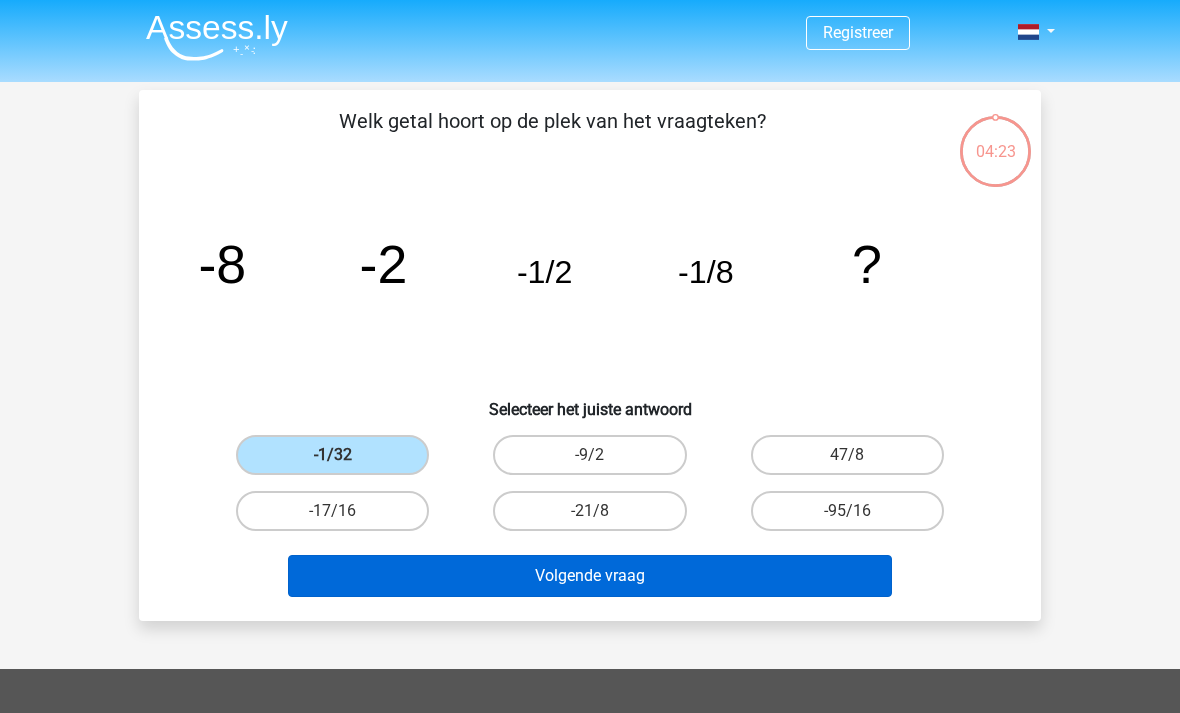 click on "Volgende vraag" at bounding box center (590, 576) 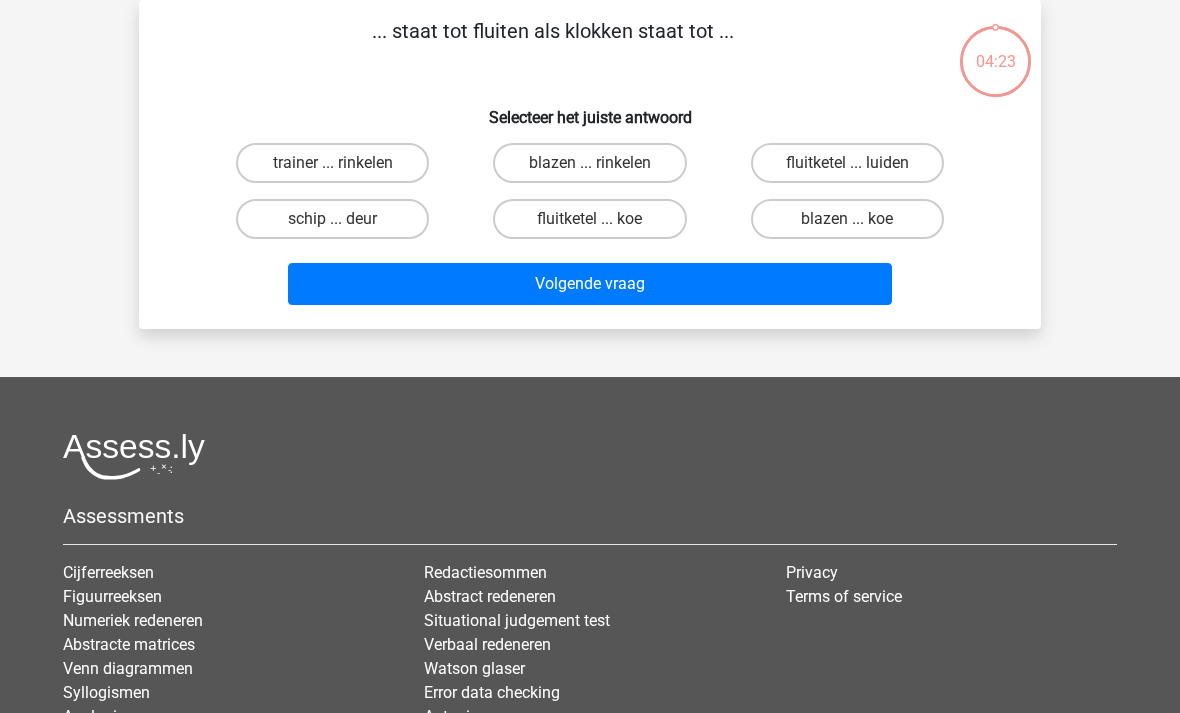 scroll, scrollTop: 92, scrollLeft: 0, axis: vertical 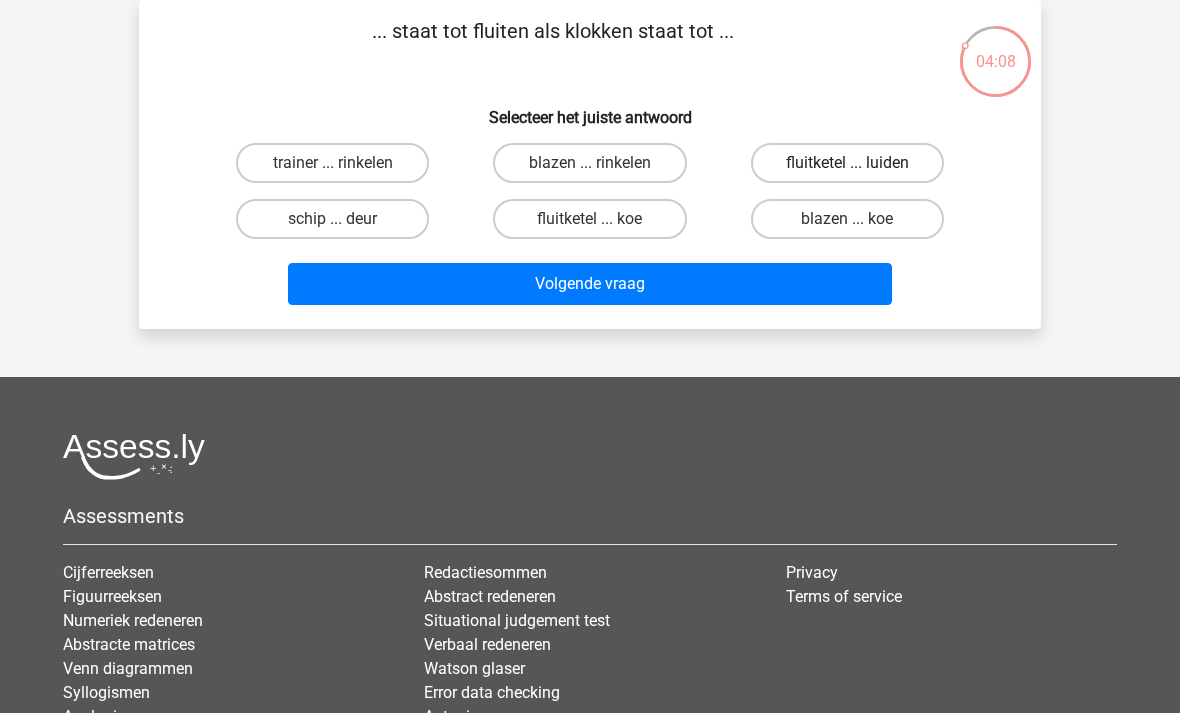 click on "fluitketel ... luiden" at bounding box center [847, 163] 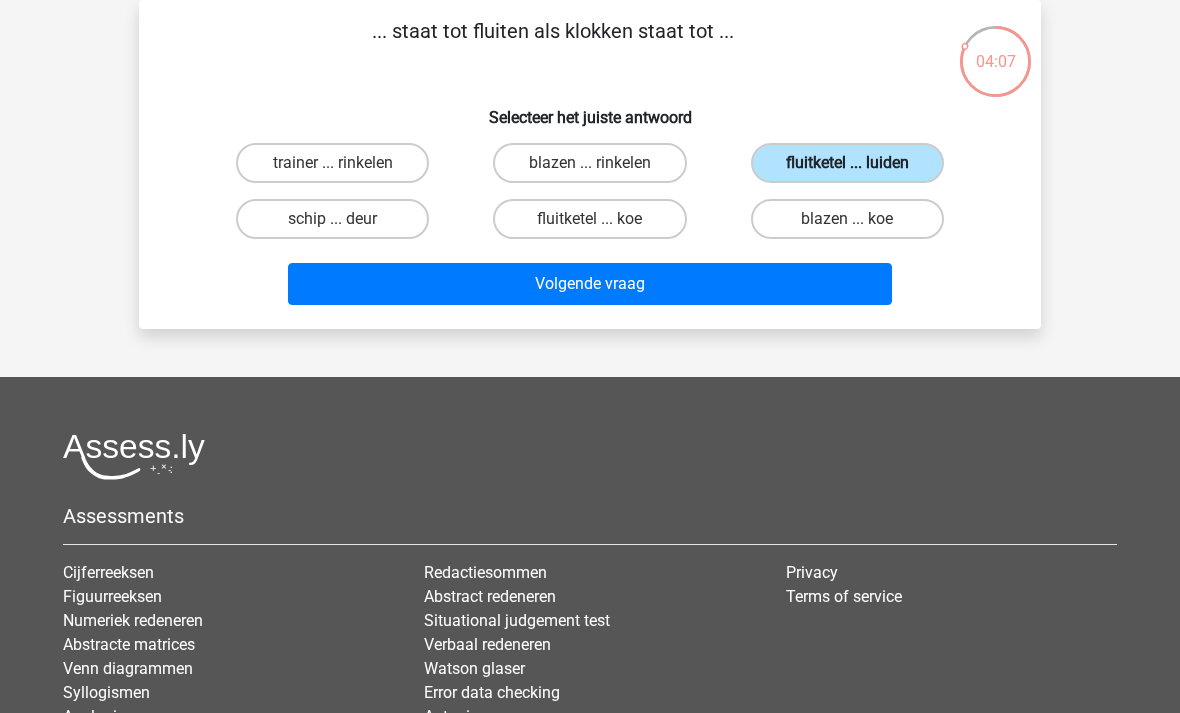 click on "fluitketel ... luiden" at bounding box center [847, 163] 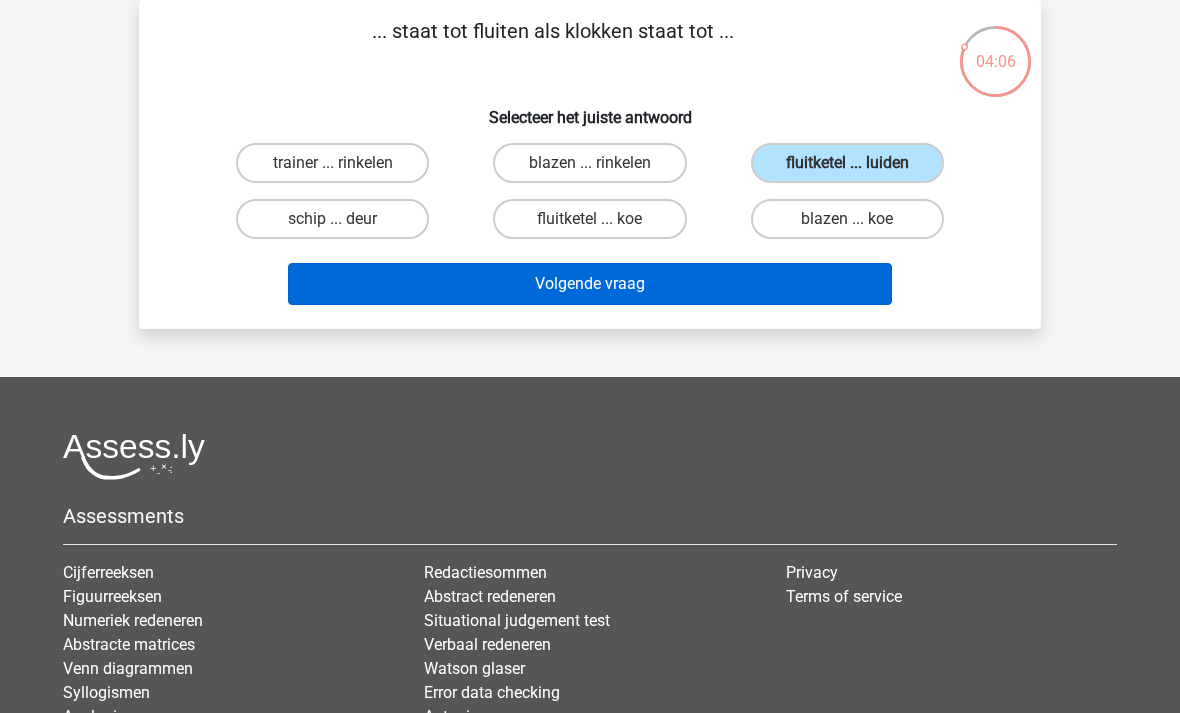 click on "Volgende vraag" at bounding box center [590, 284] 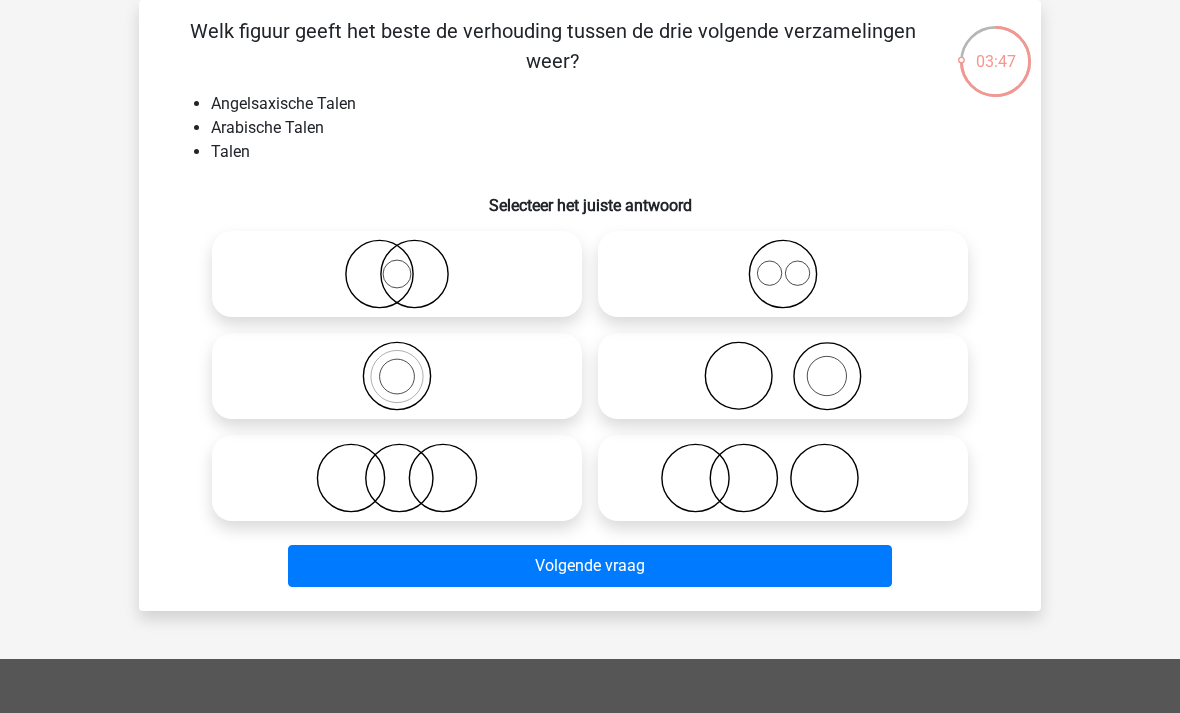click 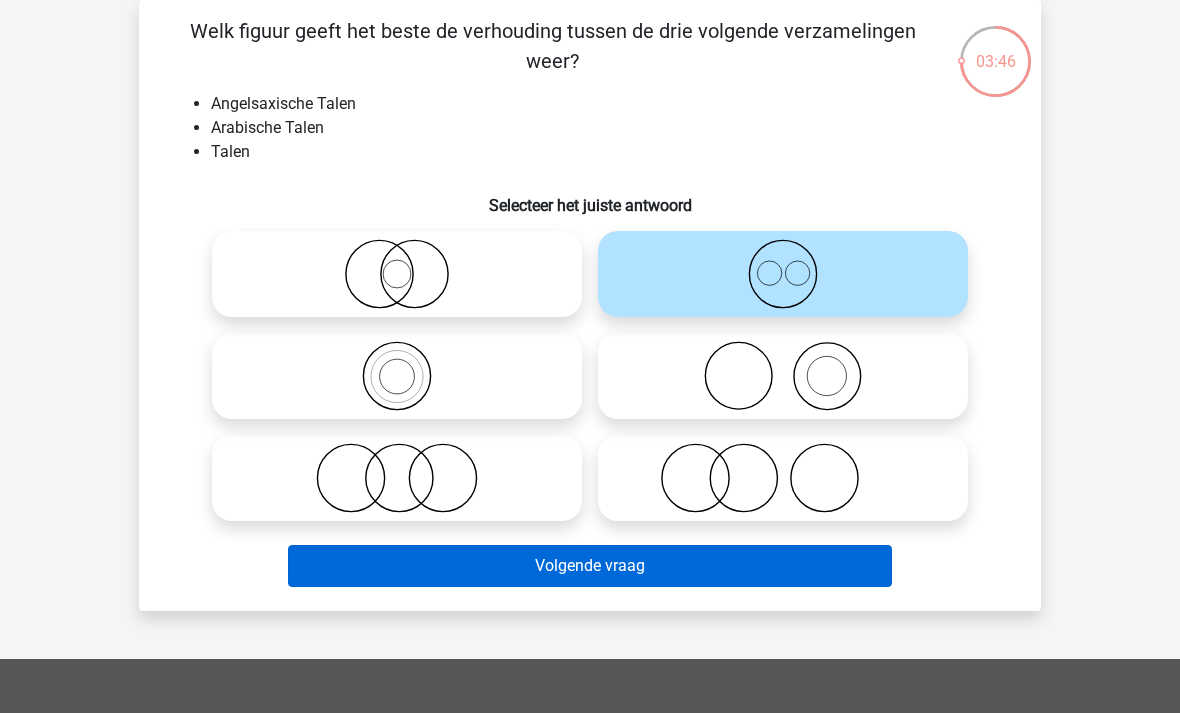 click on "Volgende vraag" at bounding box center (590, 566) 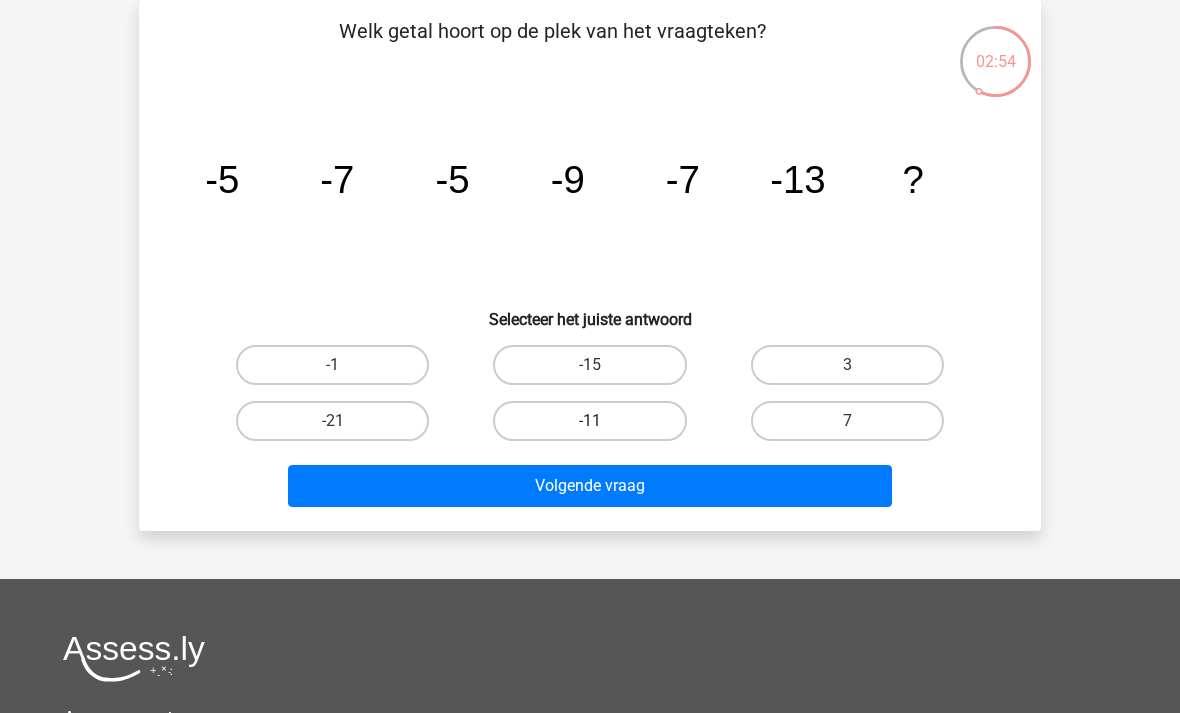 click on "-11" at bounding box center [589, 421] 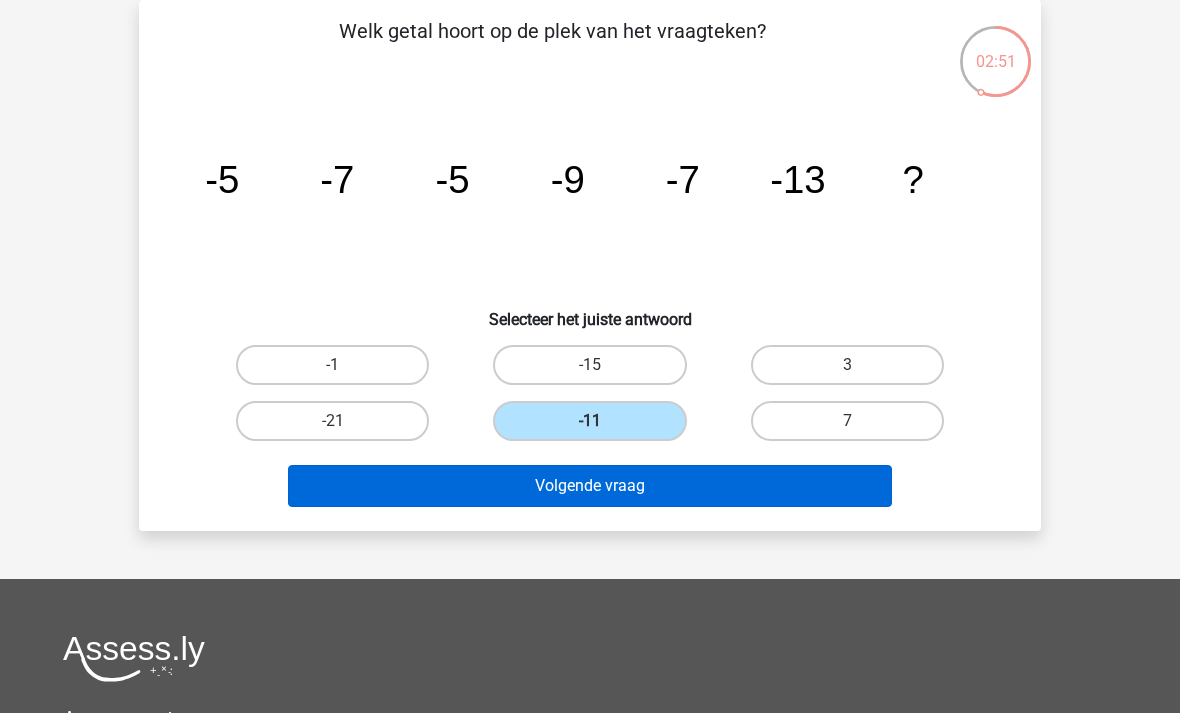 click on "Volgende vraag" at bounding box center (590, 486) 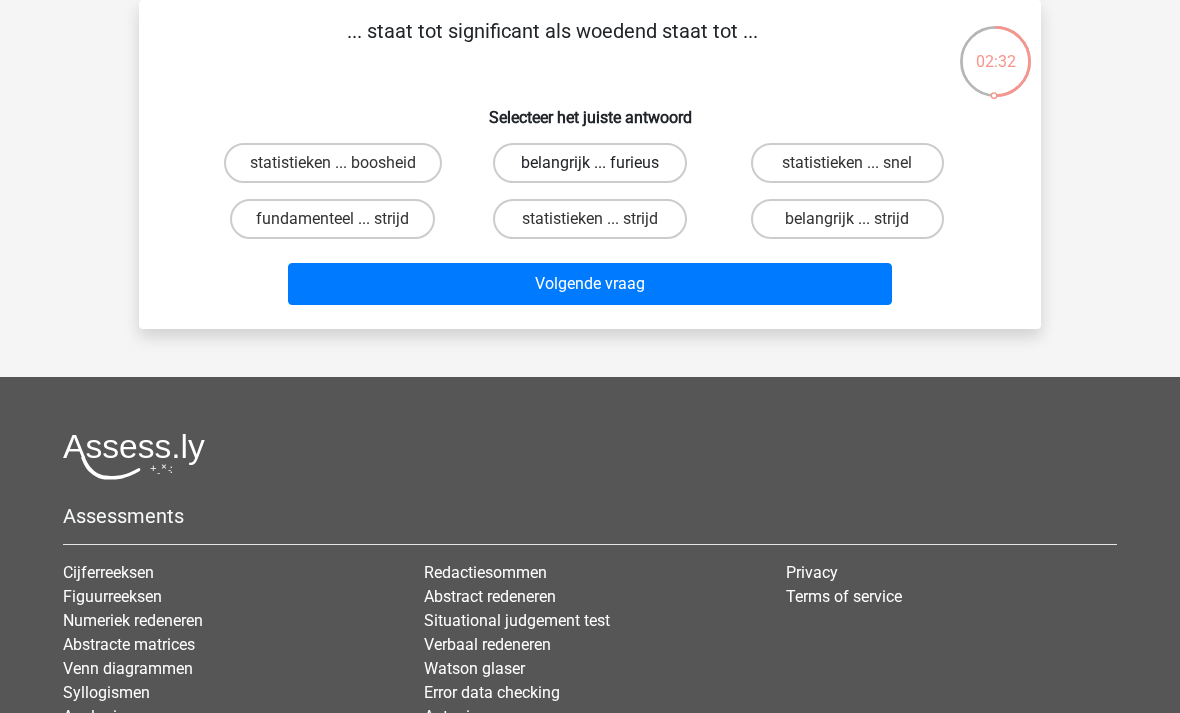 click on "belangrijk ... furieus" at bounding box center (589, 163) 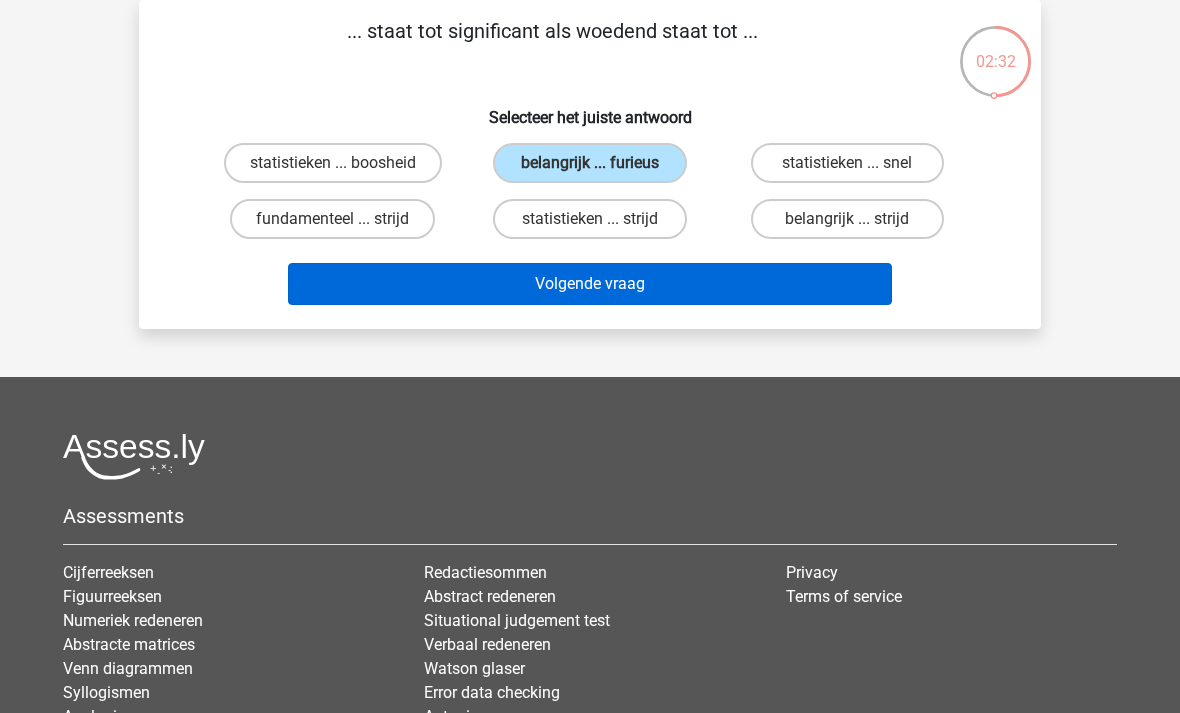 click on "Volgende vraag" at bounding box center (590, 284) 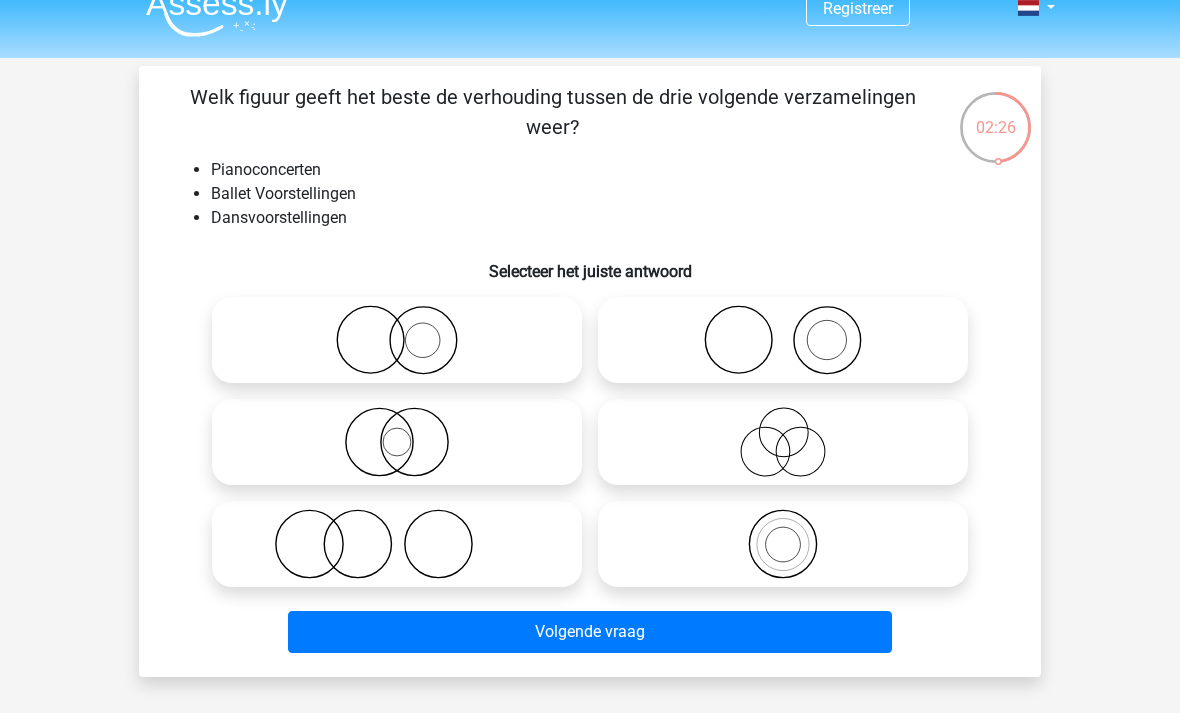 scroll, scrollTop: 28, scrollLeft: 0, axis: vertical 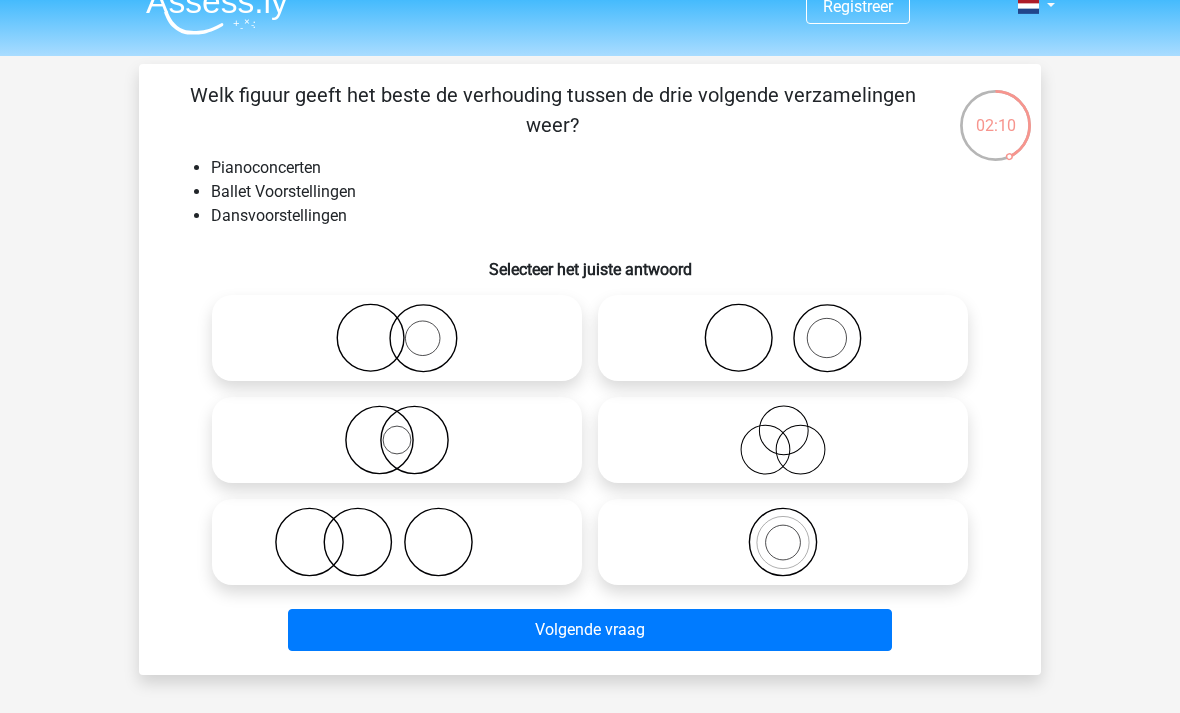 click 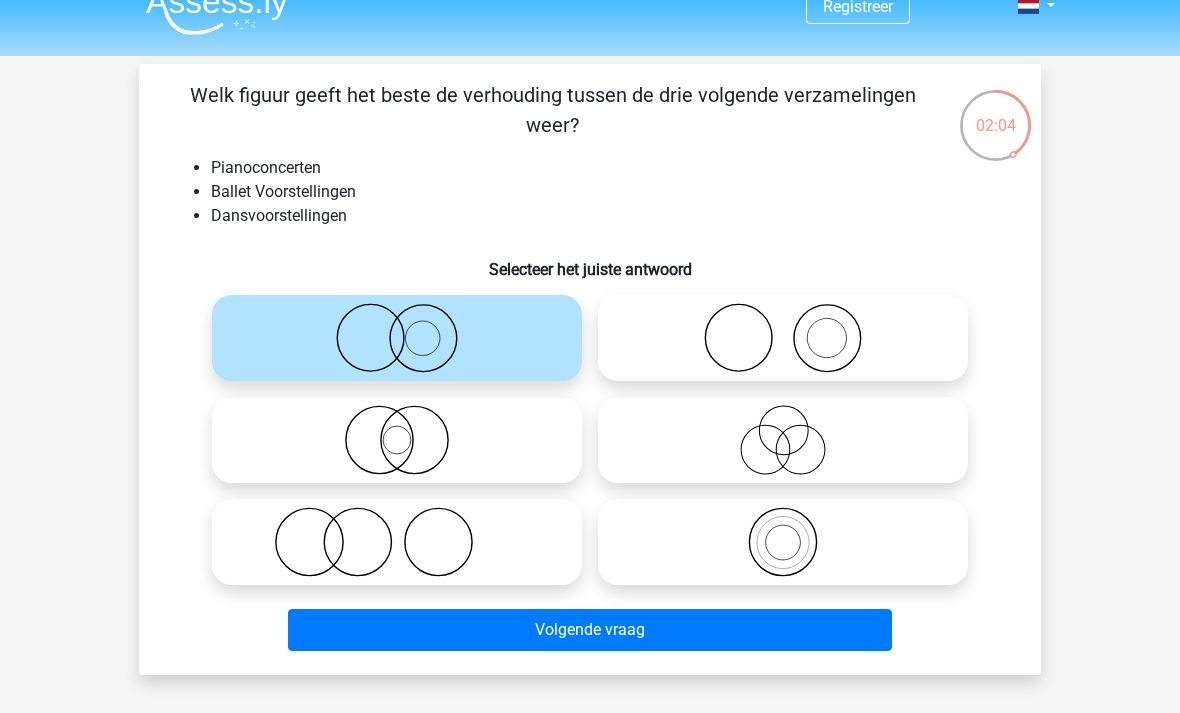 click 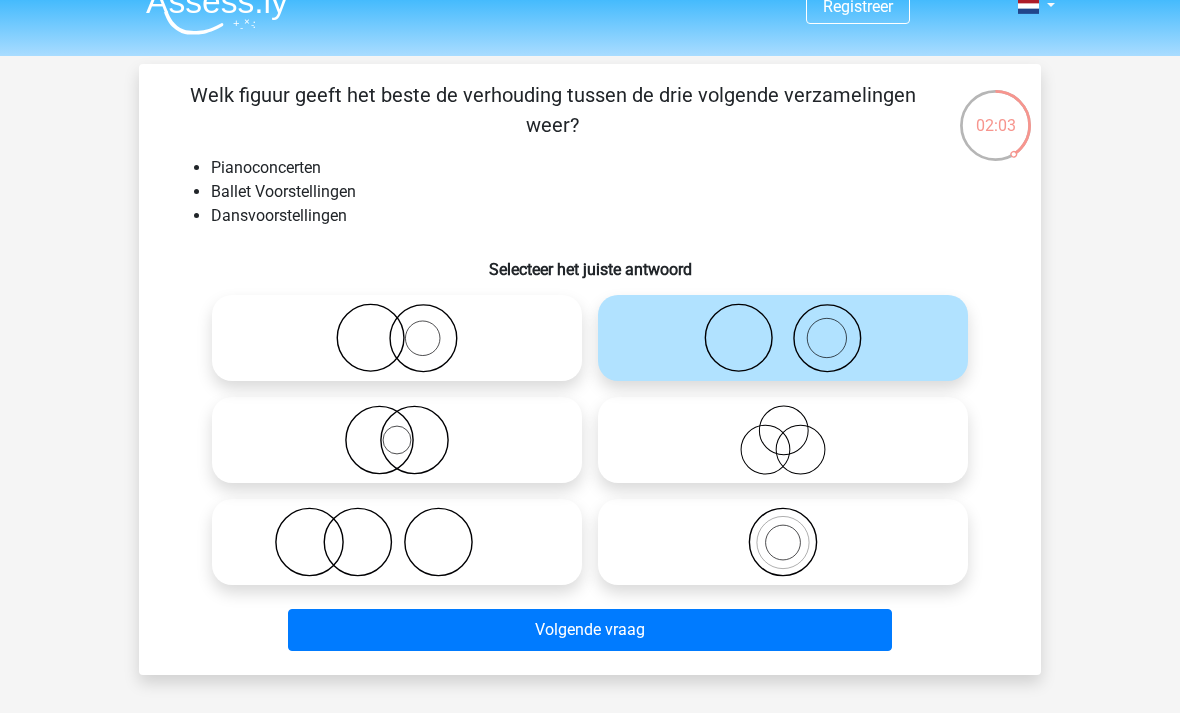 click on "Welk figuur geeft het beste de verhouding tussen de drie volgende verzamelingen weer? Pianoconcerten Ballet Voorstellingen Dansvoorstellingen
Selecteer het juiste antwoord" at bounding box center [590, 369] 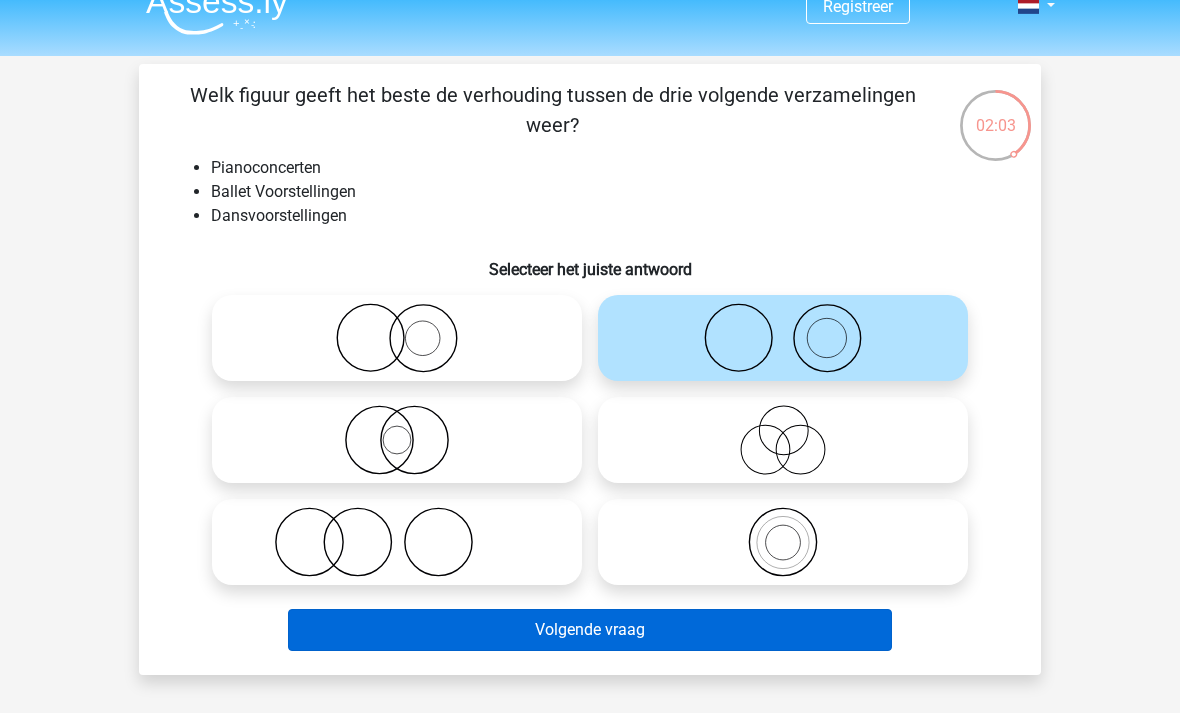 click on "Volgende vraag" at bounding box center (590, 630) 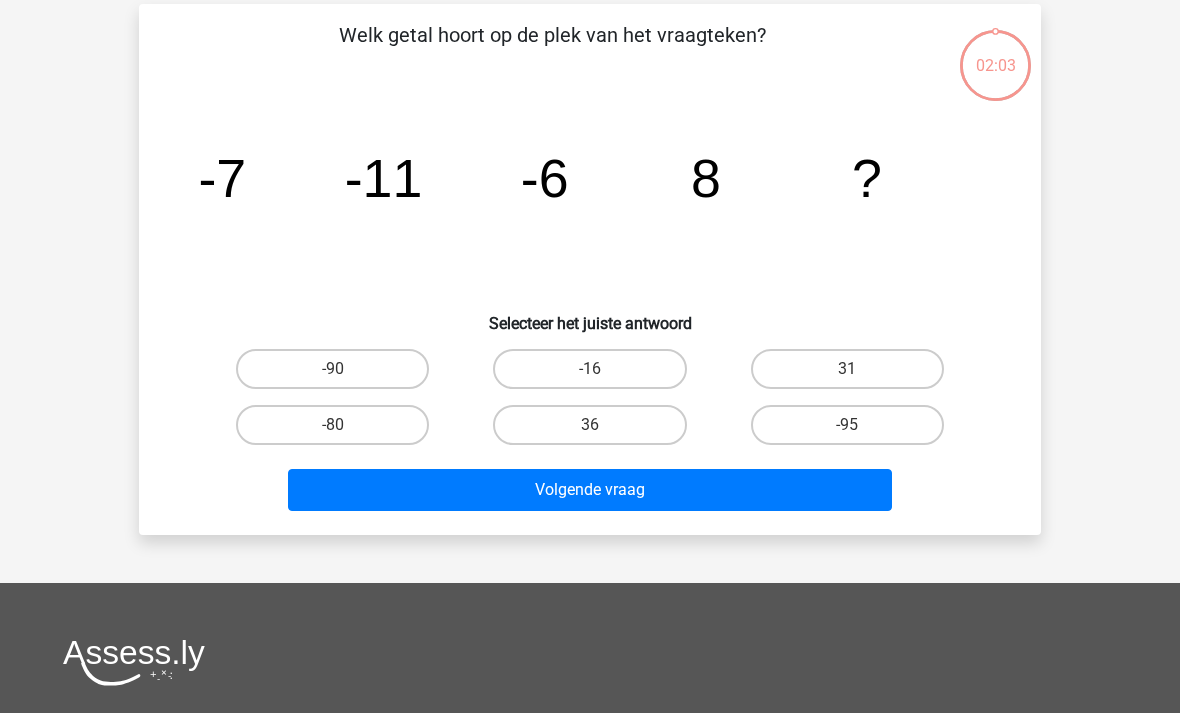 scroll, scrollTop: 92, scrollLeft: 0, axis: vertical 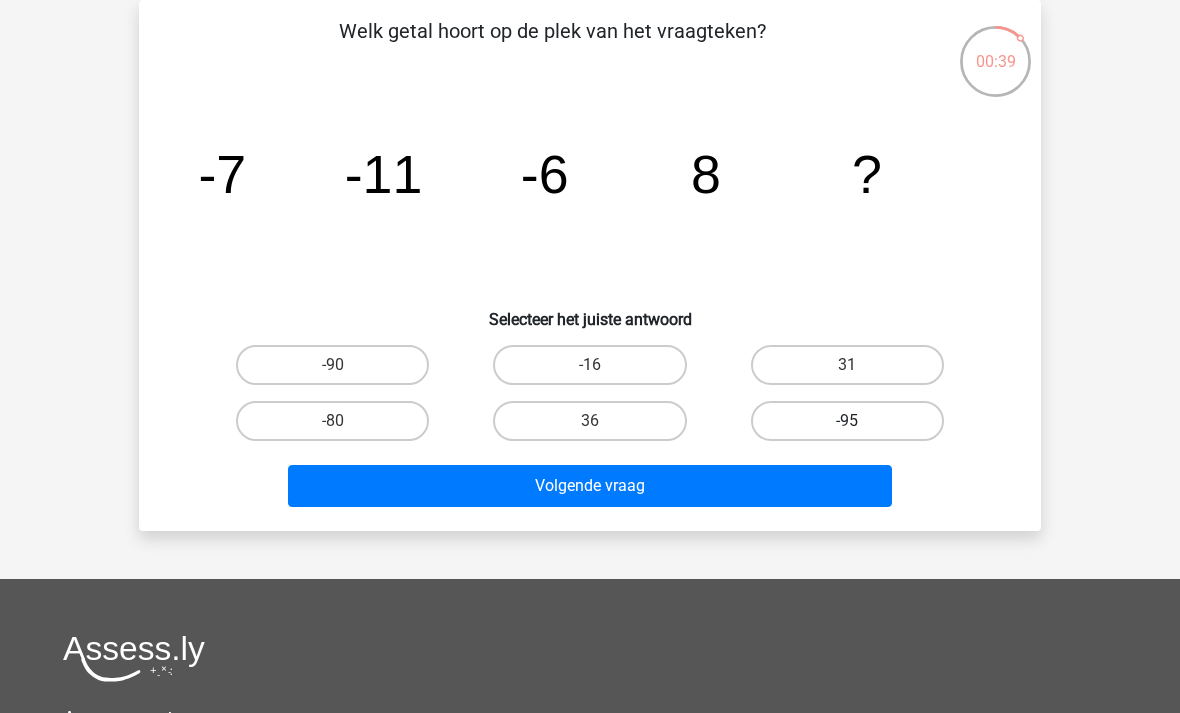click on "-95" at bounding box center [847, 421] 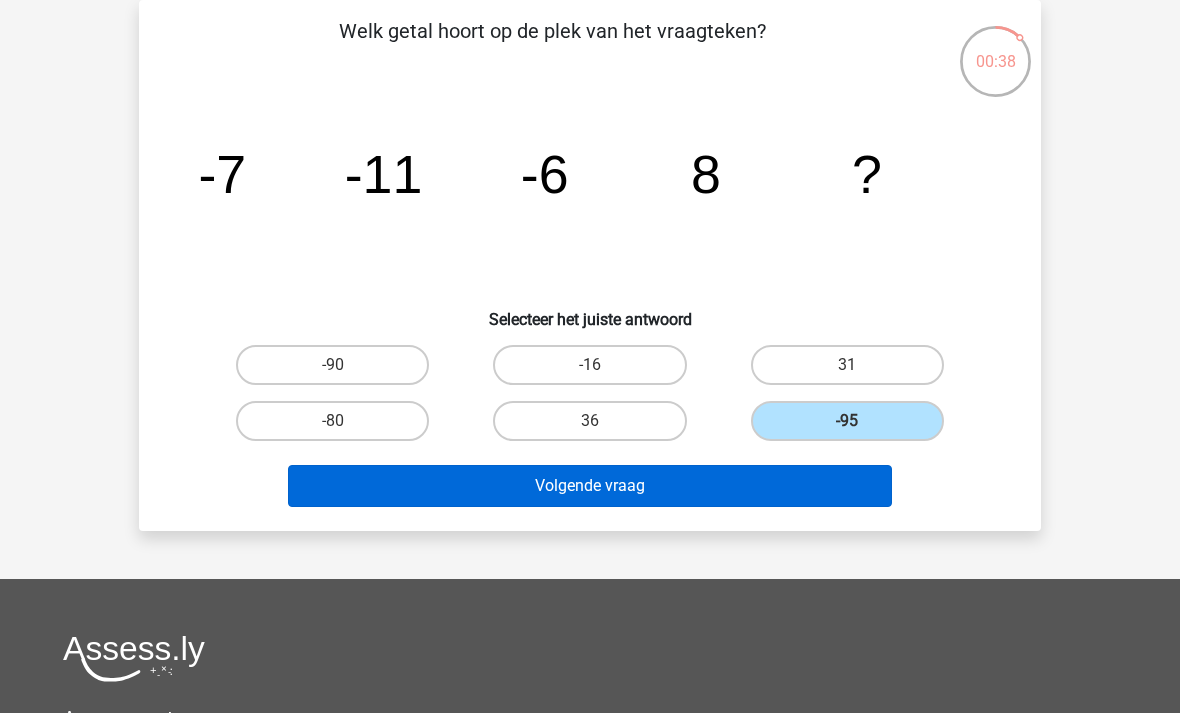 click on "Volgende vraag" at bounding box center (590, 486) 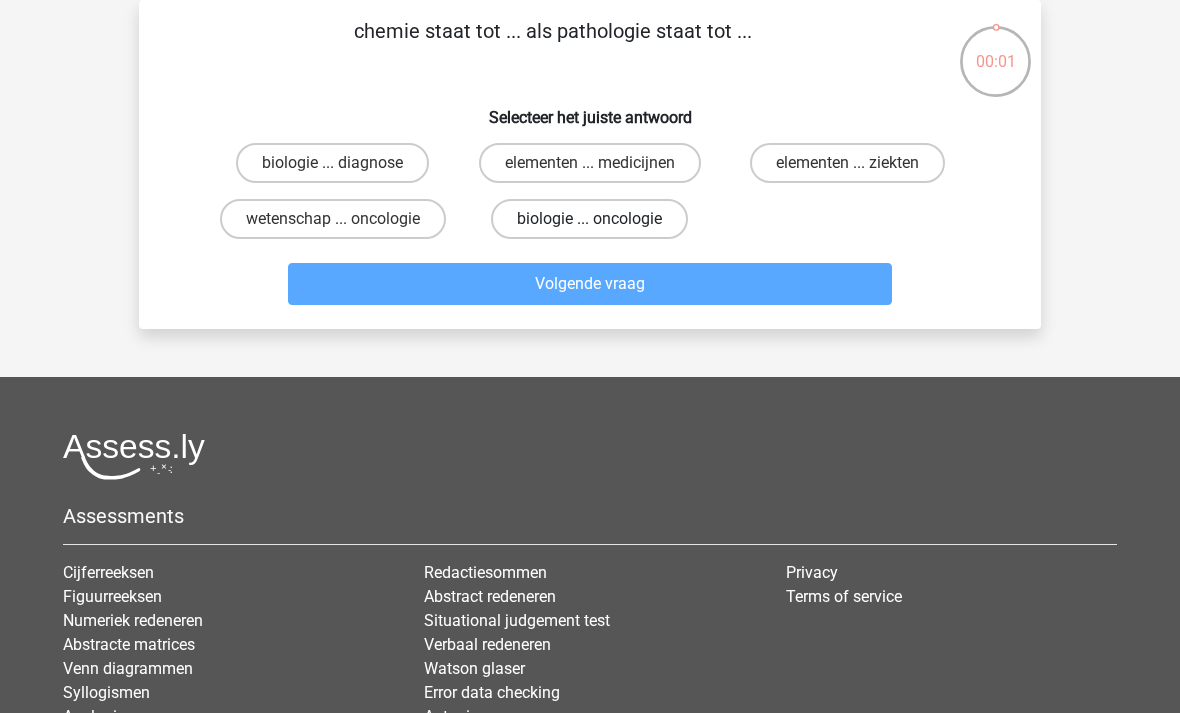 click on "biologie ... oncologie" at bounding box center (589, 219) 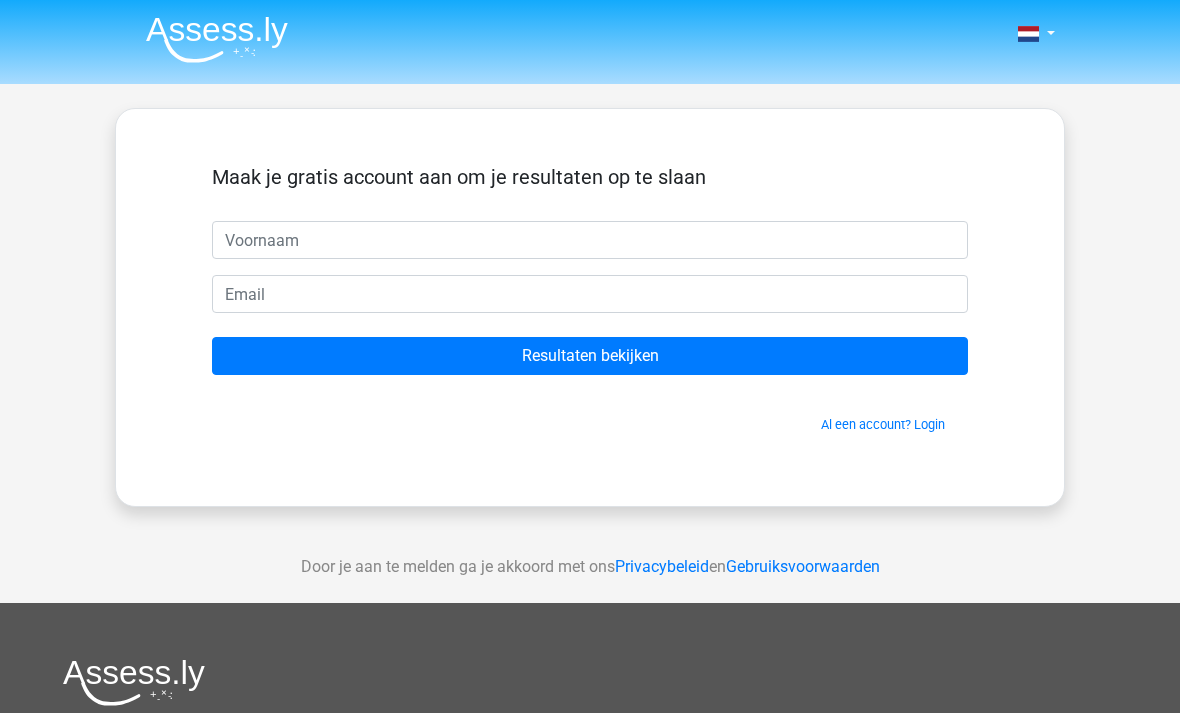 scroll, scrollTop: 92, scrollLeft: 0, axis: vertical 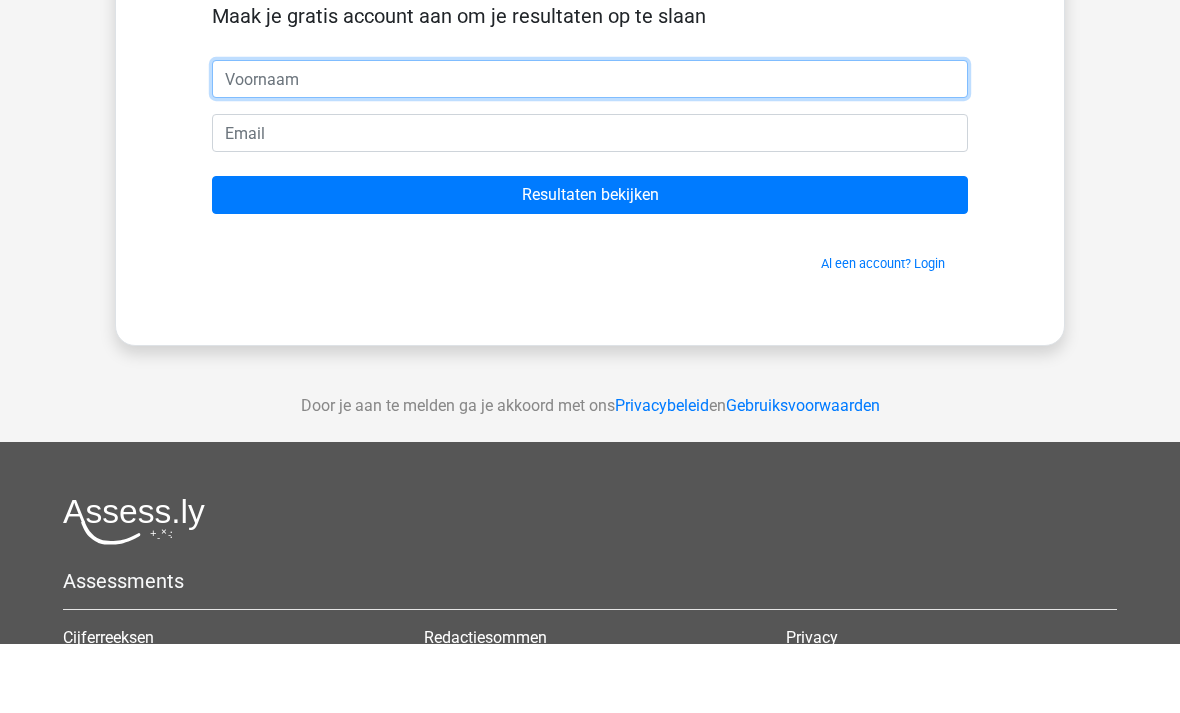 click at bounding box center (590, 148) 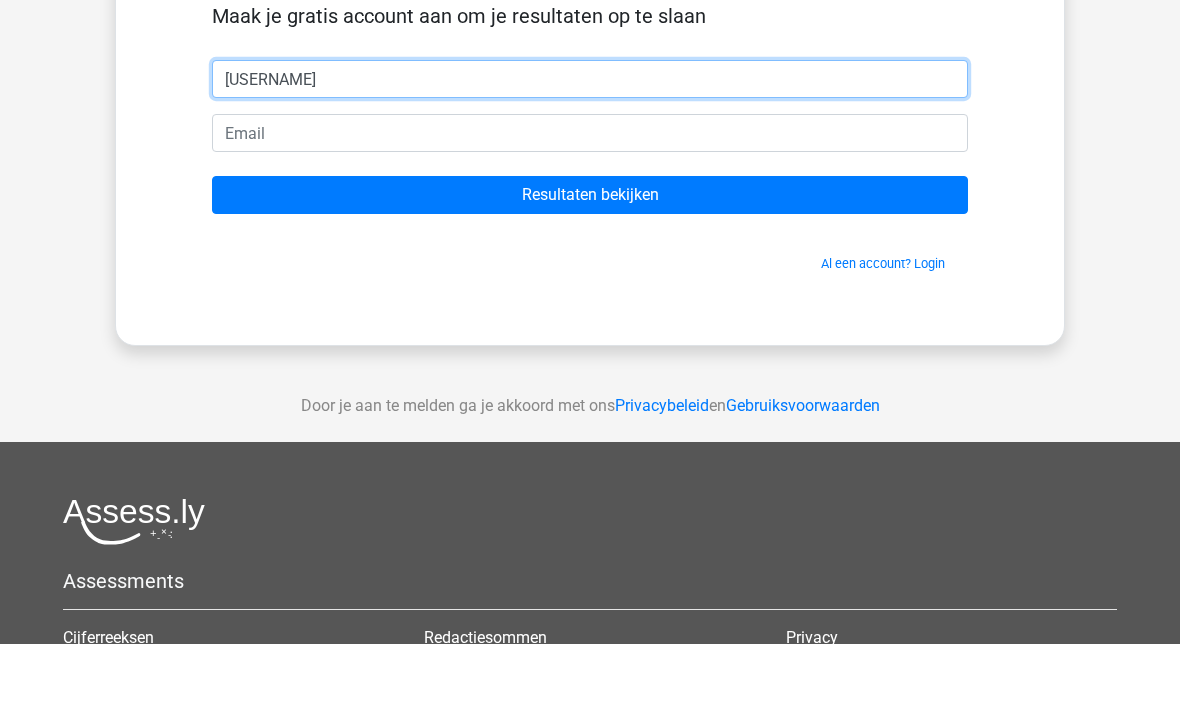 type on "[NAME]" 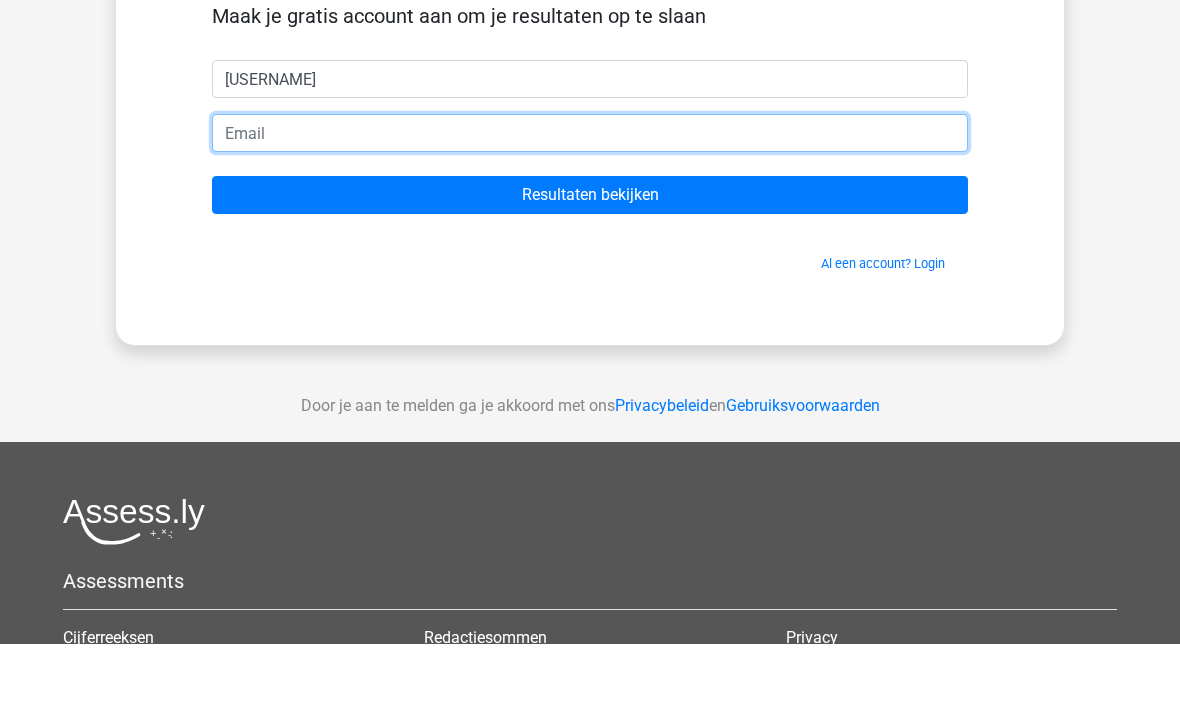 click at bounding box center [590, 202] 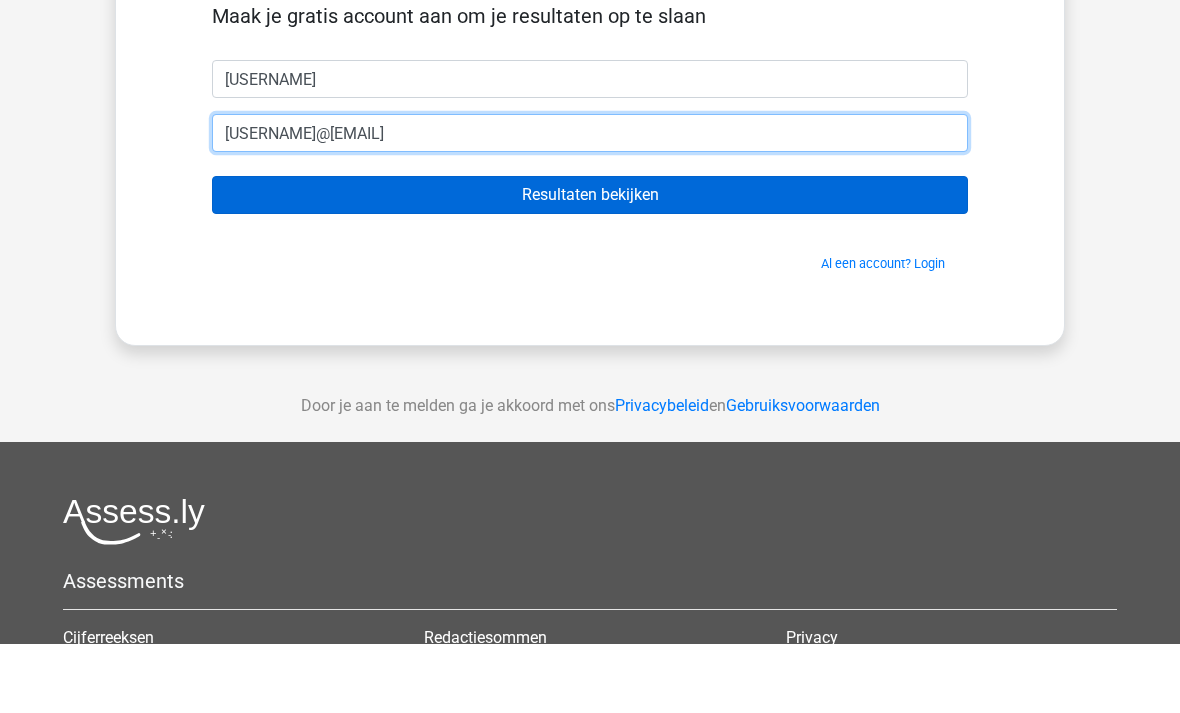 type on "[USERNAME]@[DOMAIN]" 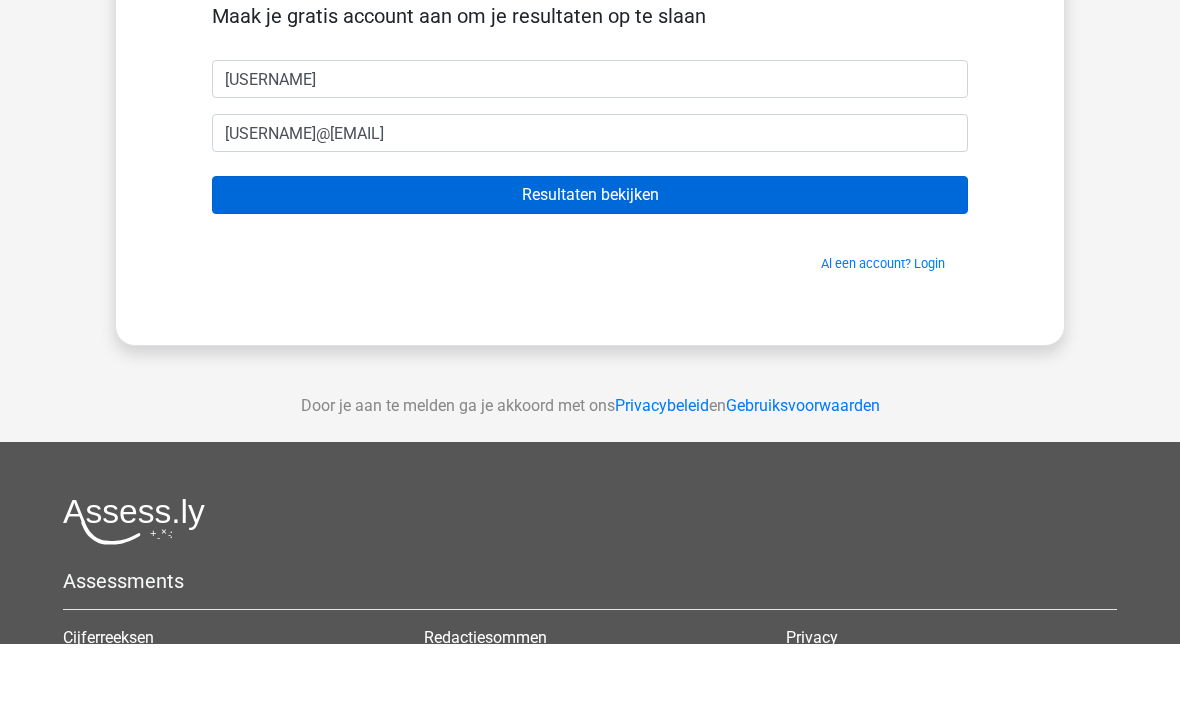 click on "Resultaten bekijken" at bounding box center [590, 264] 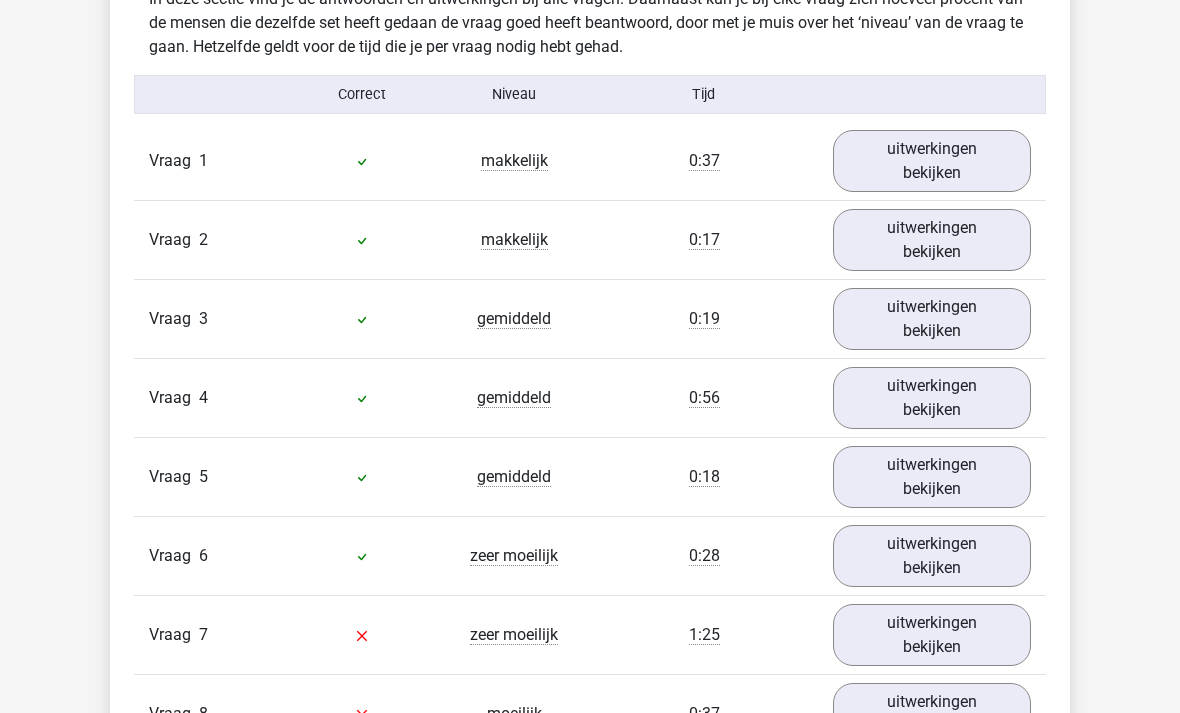 scroll, scrollTop: 2409, scrollLeft: 0, axis: vertical 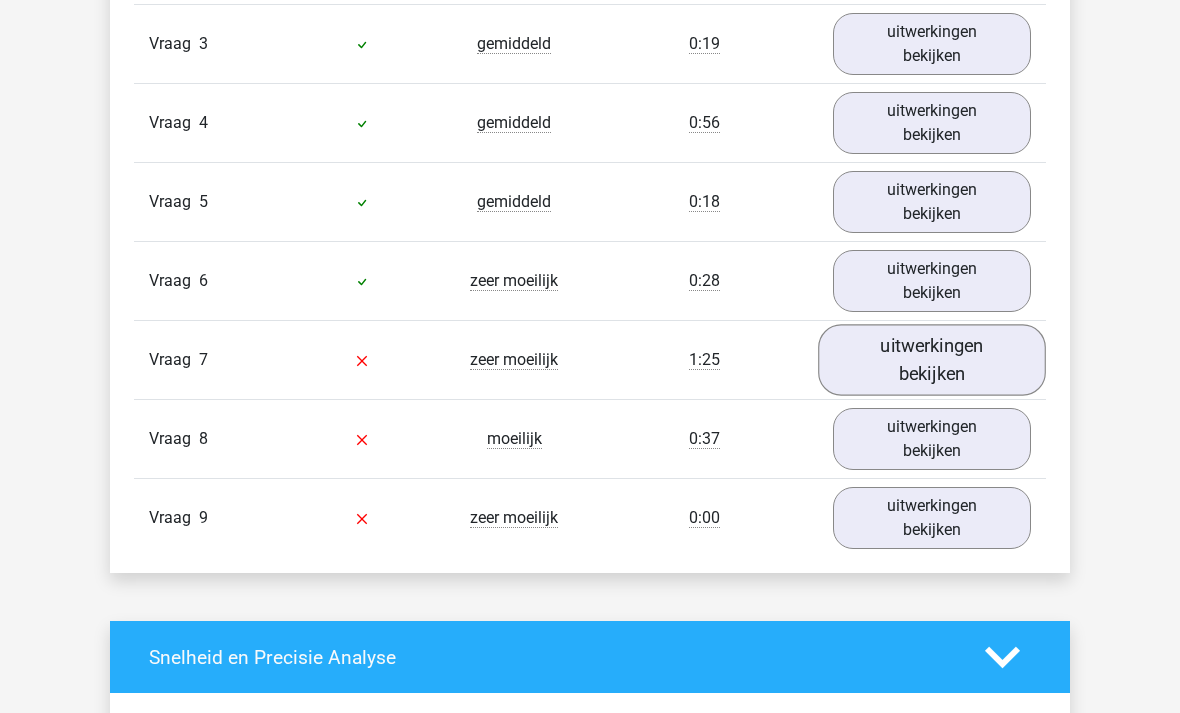 click on "uitwerkingen bekijken" at bounding box center [932, 360] 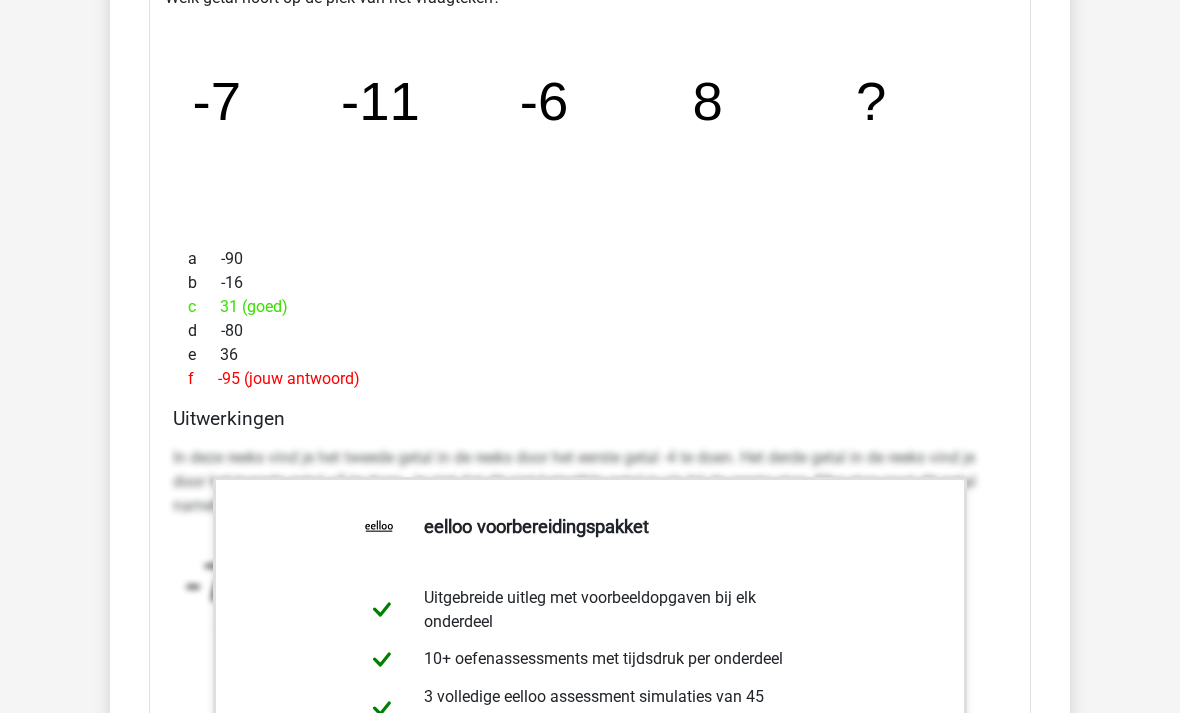 scroll, scrollTop: 2799, scrollLeft: 0, axis: vertical 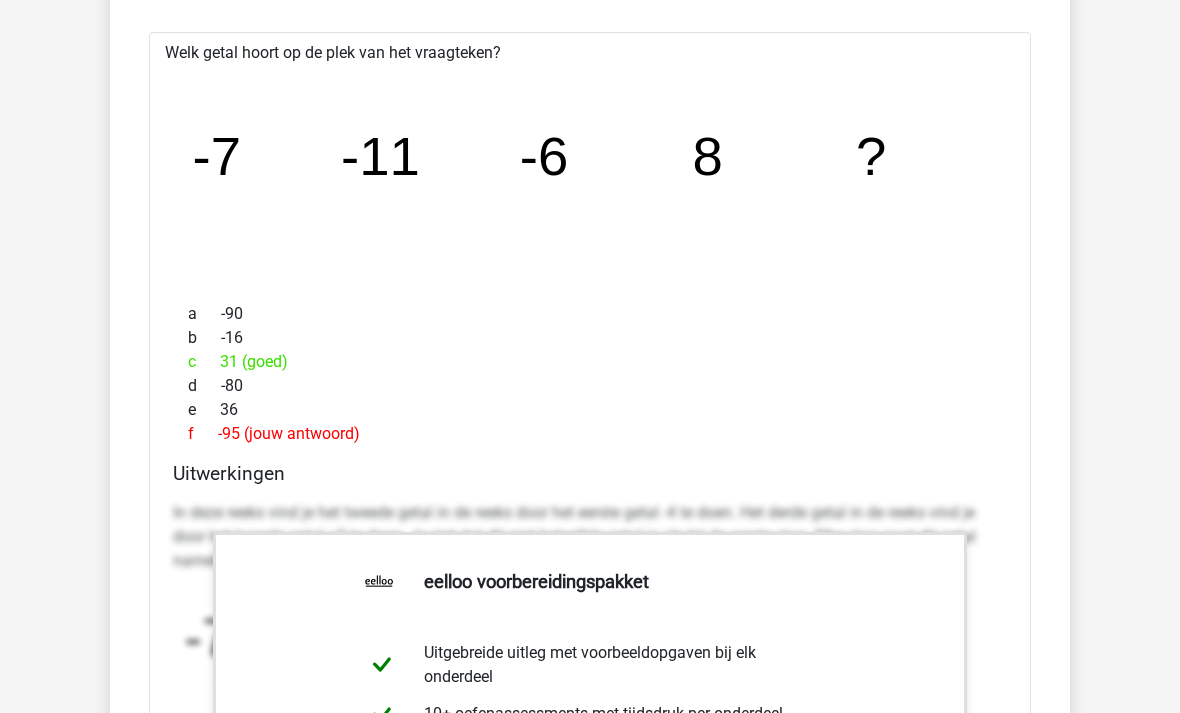 click on "e
[NUMBER]" at bounding box center [590, 411] 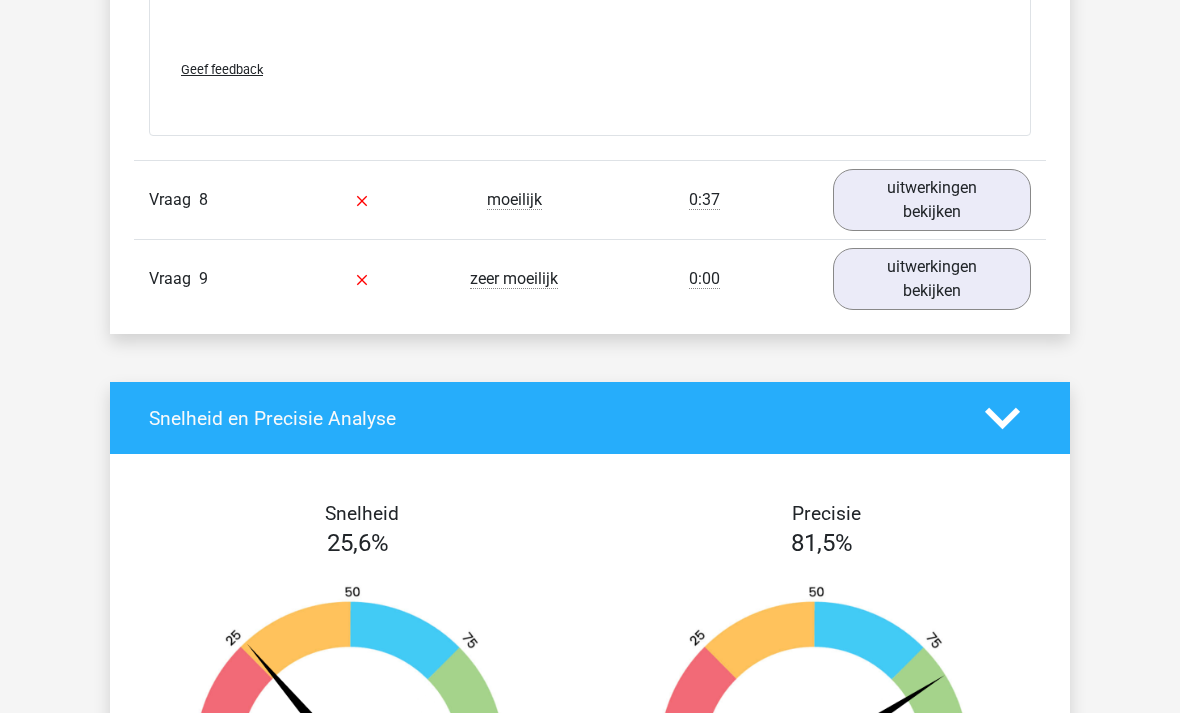scroll, scrollTop: 3828, scrollLeft: 0, axis: vertical 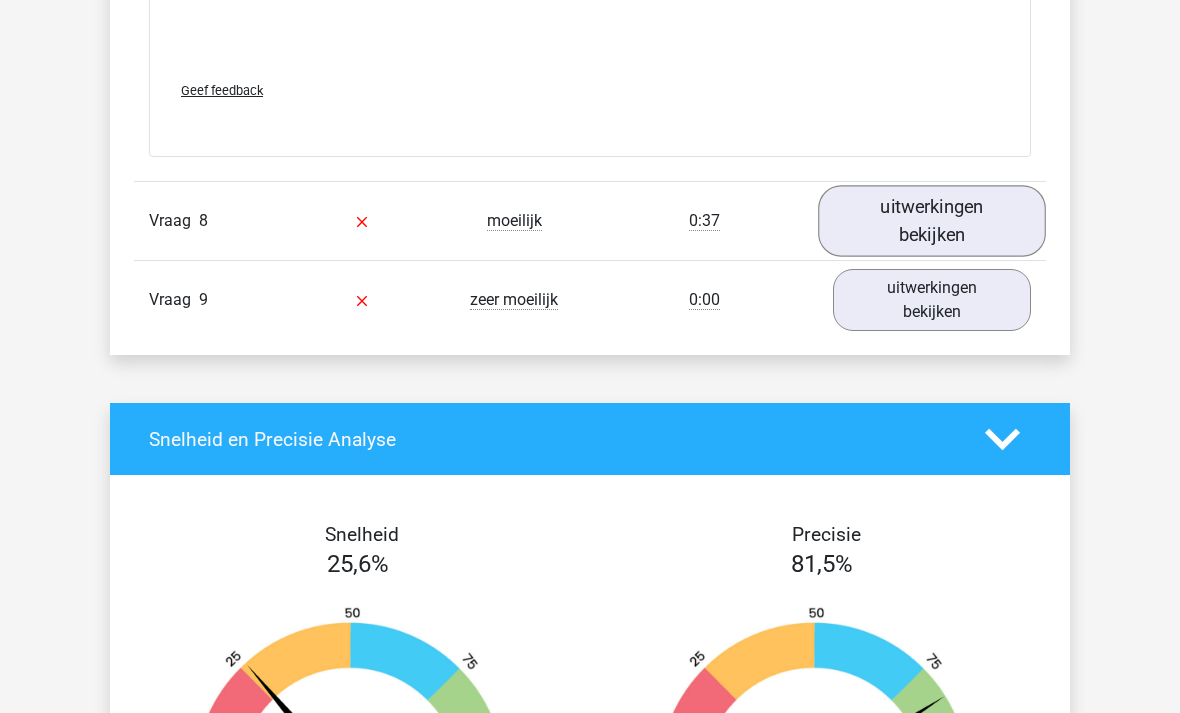 click on "uitwerkingen bekijken" at bounding box center [932, 221] 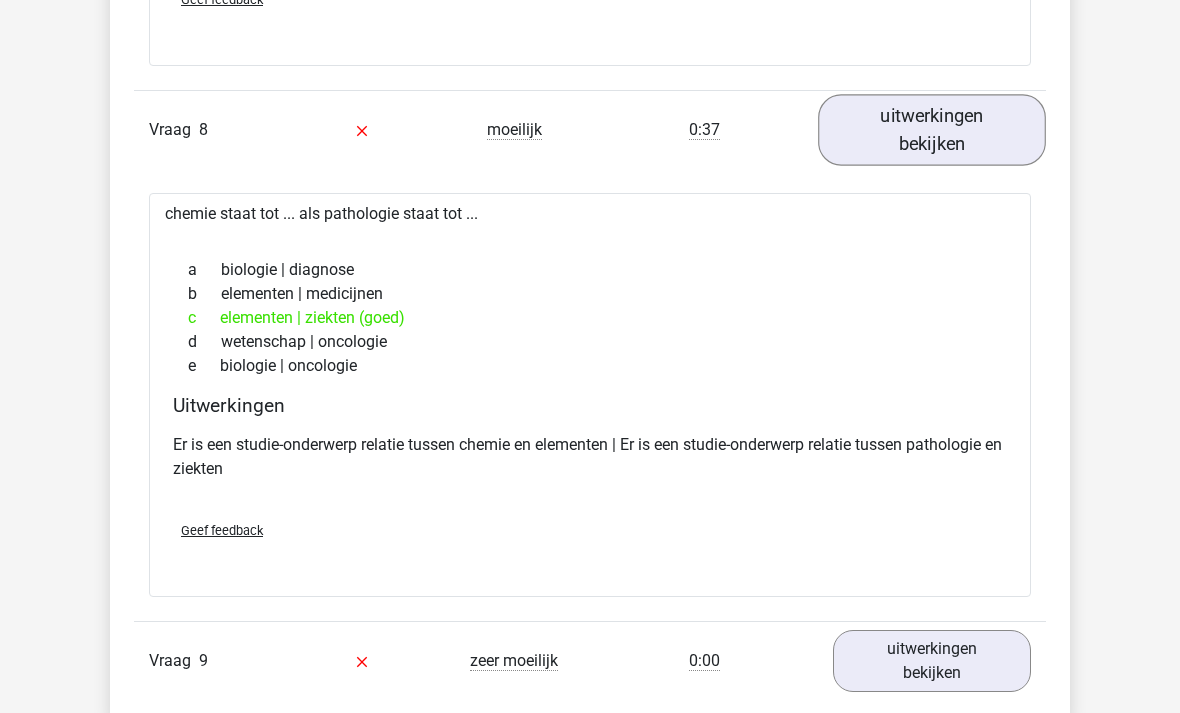scroll, scrollTop: 3918, scrollLeft: 0, axis: vertical 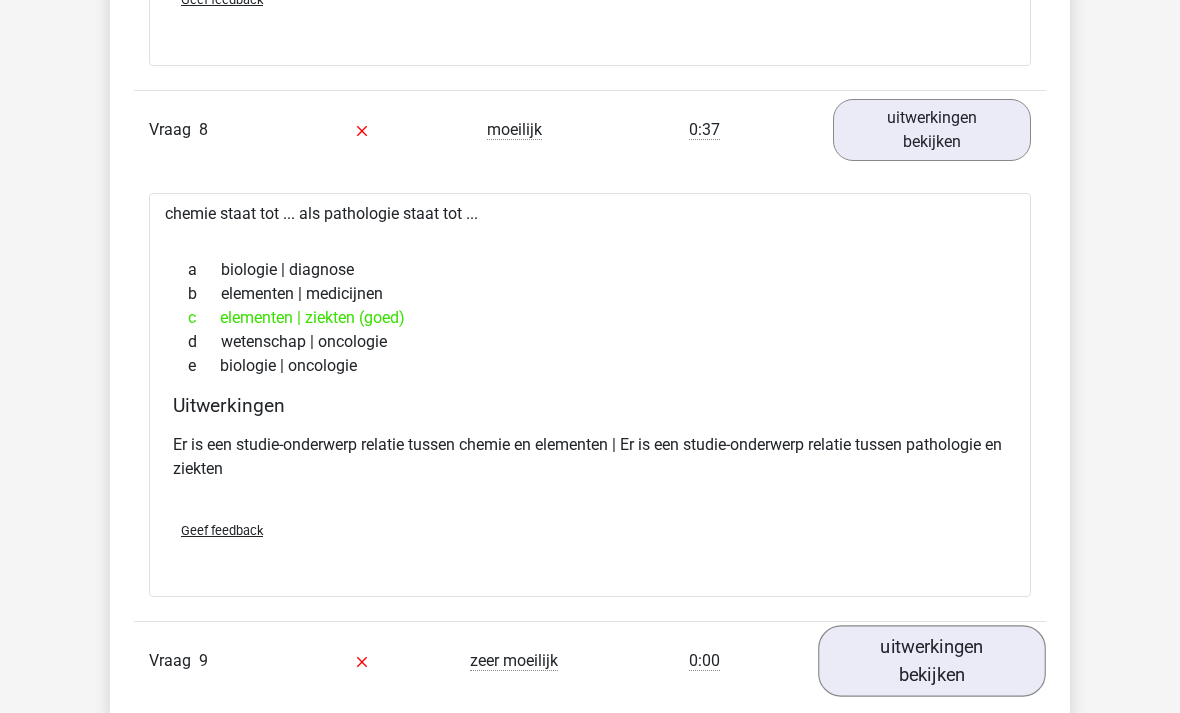 click on "uitwerkingen bekijken" at bounding box center (932, 662) 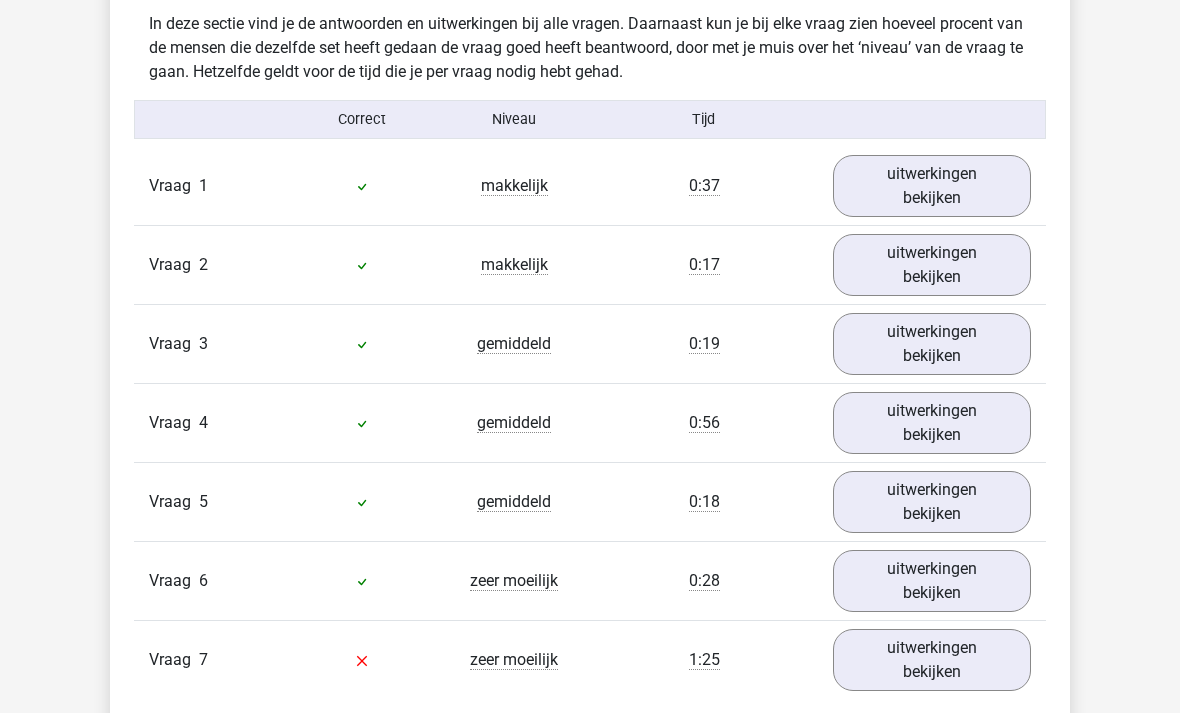 scroll, scrollTop: 2109, scrollLeft: 0, axis: vertical 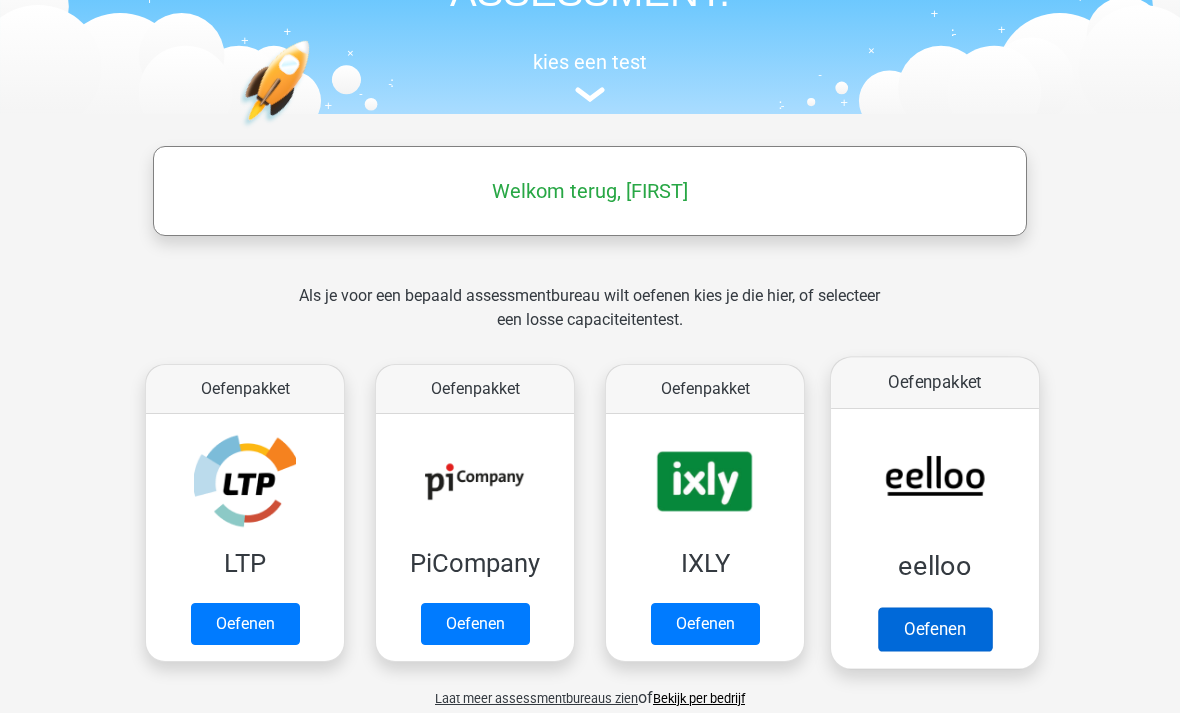 click on "Oefenen" at bounding box center [935, 629] 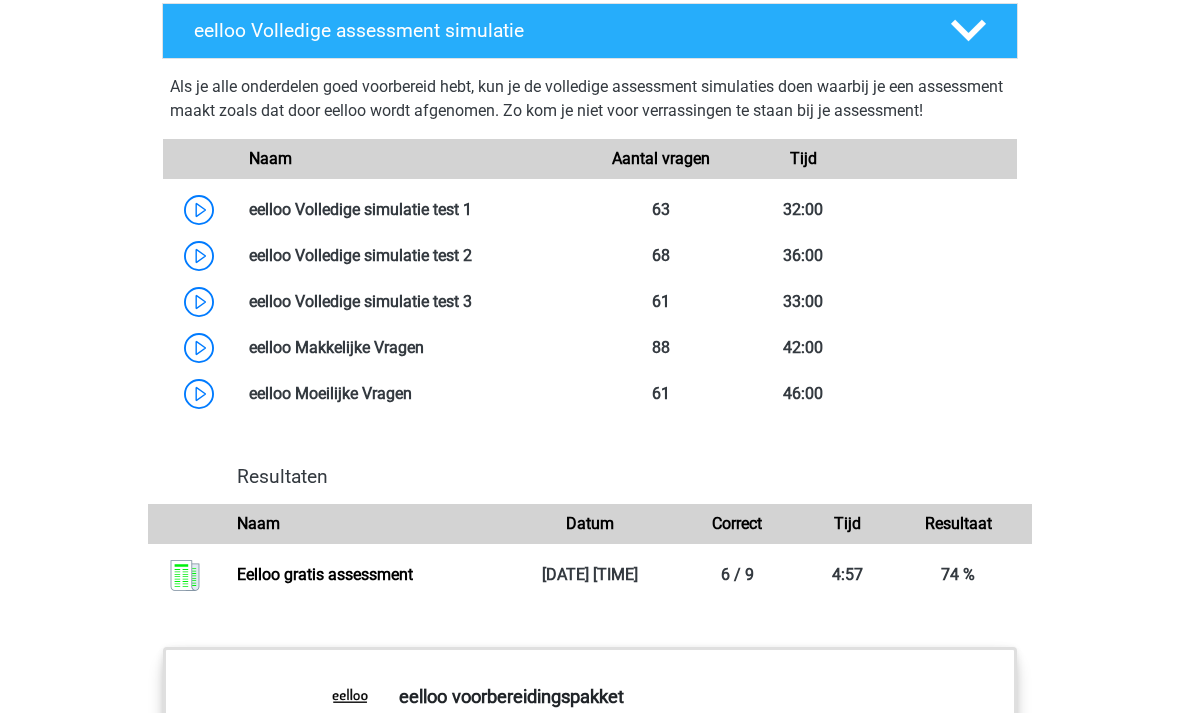 scroll, scrollTop: 1619, scrollLeft: 0, axis: vertical 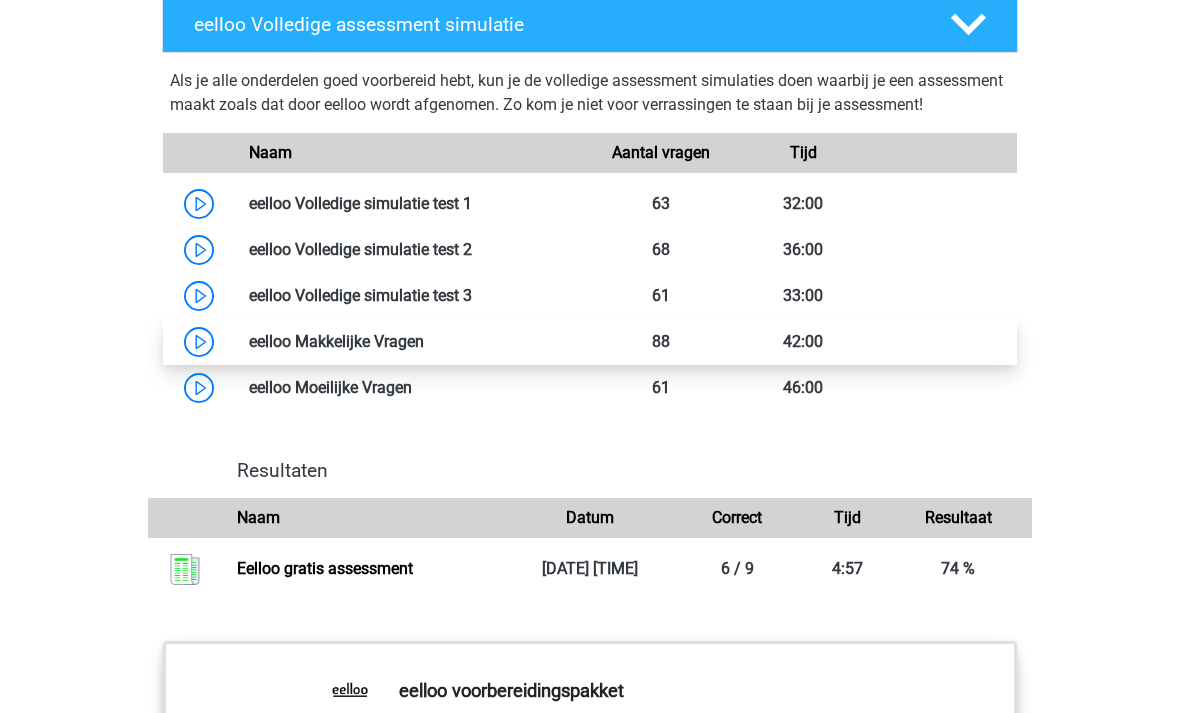 click at bounding box center [424, 341] 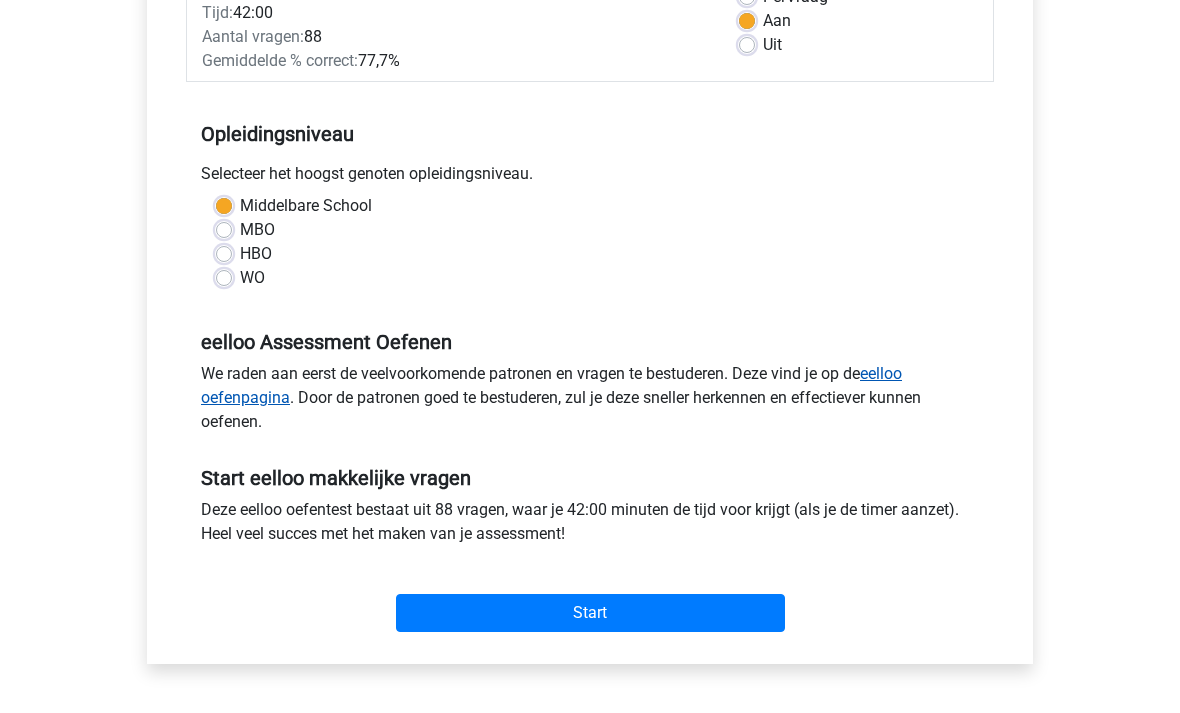 scroll, scrollTop: 336, scrollLeft: 0, axis: vertical 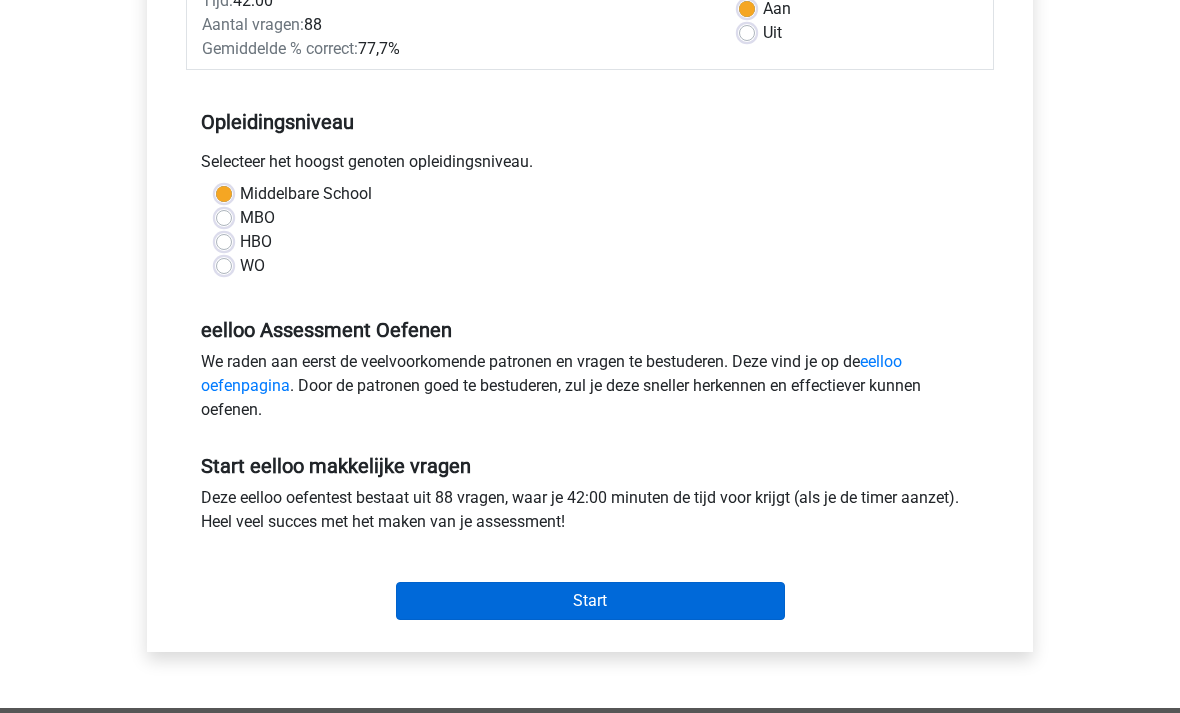 click on "Start" at bounding box center (590, 601) 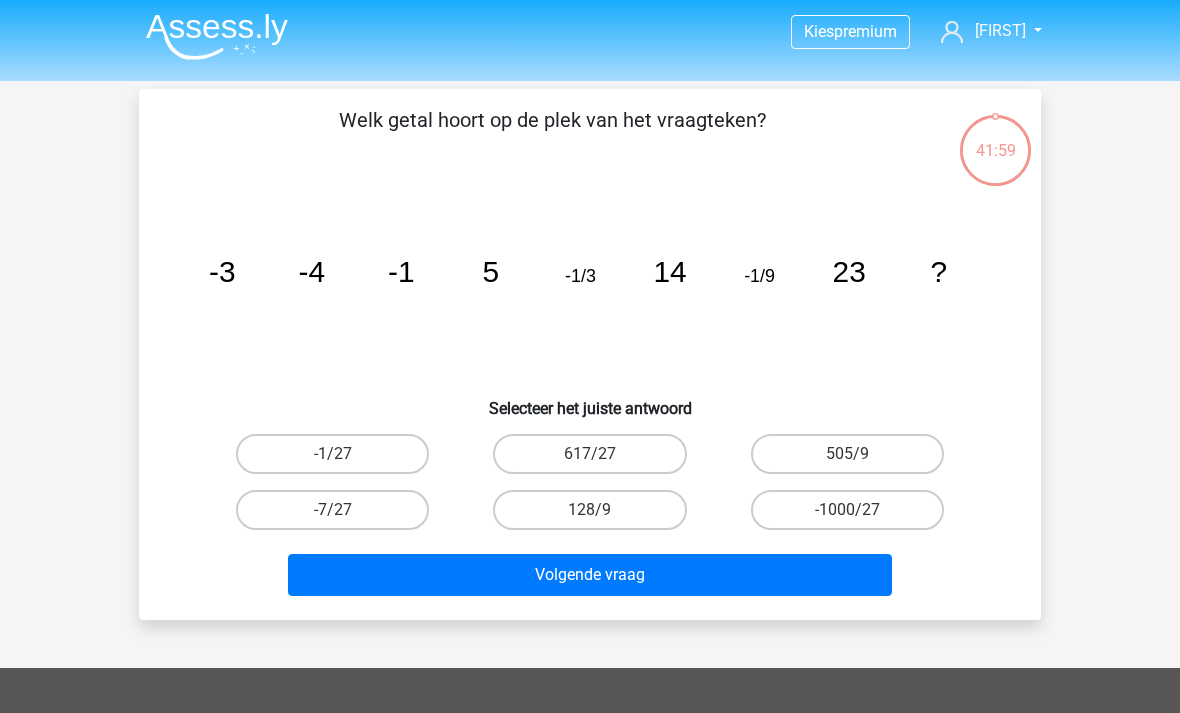 scroll, scrollTop: 2, scrollLeft: 0, axis: vertical 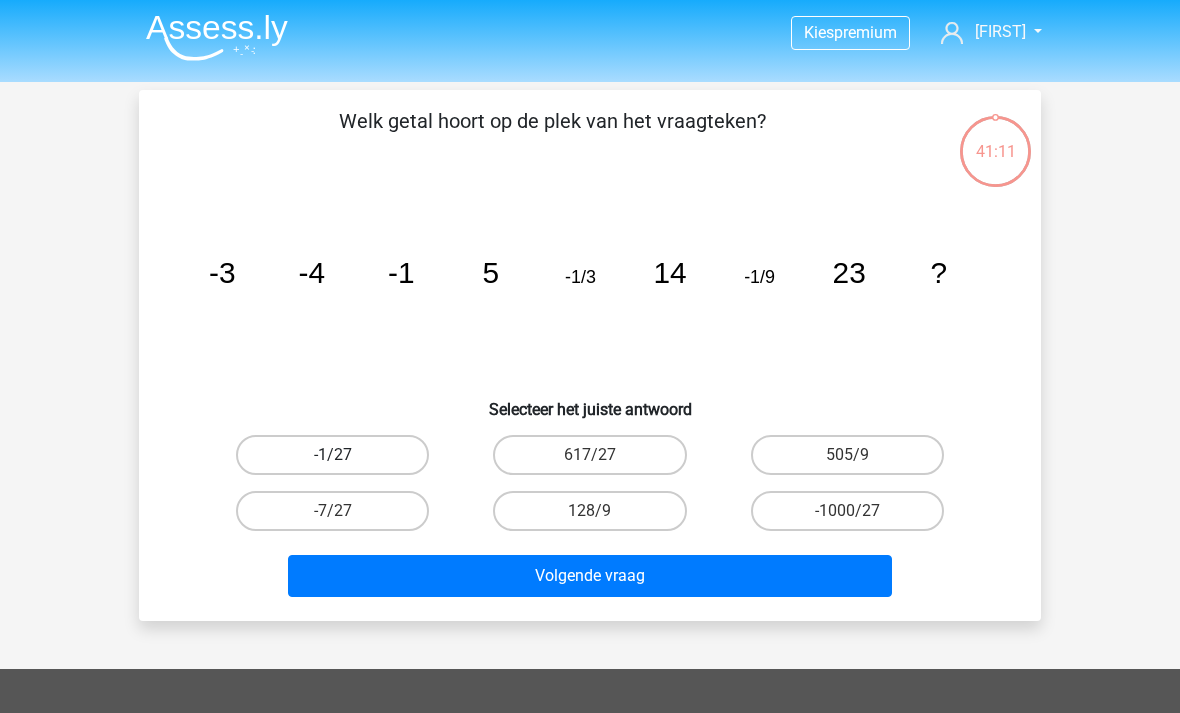 click on "-1/27" at bounding box center [332, 455] 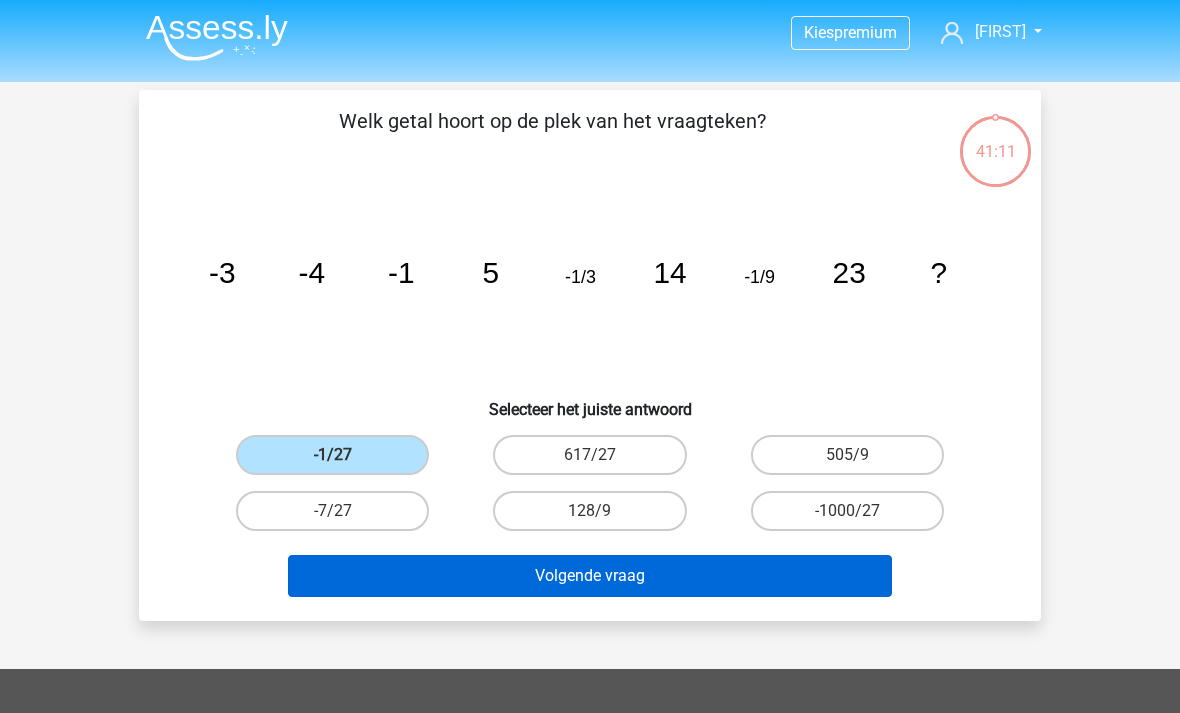 click on "Volgende vraag" at bounding box center (590, 576) 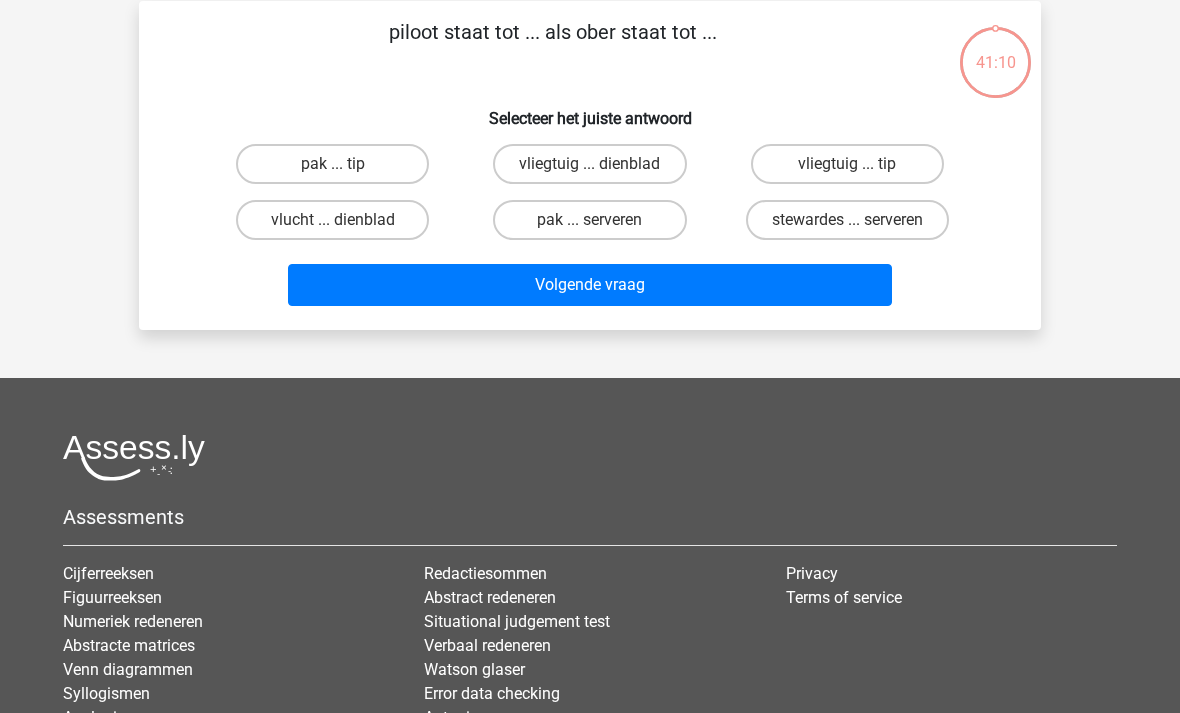 scroll, scrollTop: 92, scrollLeft: 0, axis: vertical 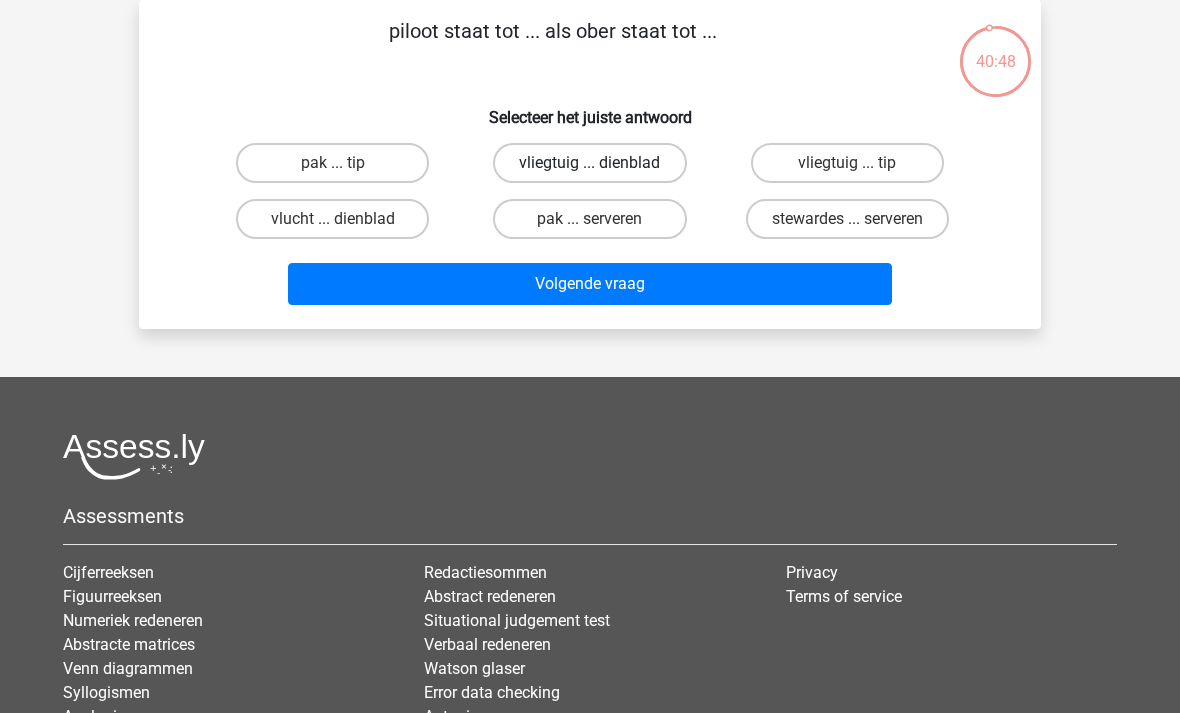 click on "vliegtuig ... dienblad" at bounding box center [589, 163] 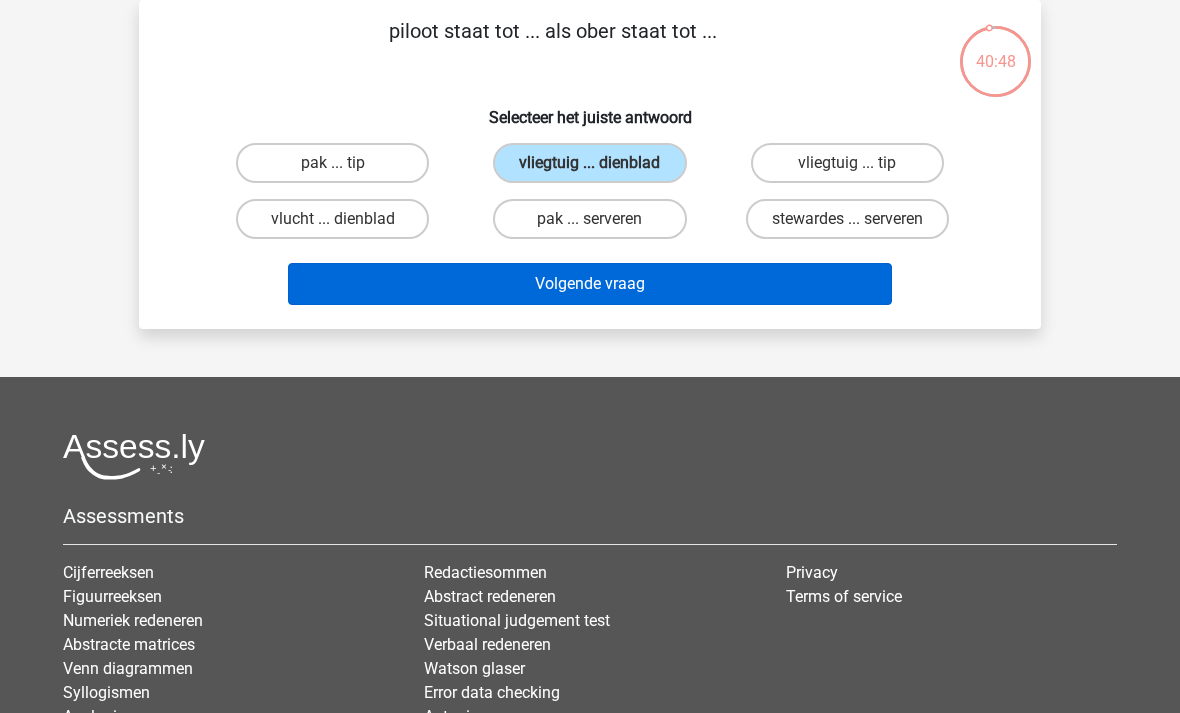 click on "Volgende vraag" at bounding box center (590, 284) 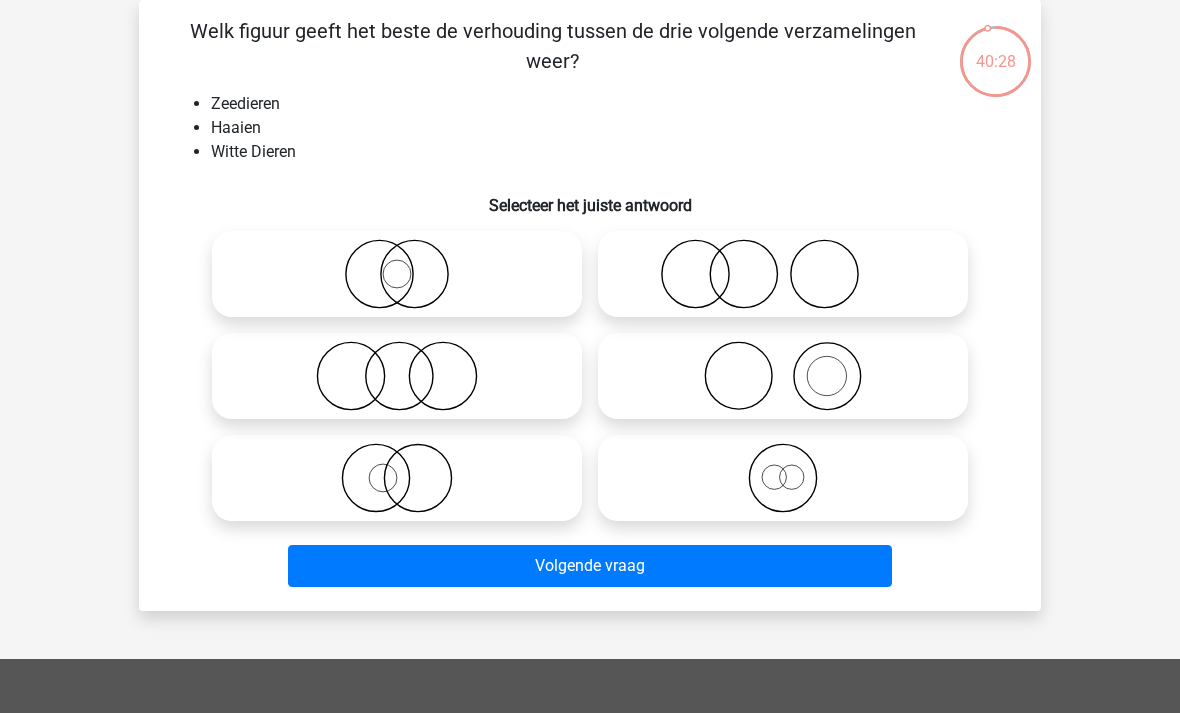 click 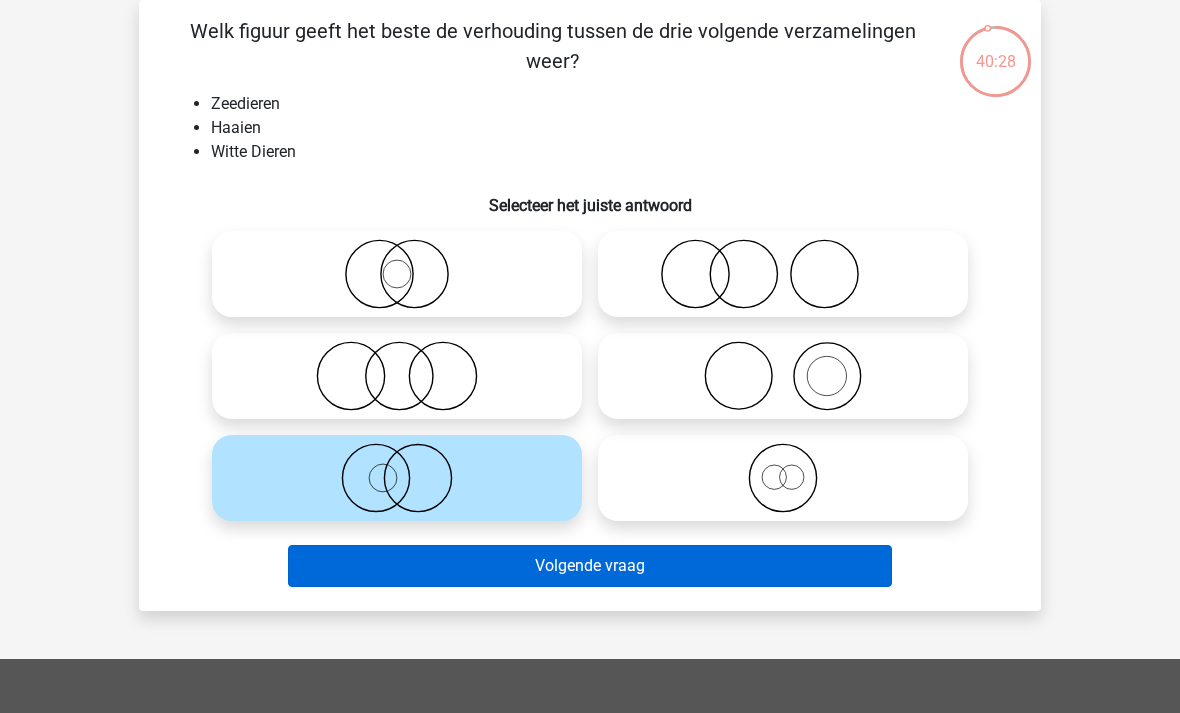 click on "Volgende vraag" at bounding box center (590, 566) 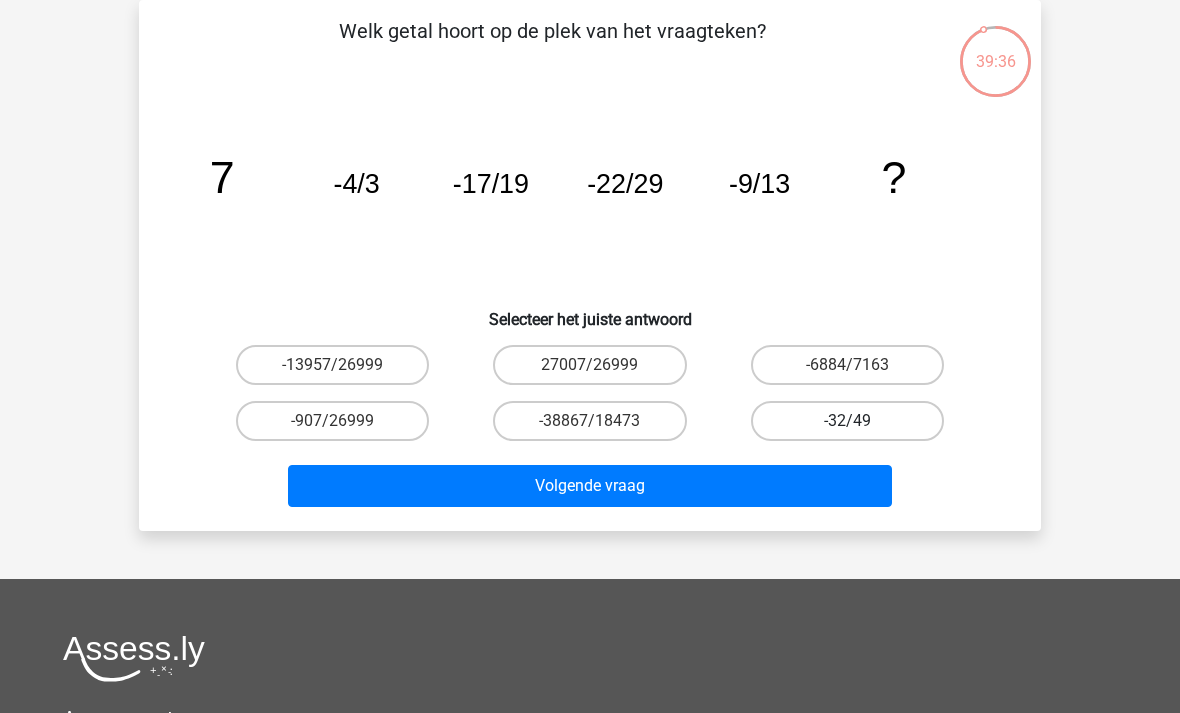 click on "-32/49" at bounding box center [847, 421] 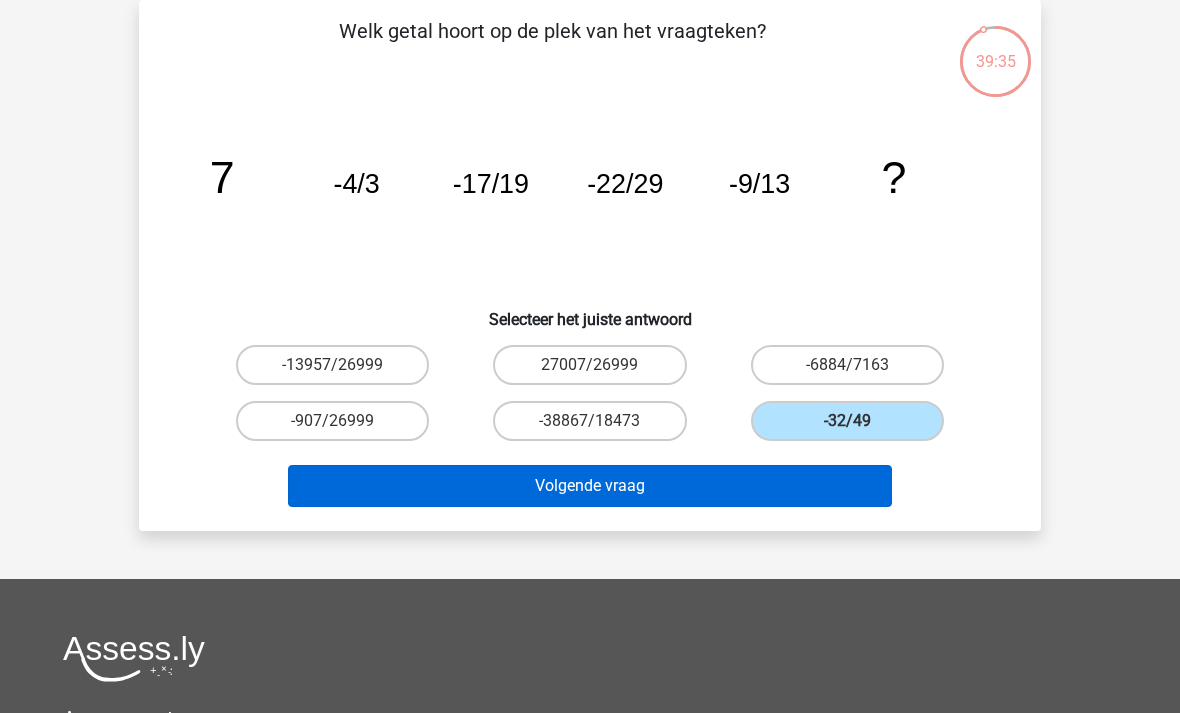 click on "Volgende vraag" at bounding box center [590, 486] 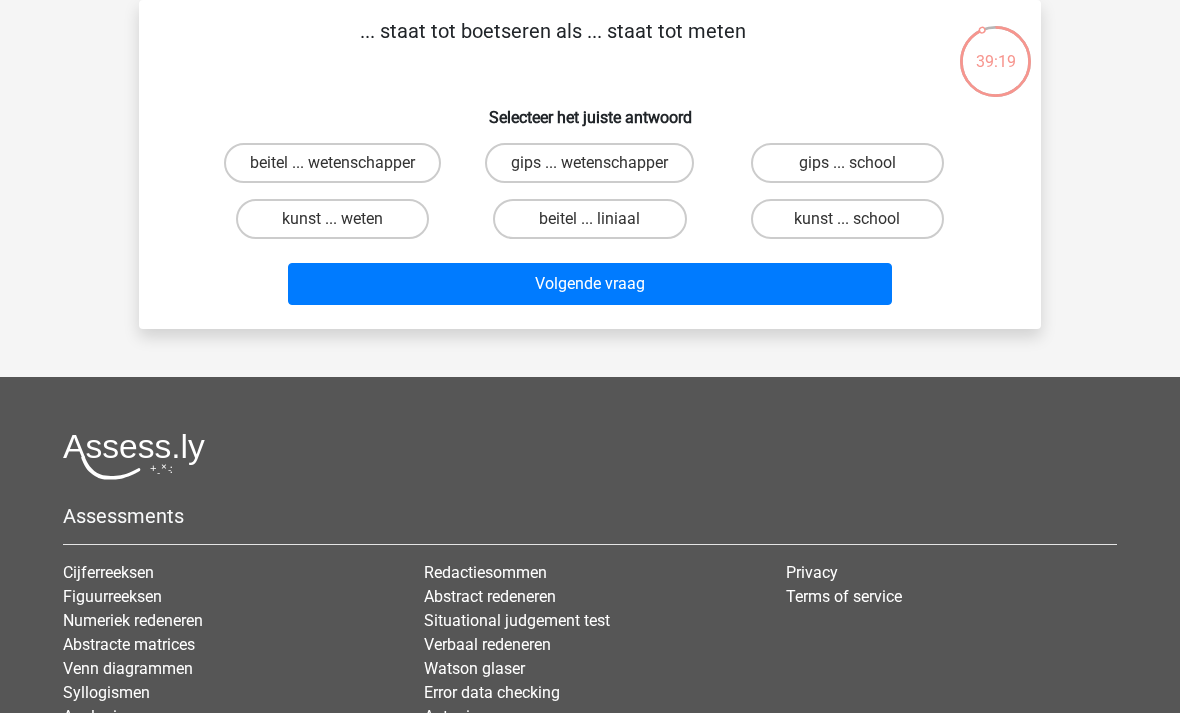 click on "beitel ... liniaal" at bounding box center [596, 225] 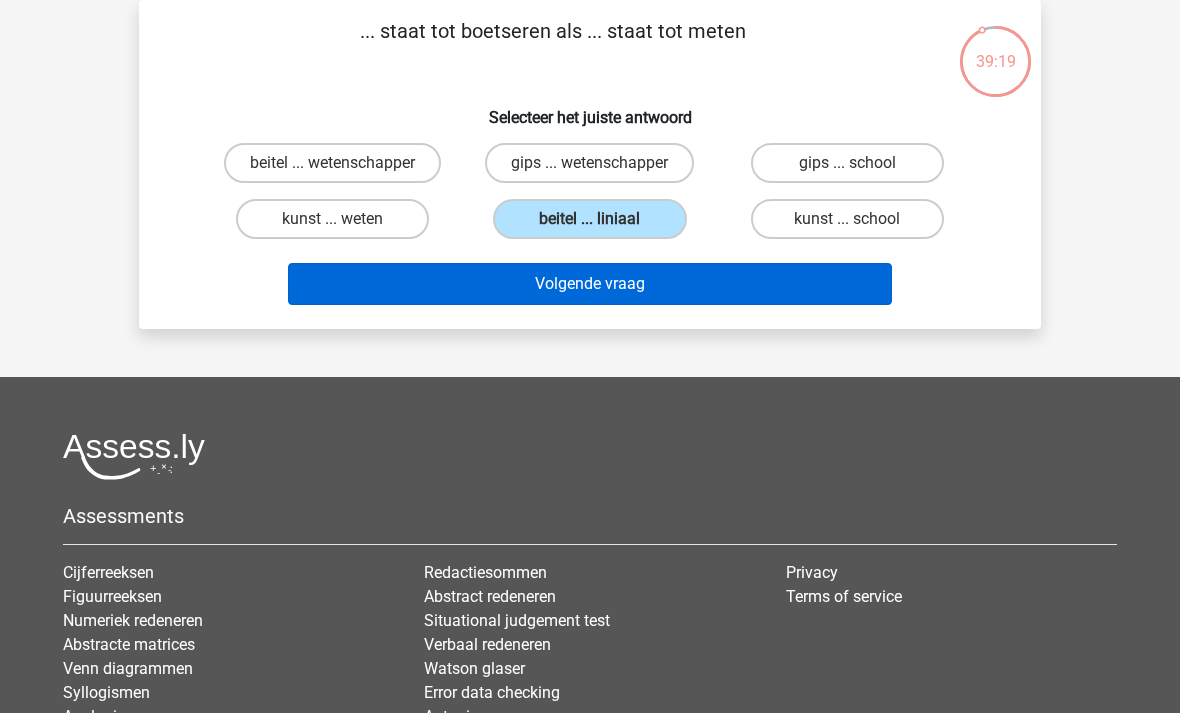 click on "Volgende vraag" at bounding box center (590, 284) 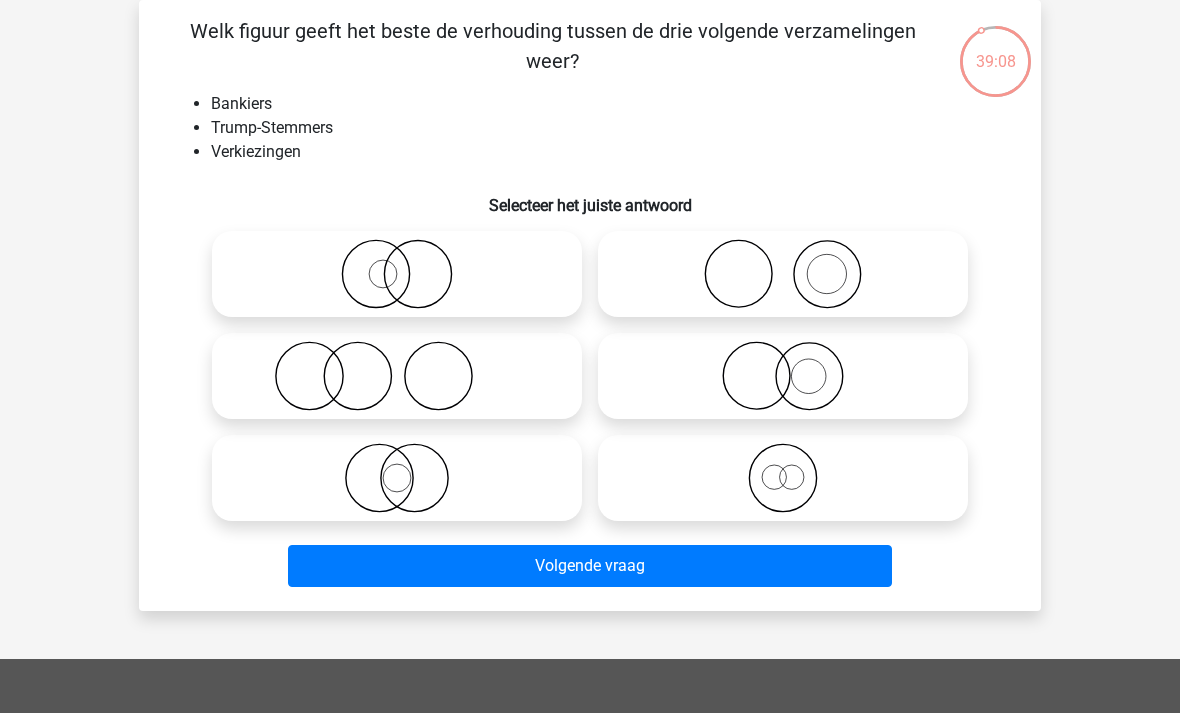 click 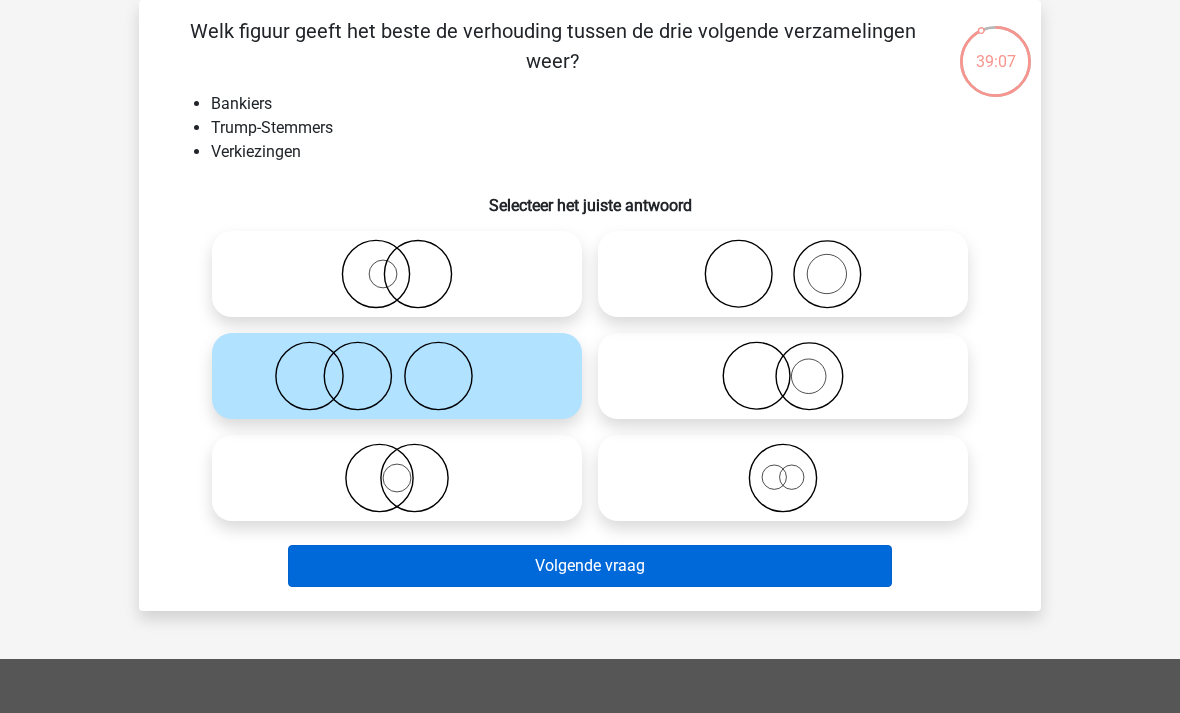 click on "Volgende vraag" at bounding box center [590, 566] 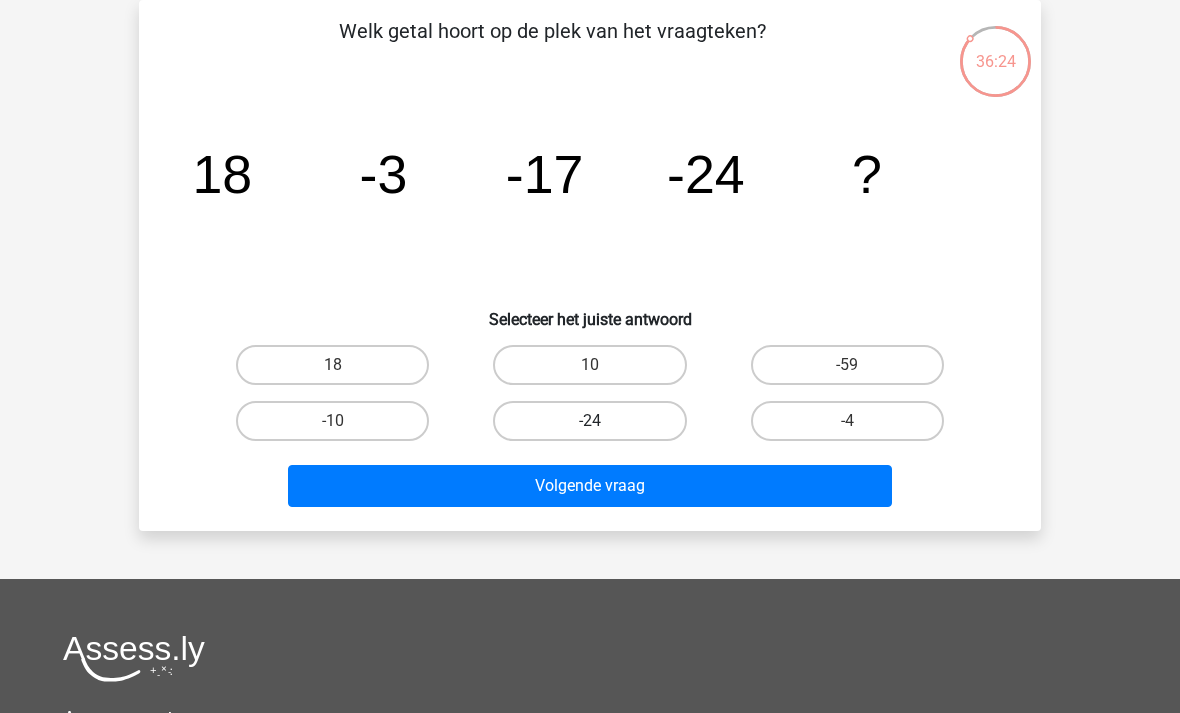 click on "-24" at bounding box center (589, 421) 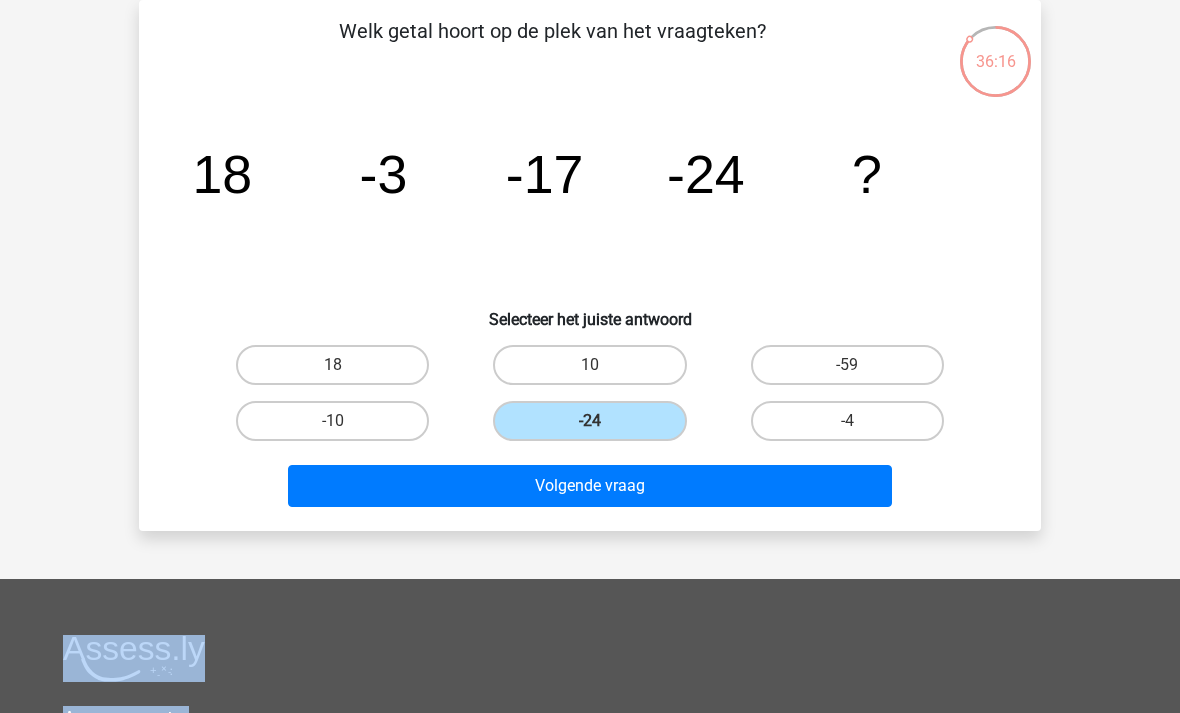click on "Welk getal hoort op de plek van het vraagteken?
image/svg+xml
18
-3
-17
-24
?
Selecteer het juiste antwoord" at bounding box center [590, 265] 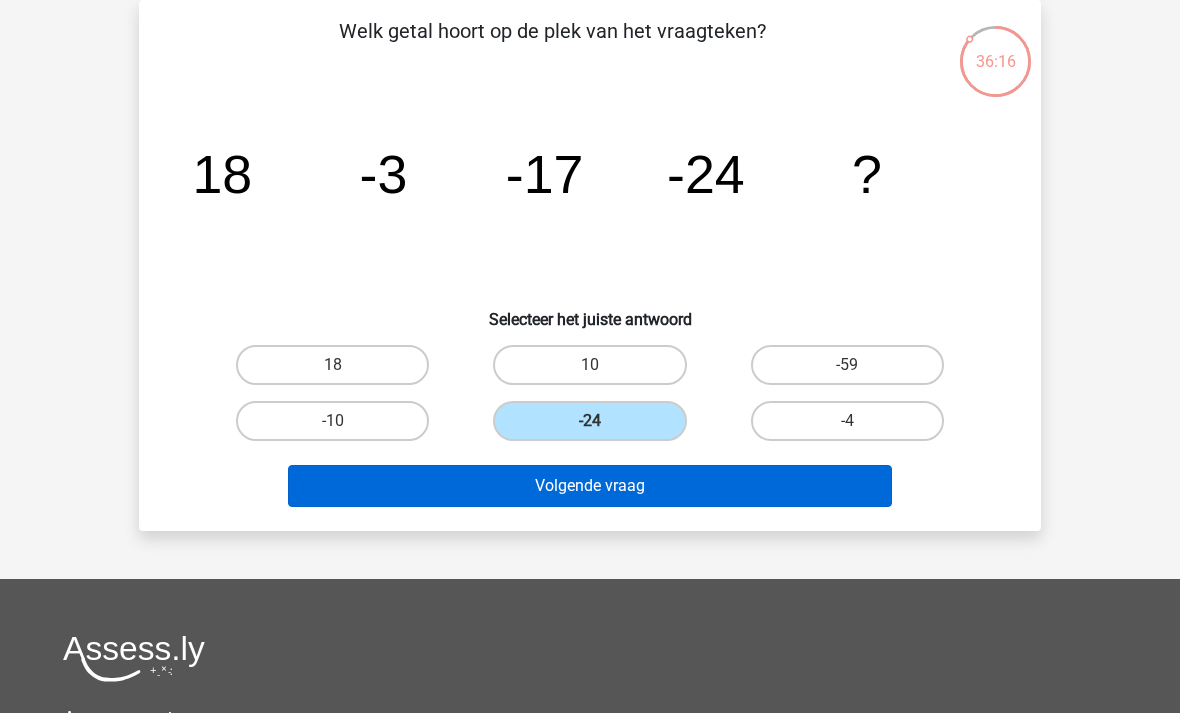 click on "Volgende vraag" at bounding box center [590, 486] 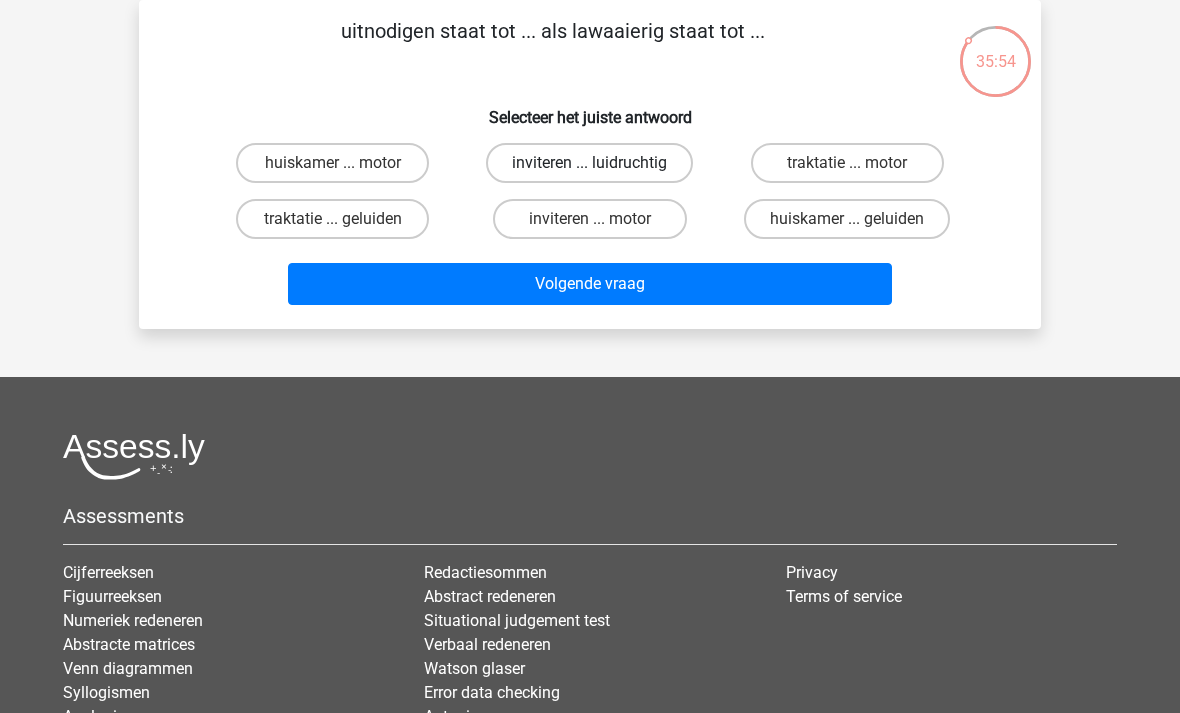 click on "inviteren ... luidruchtig" at bounding box center (589, 163) 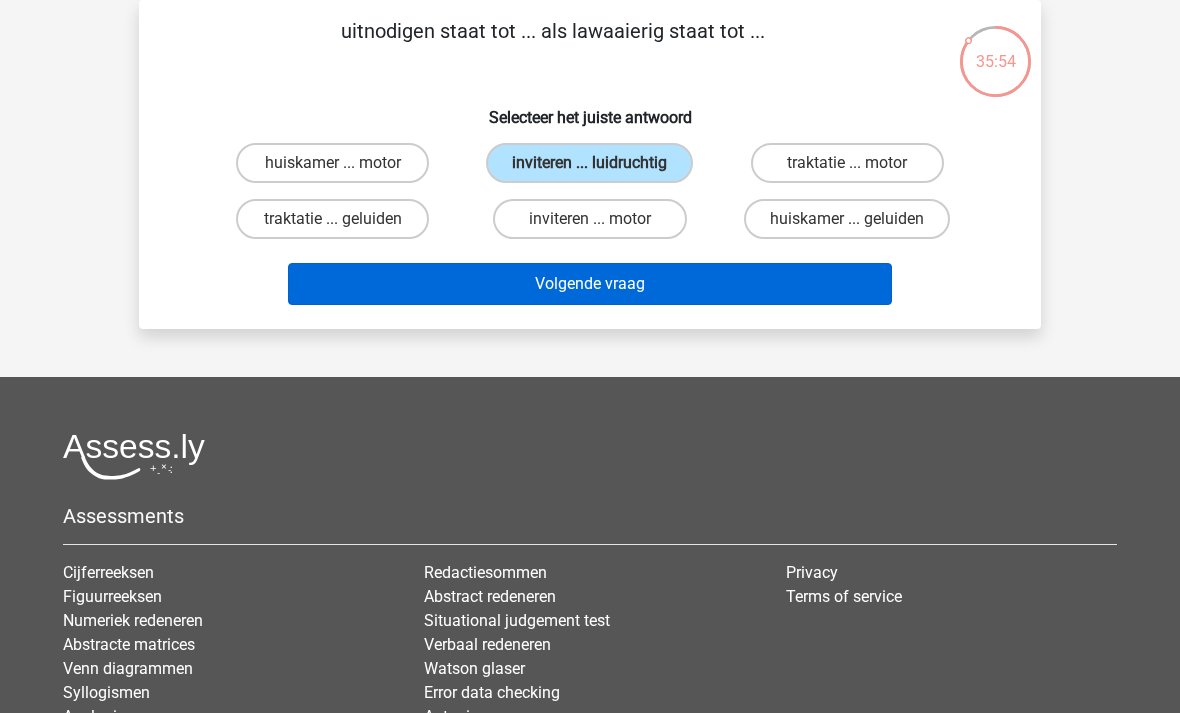click on "Volgende vraag" at bounding box center (590, 284) 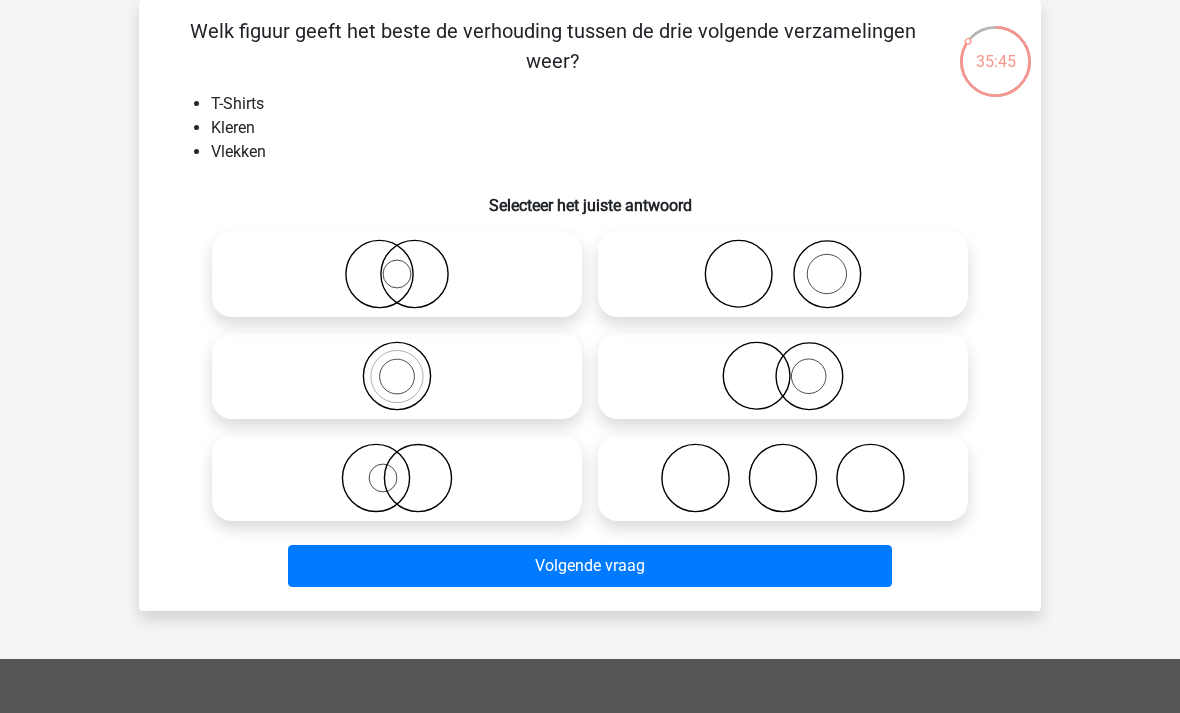 click 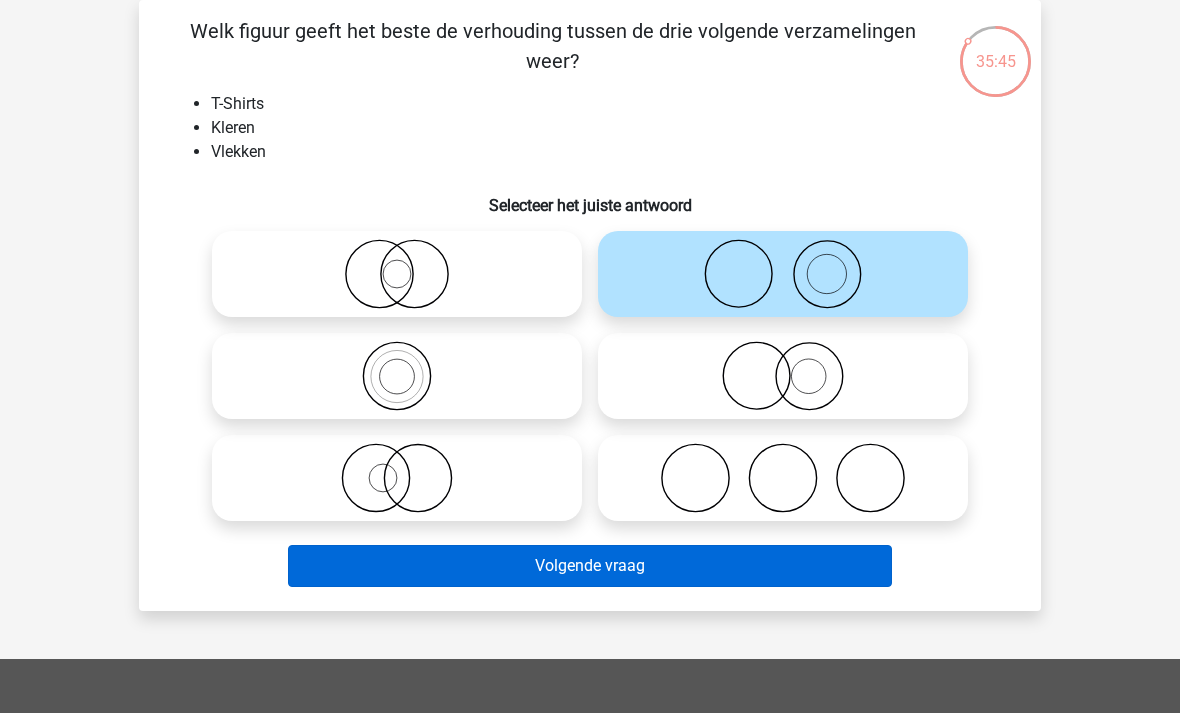 click on "Volgende vraag" at bounding box center (590, 566) 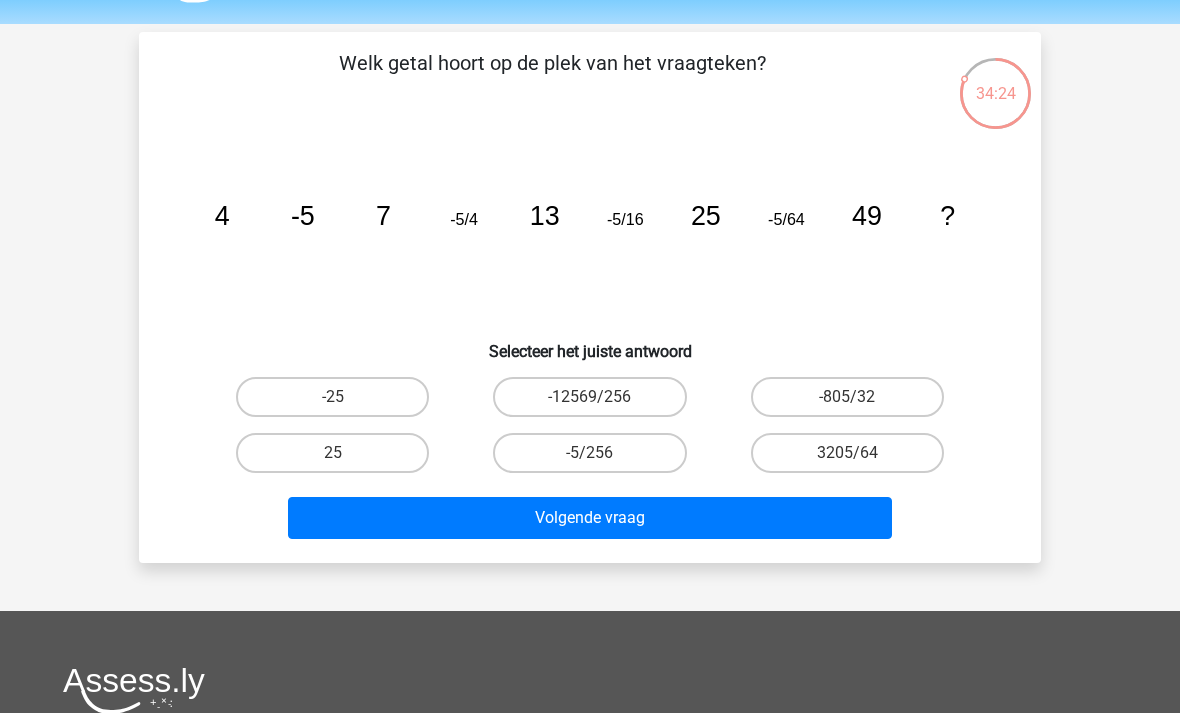 scroll, scrollTop: 67, scrollLeft: 0, axis: vertical 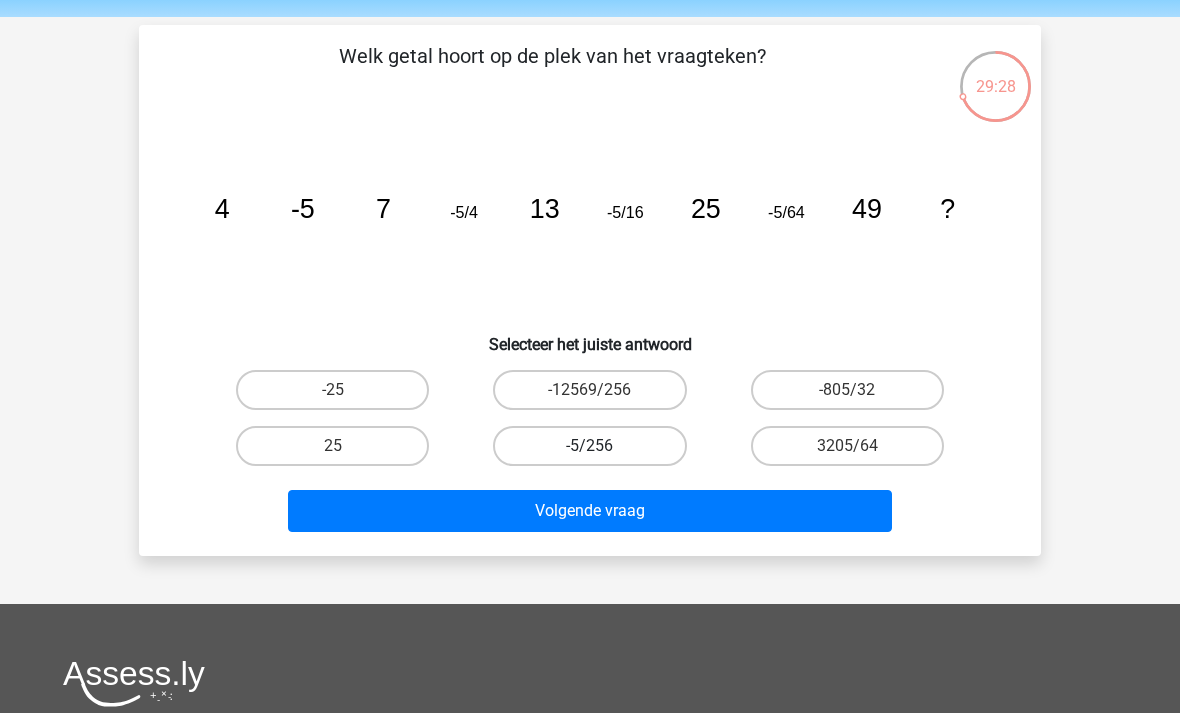 click on "-5/256" at bounding box center (589, 446) 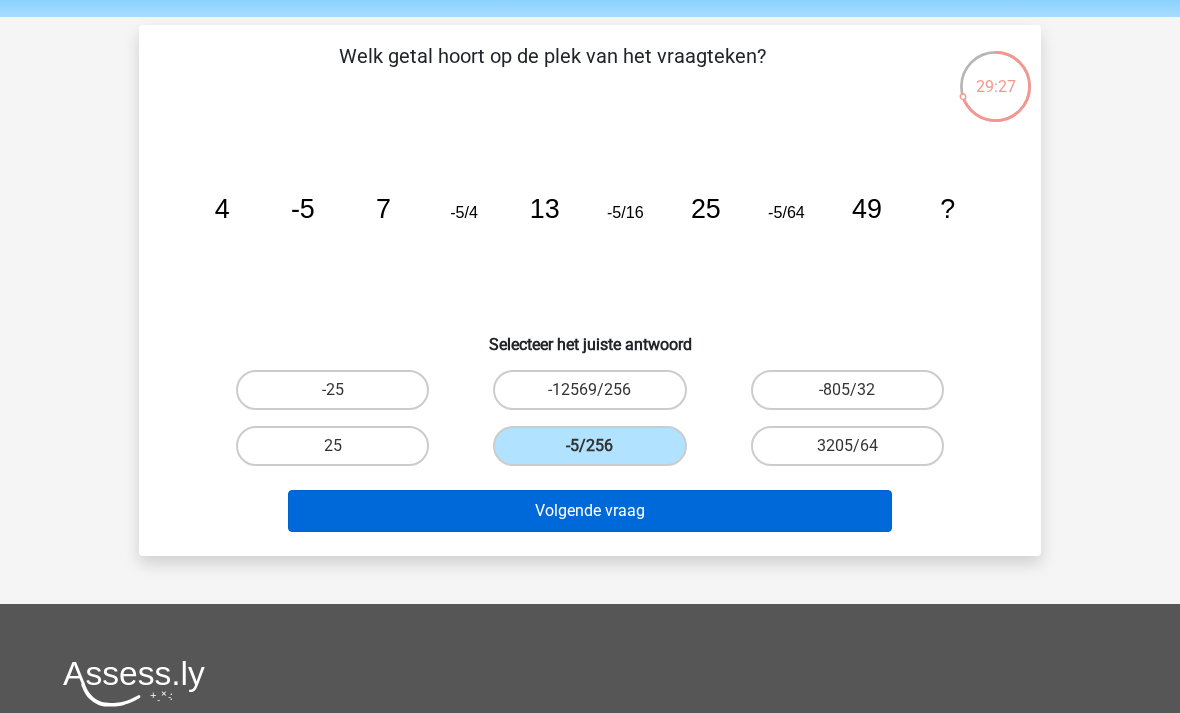 click on "Volgende vraag" at bounding box center [590, 511] 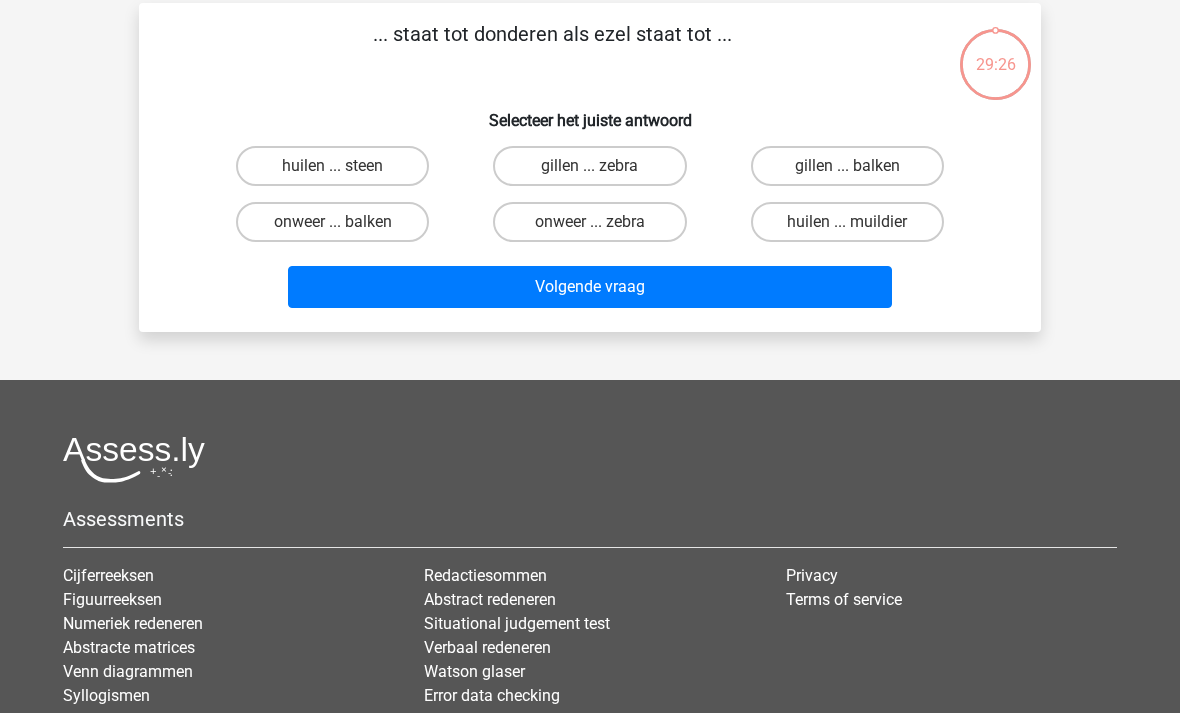 scroll, scrollTop: 92, scrollLeft: 0, axis: vertical 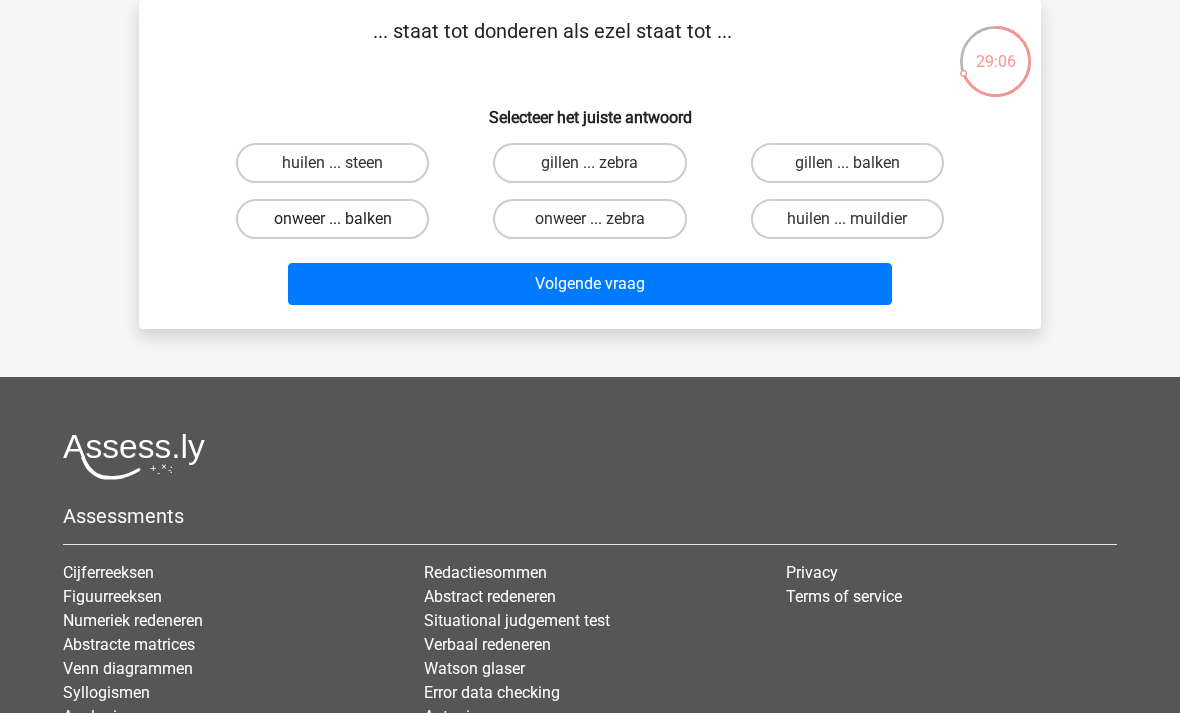 click on "onweer ... balken" at bounding box center (332, 219) 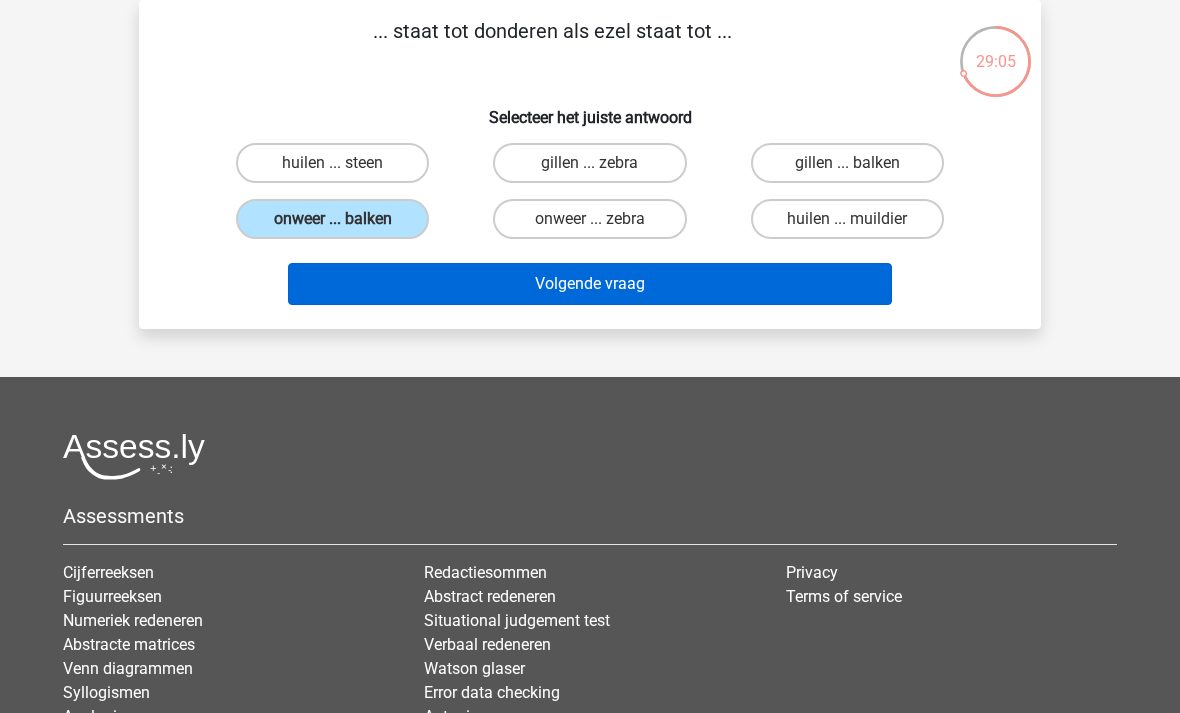click on "Volgende vraag" at bounding box center [590, 284] 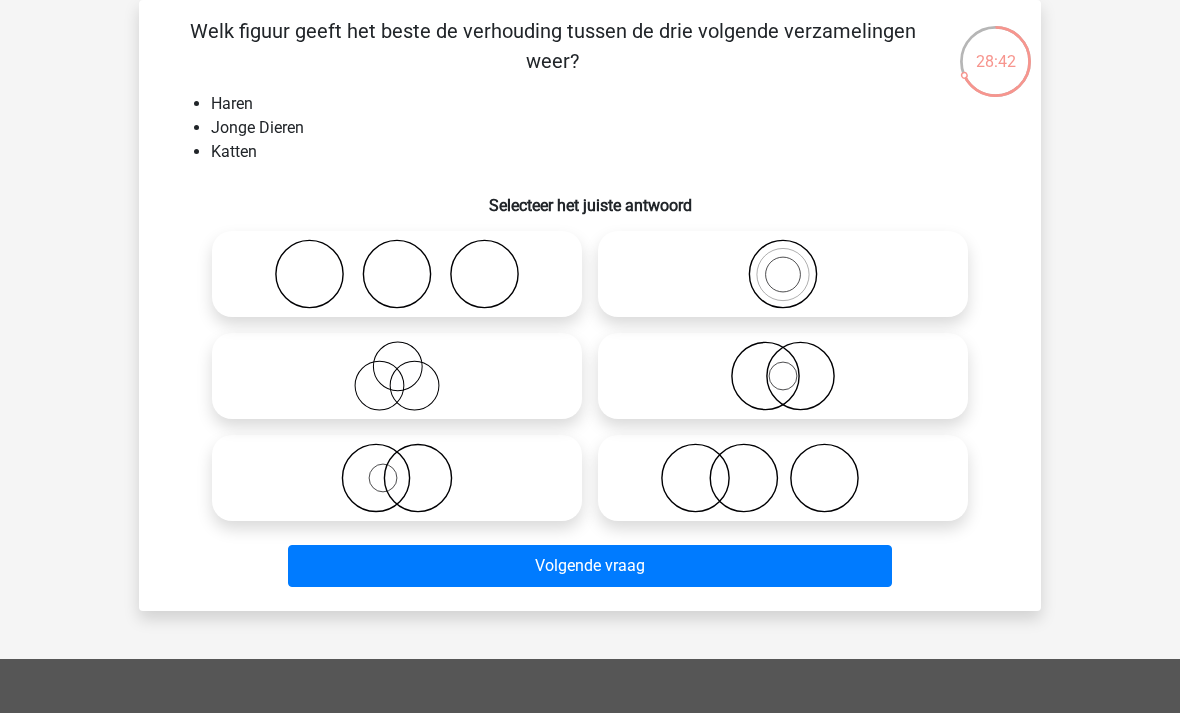 click 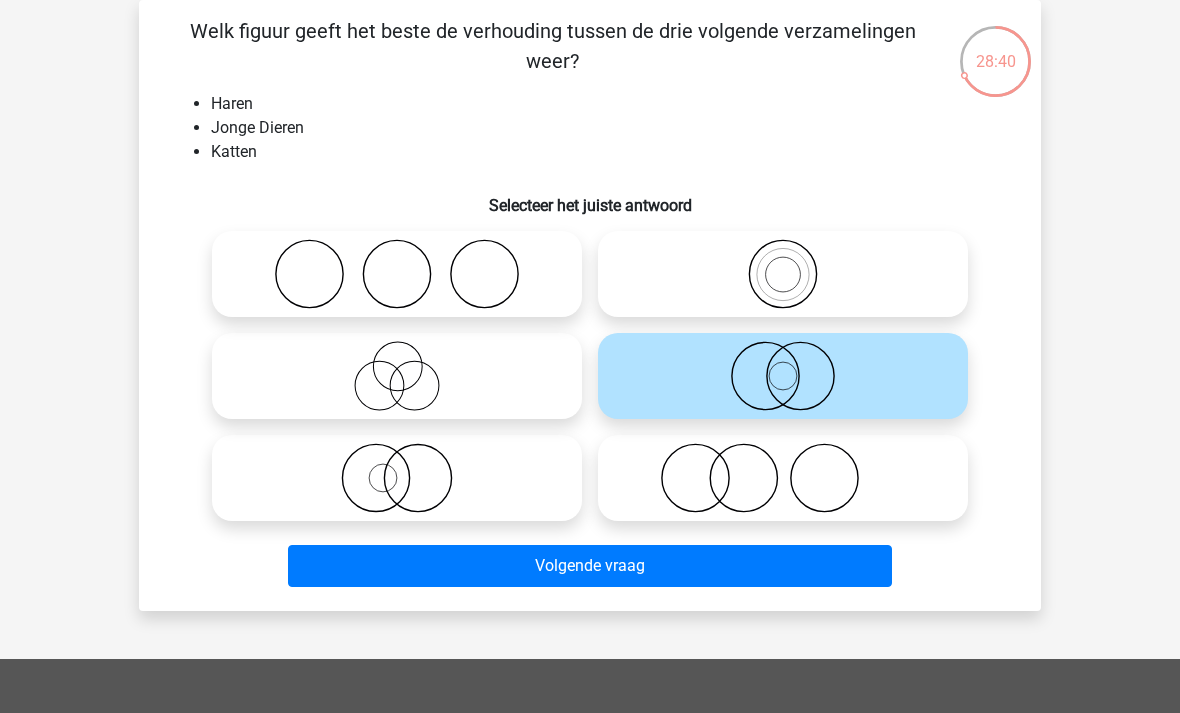 click 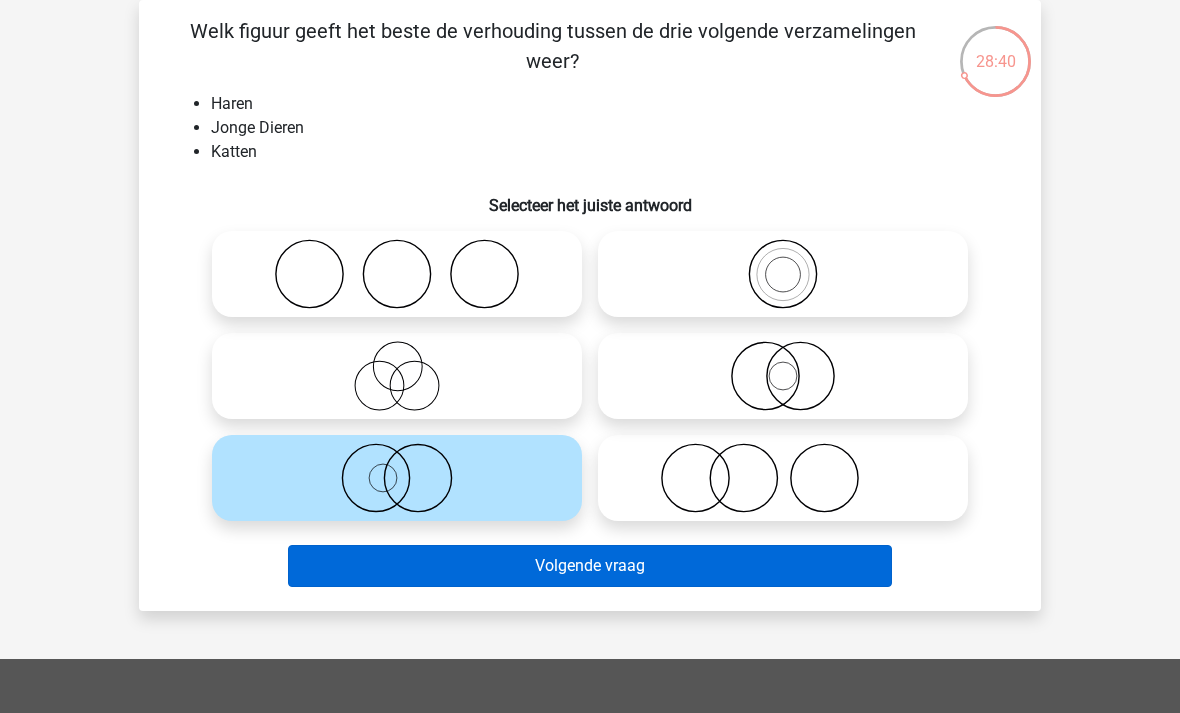 click on "Volgende vraag" at bounding box center [590, 566] 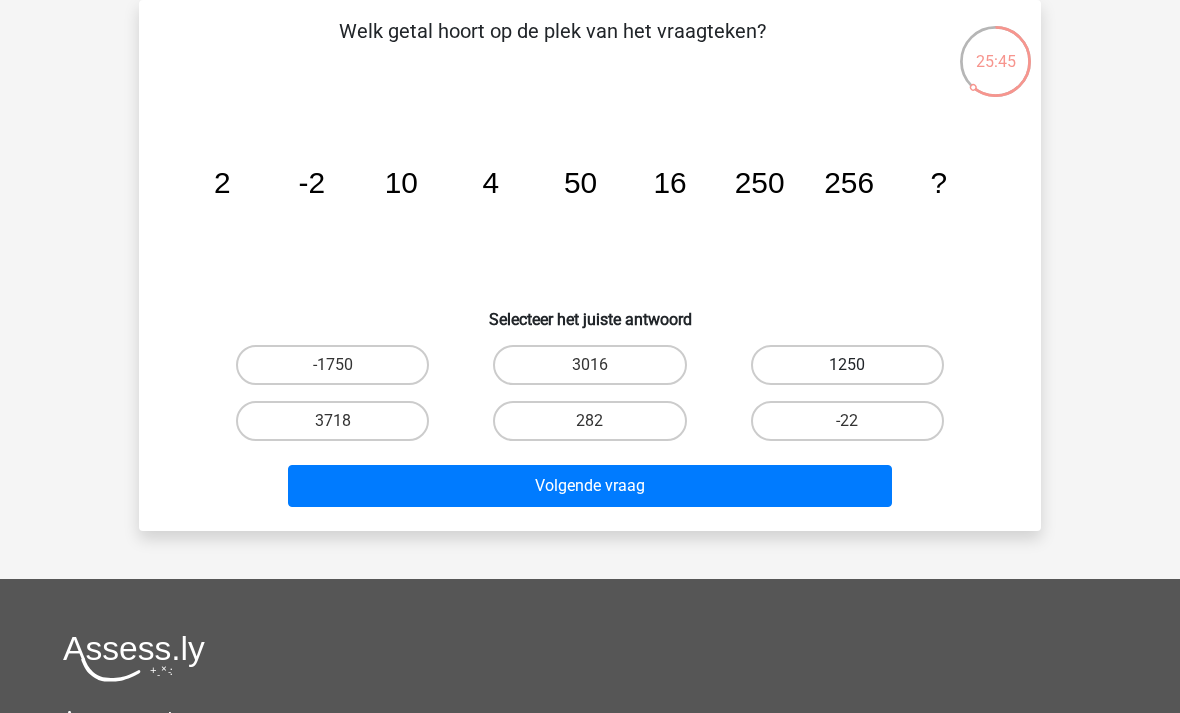 click on "1250" at bounding box center [847, 365] 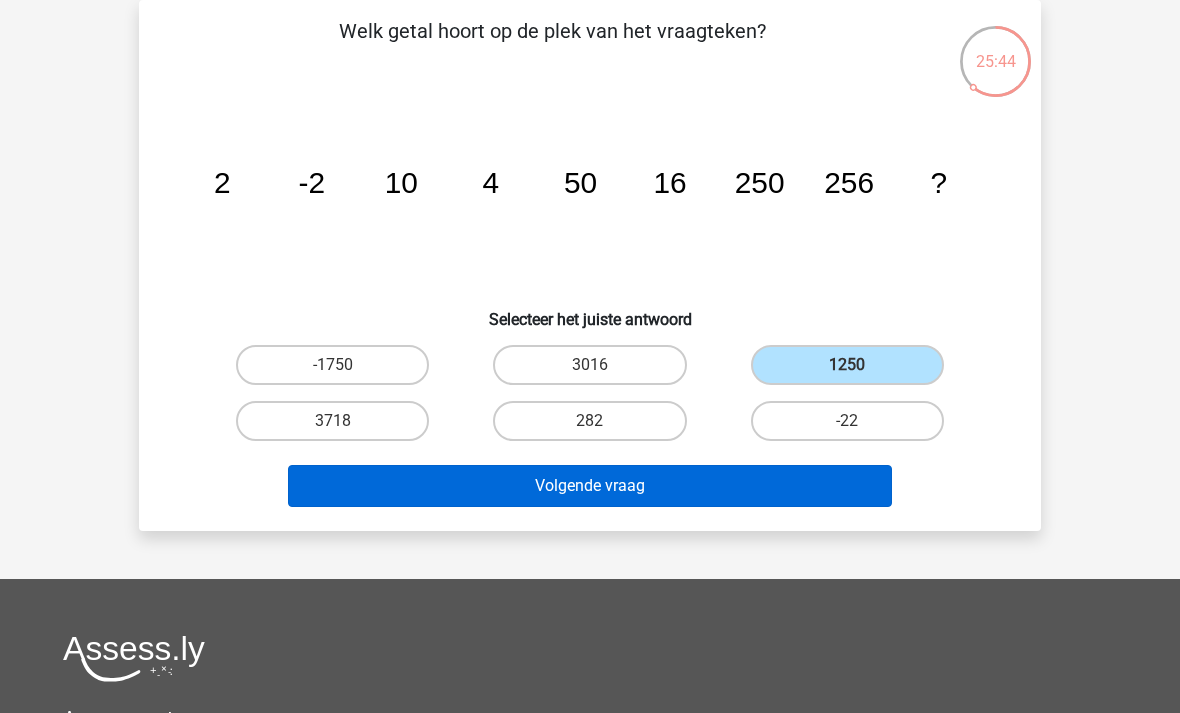 click on "Volgende vraag" at bounding box center (590, 486) 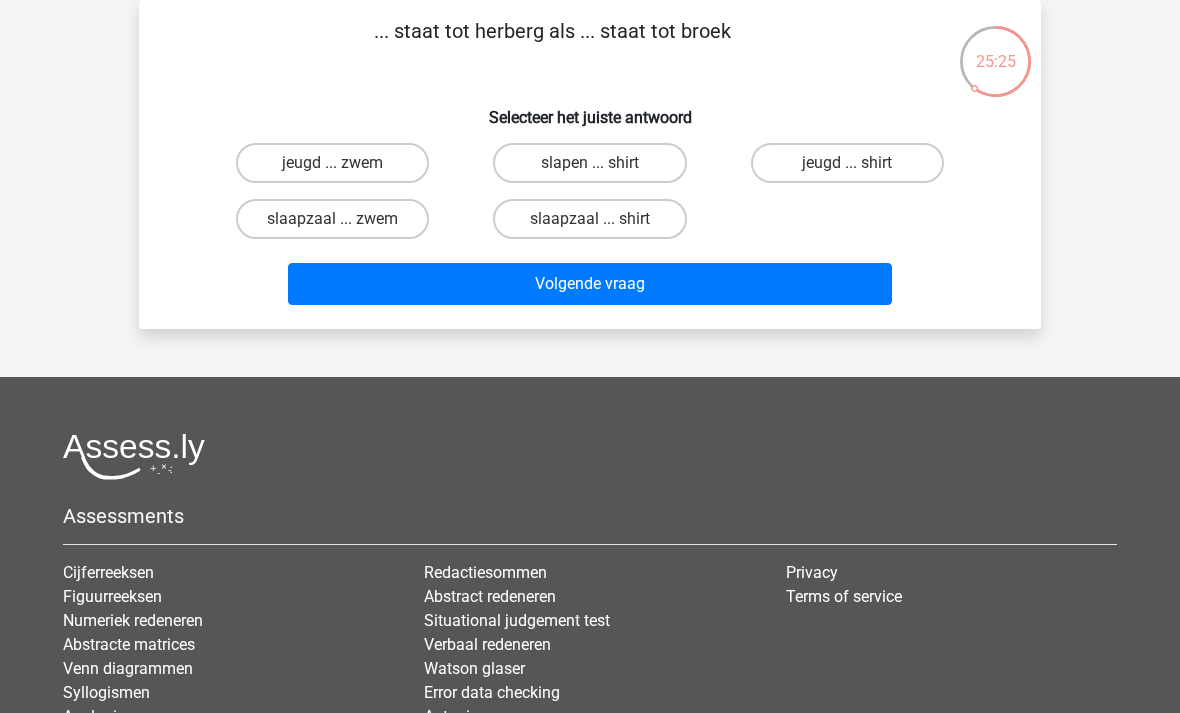 click on "slaapzaal ... shirt" at bounding box center (332, 163) 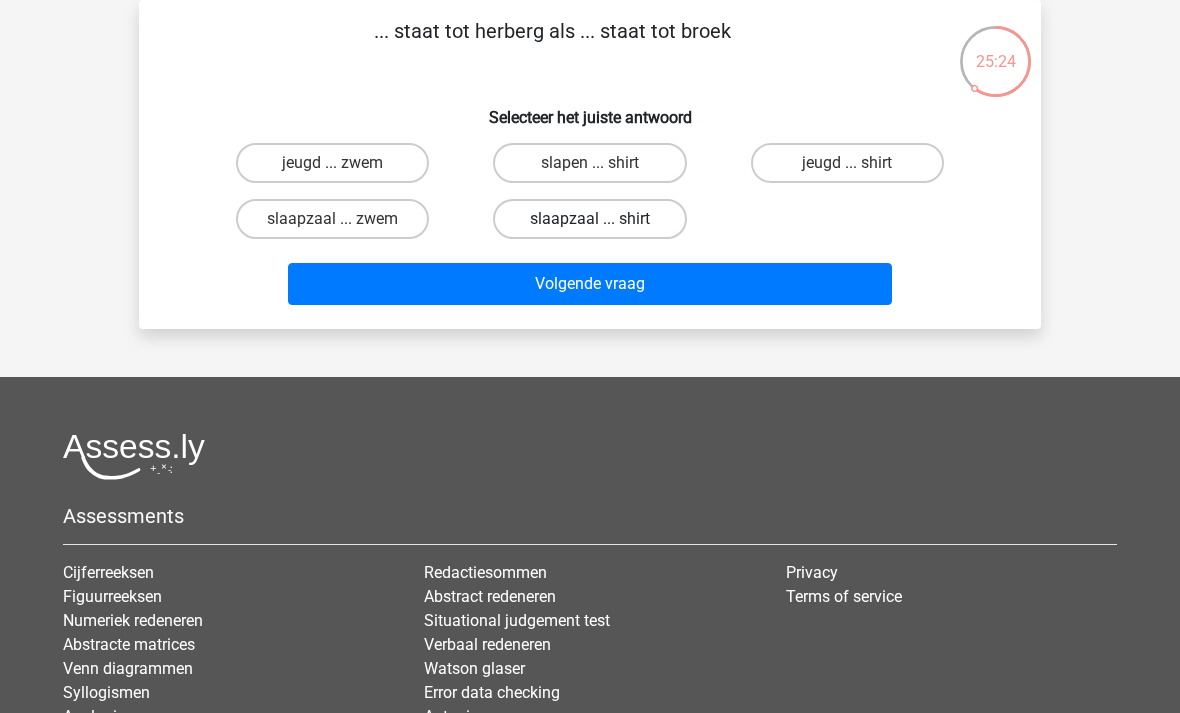 click on "slaapzaal ... shirt" at bounding box center [589, 219] 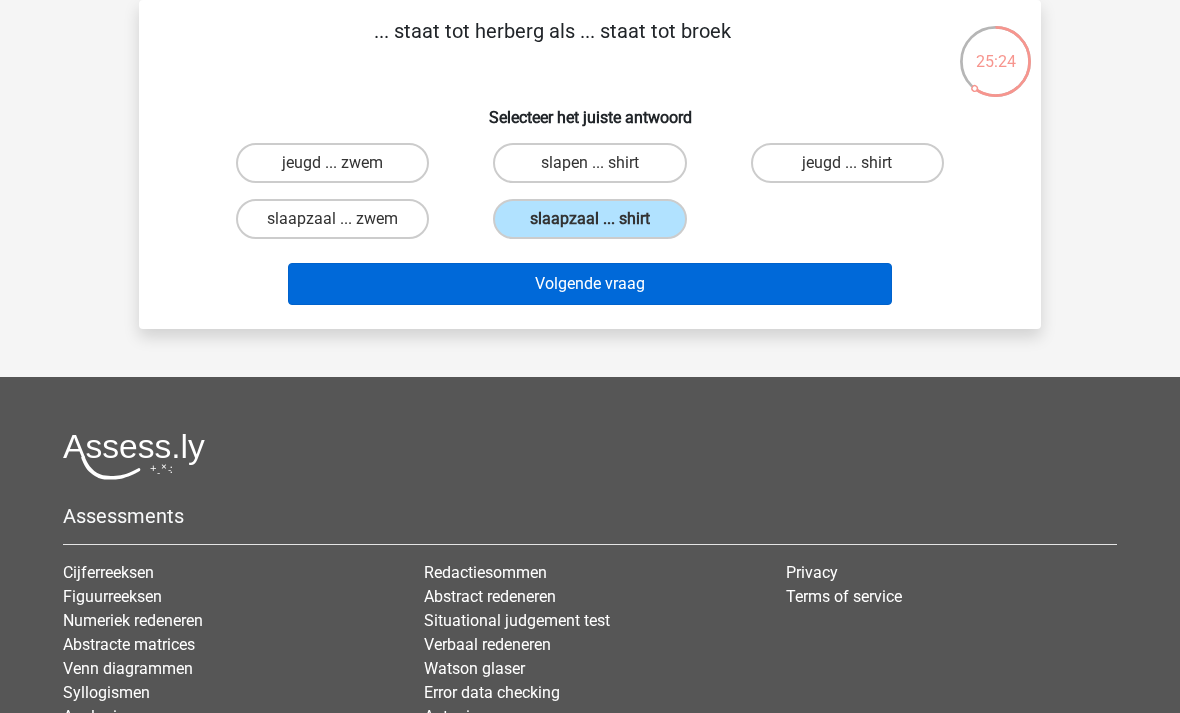 click on "Volgende vraag" at bounding box center [590, 284] 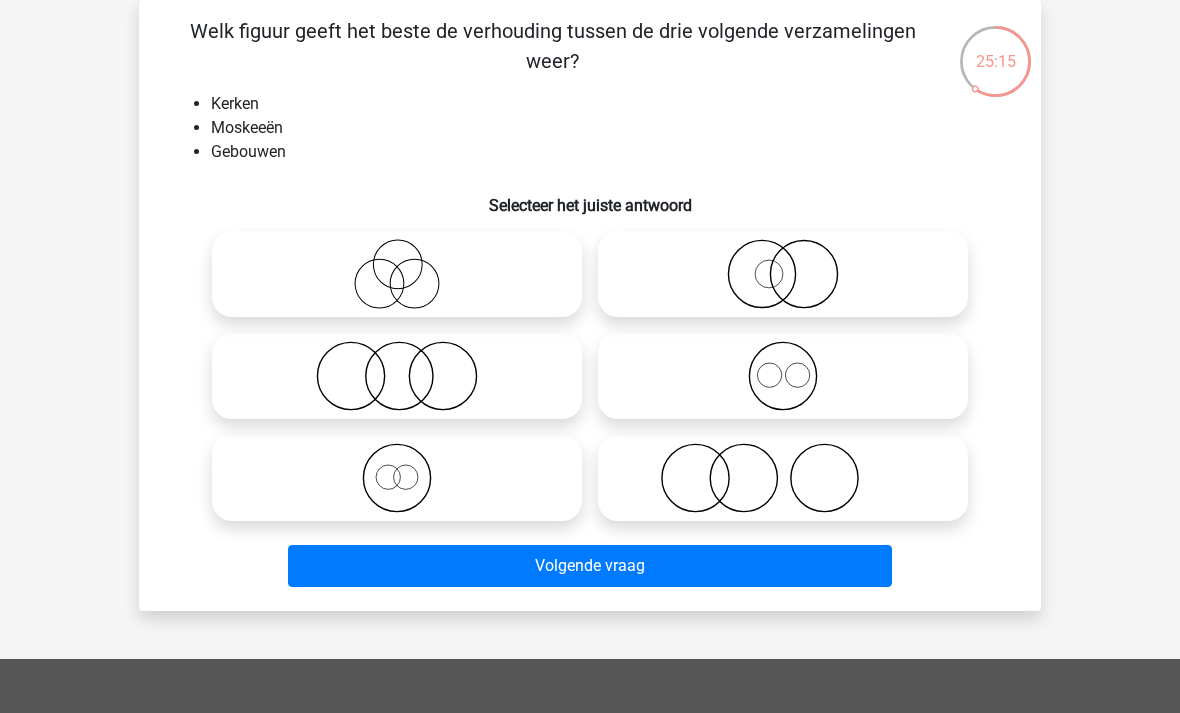 click 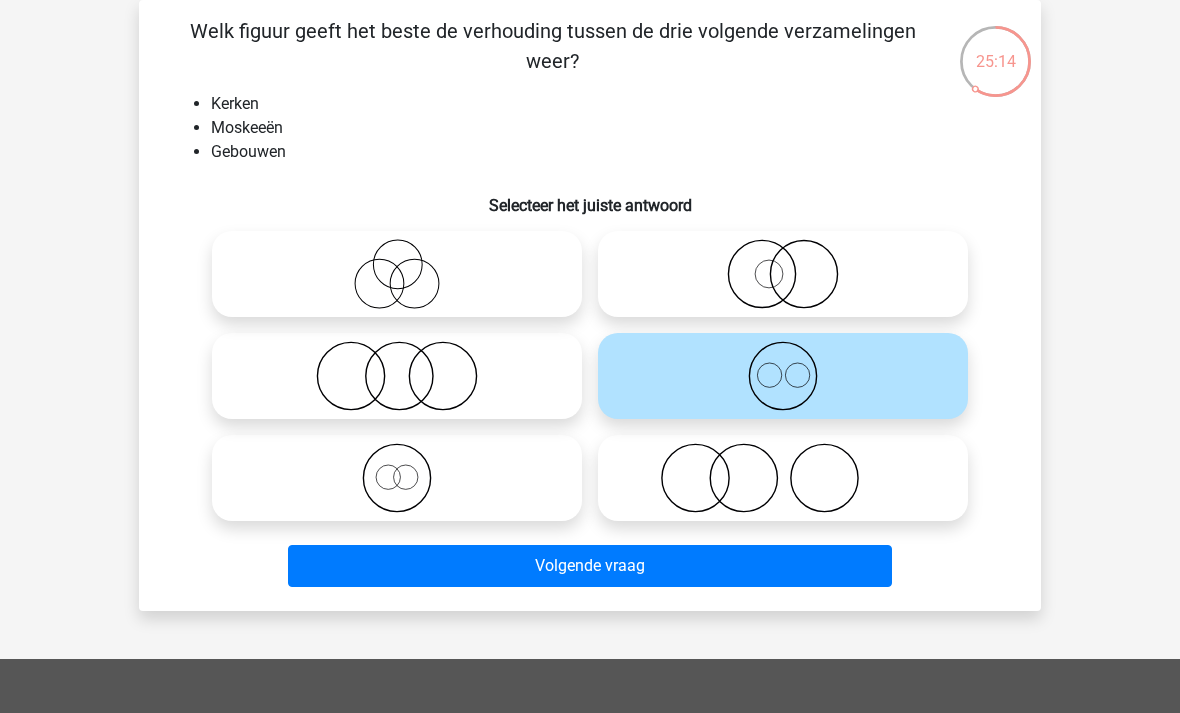 click 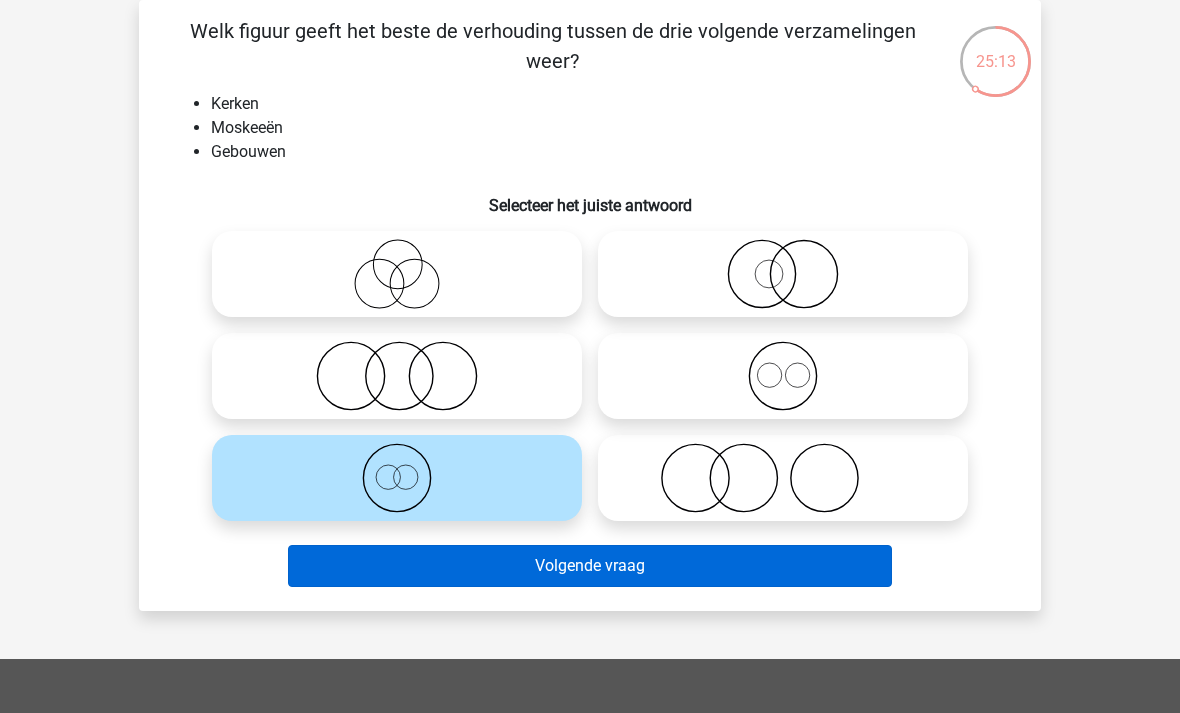 click on "Volgende vraag" at bounding box center [590, 566] 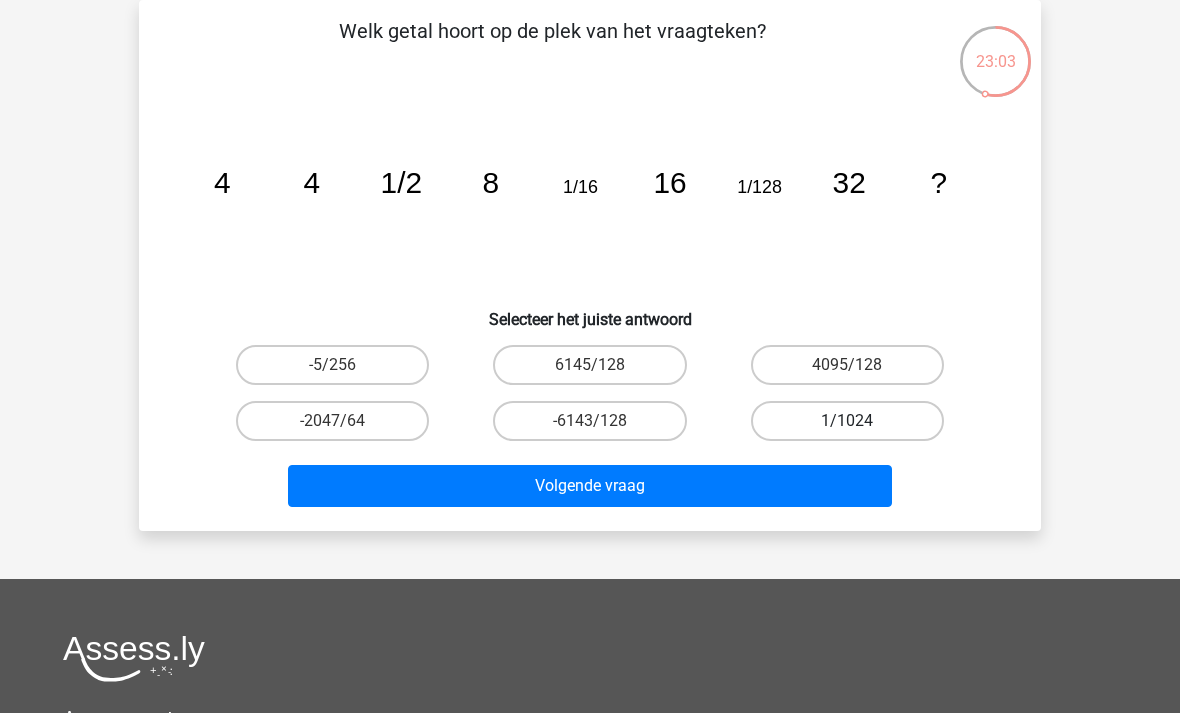click on "1/1024" at bounding box center (847, 421) 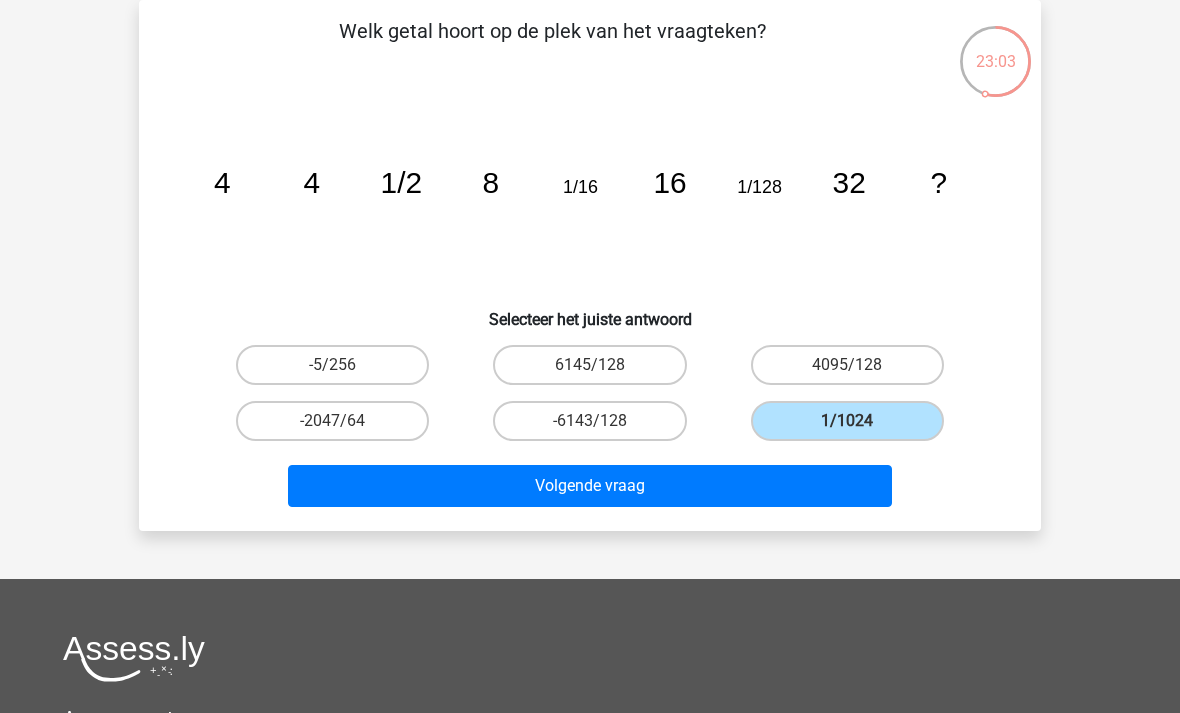 click on "Welk getal hoort op de plek van het vraagteken?
image/svg+xml
4
4
1/2
8
1/16
16
1/128
32
?" at bounding box center [590, 265] 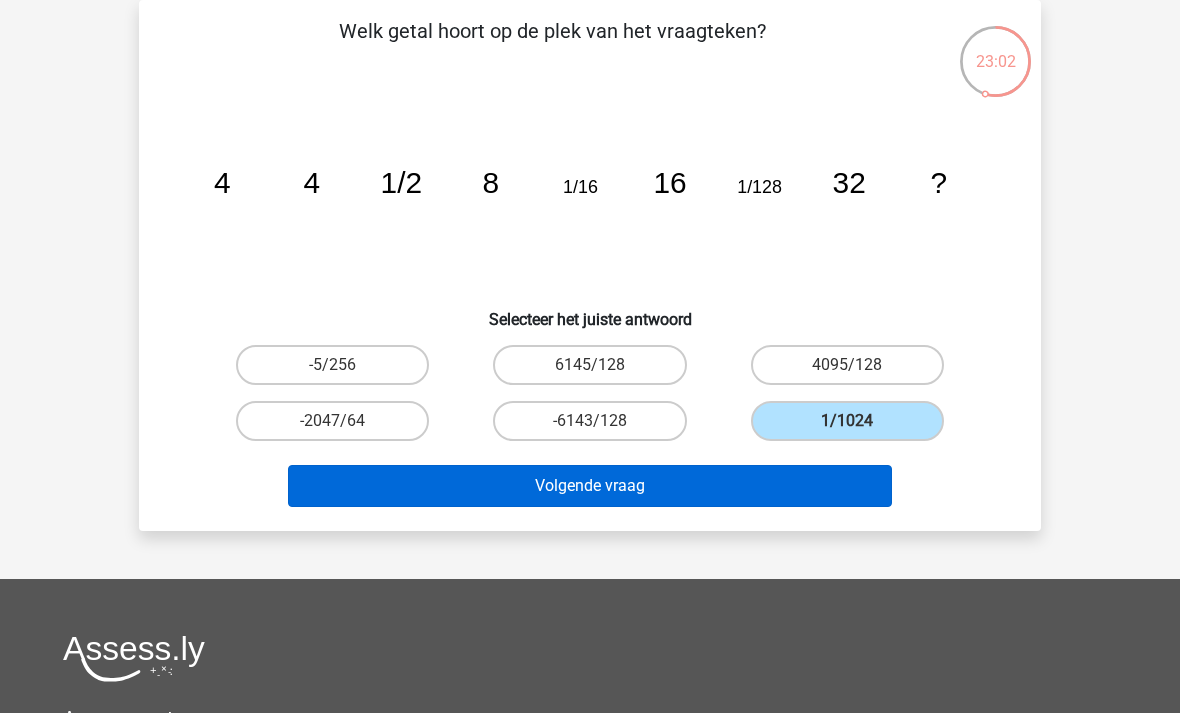 click on "Volgende vraag" at bounding box center (590, 486) 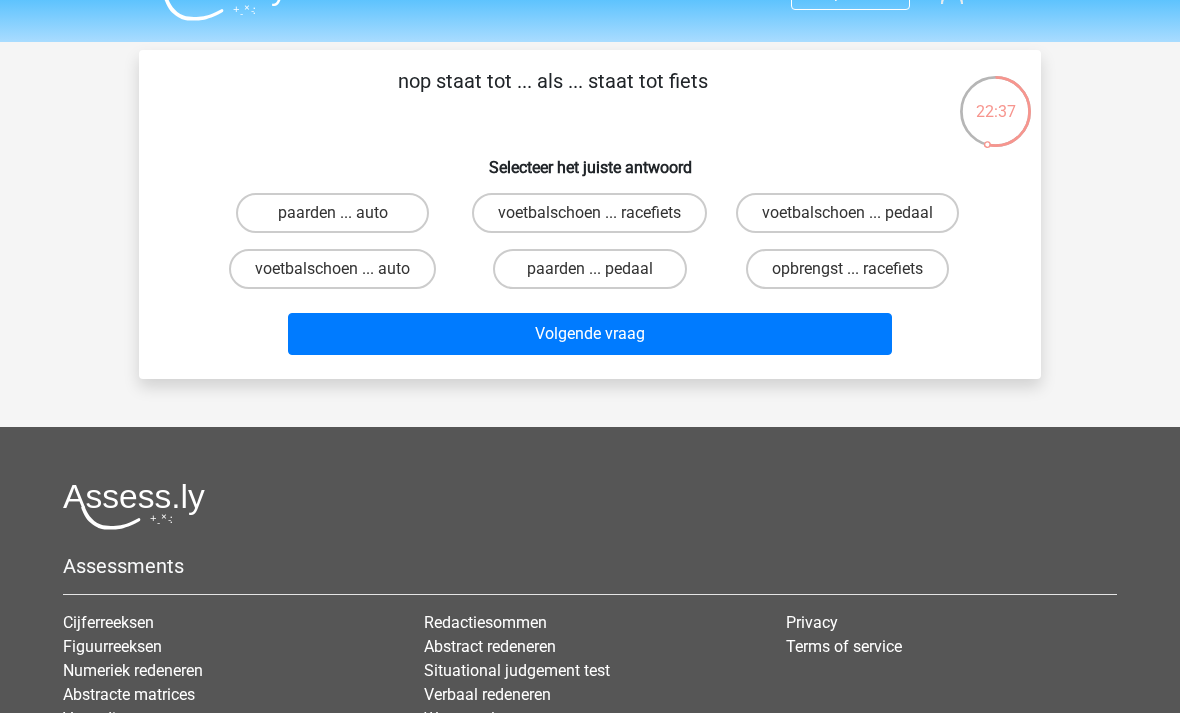 scroll, scrollTop: 40, scrollLeft: 0, axis: vertical 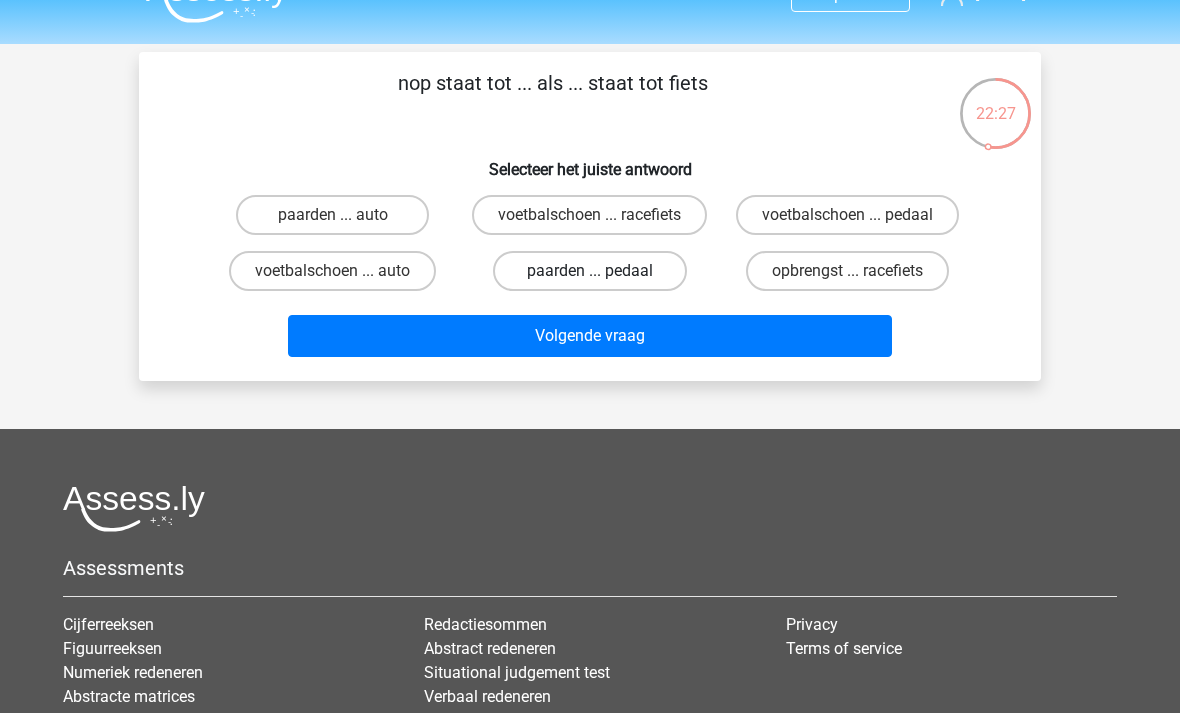 click on "paarden ... pedaal" at bounding box center [589, 271] 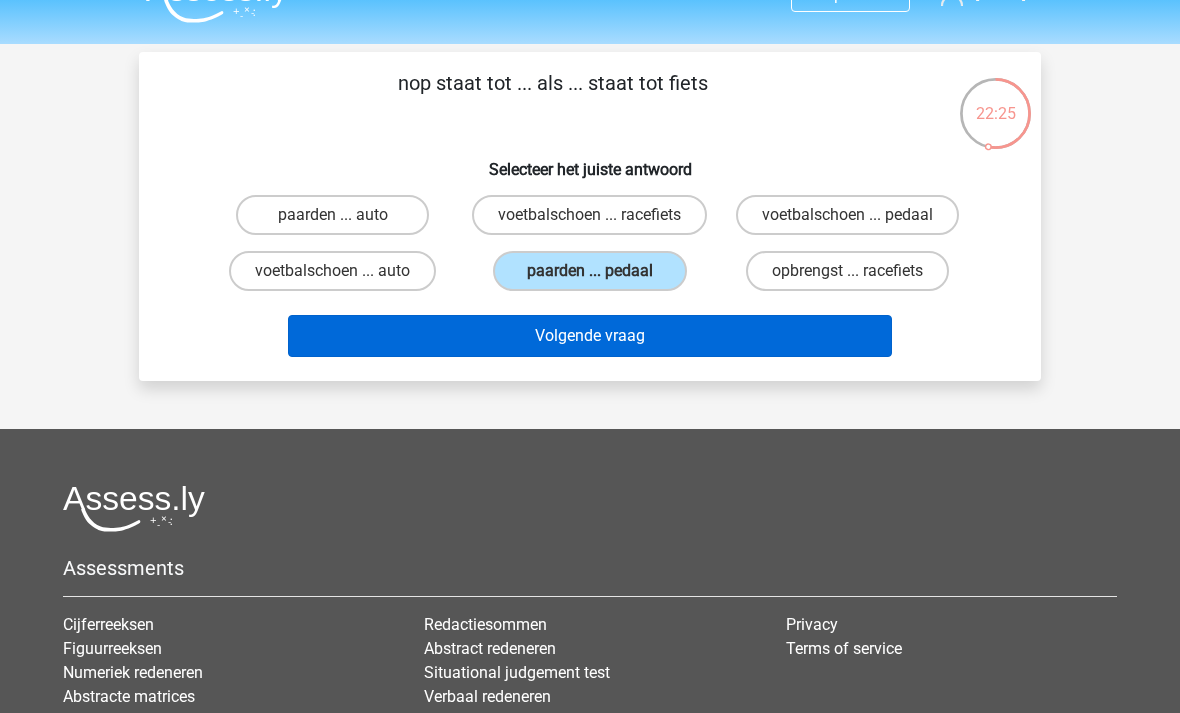 click on "Volgende vraag" at bounding box center (590, 336) 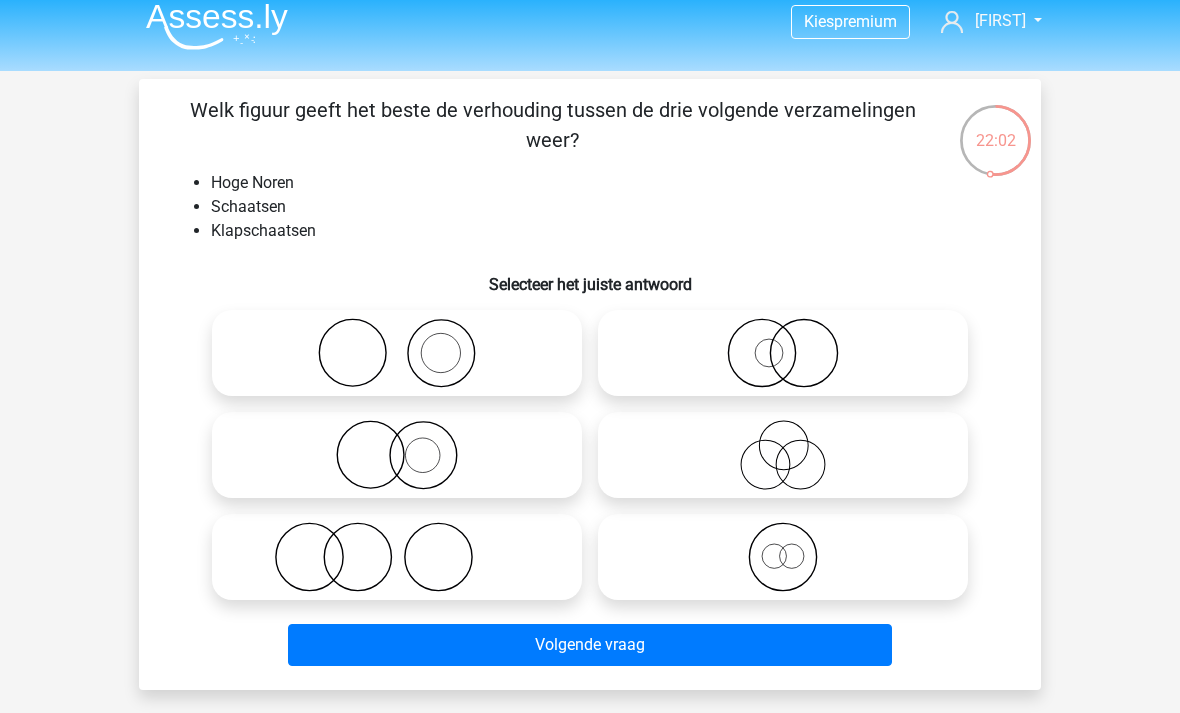 scroll, scrollTop: 13, scrollLeft: 0, axis: vertical 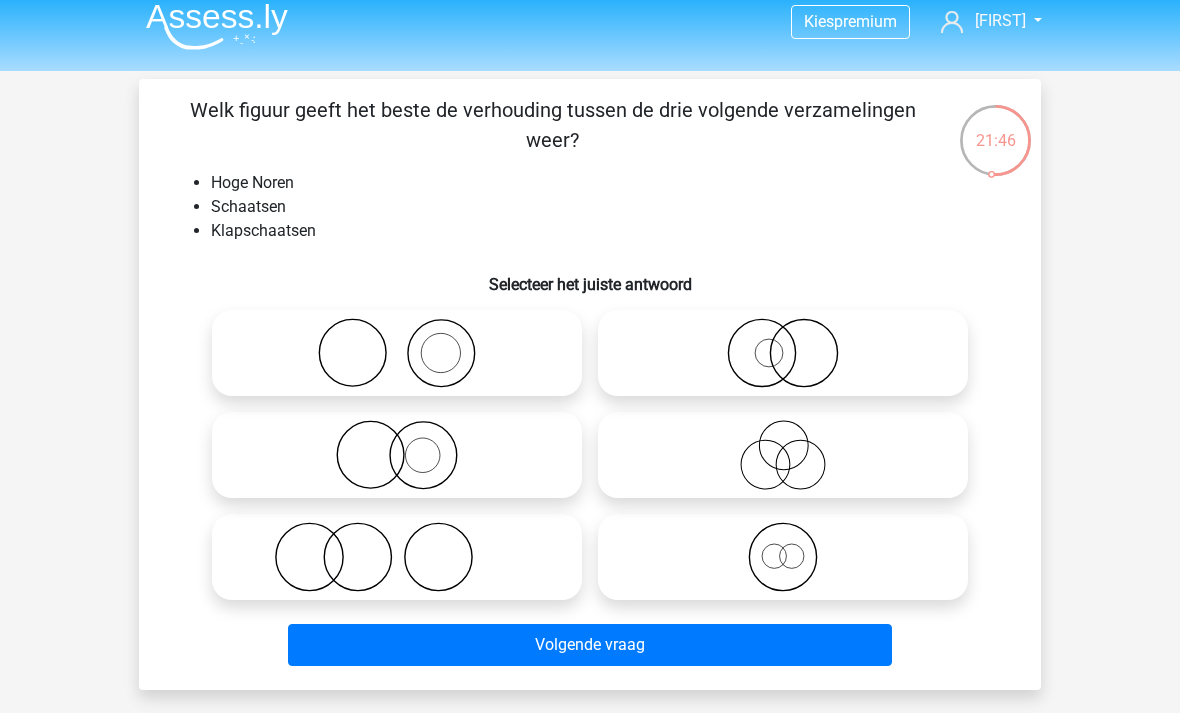 click 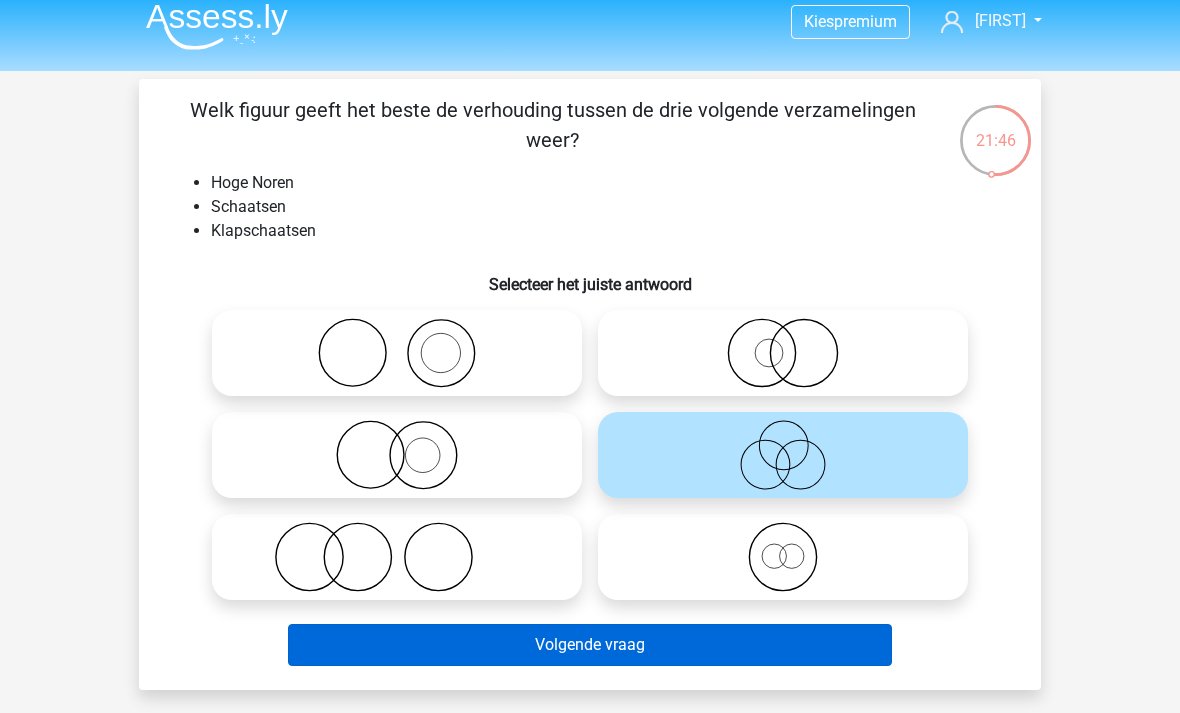 click on "Volgende vraag" at bounding box center (590, 645) 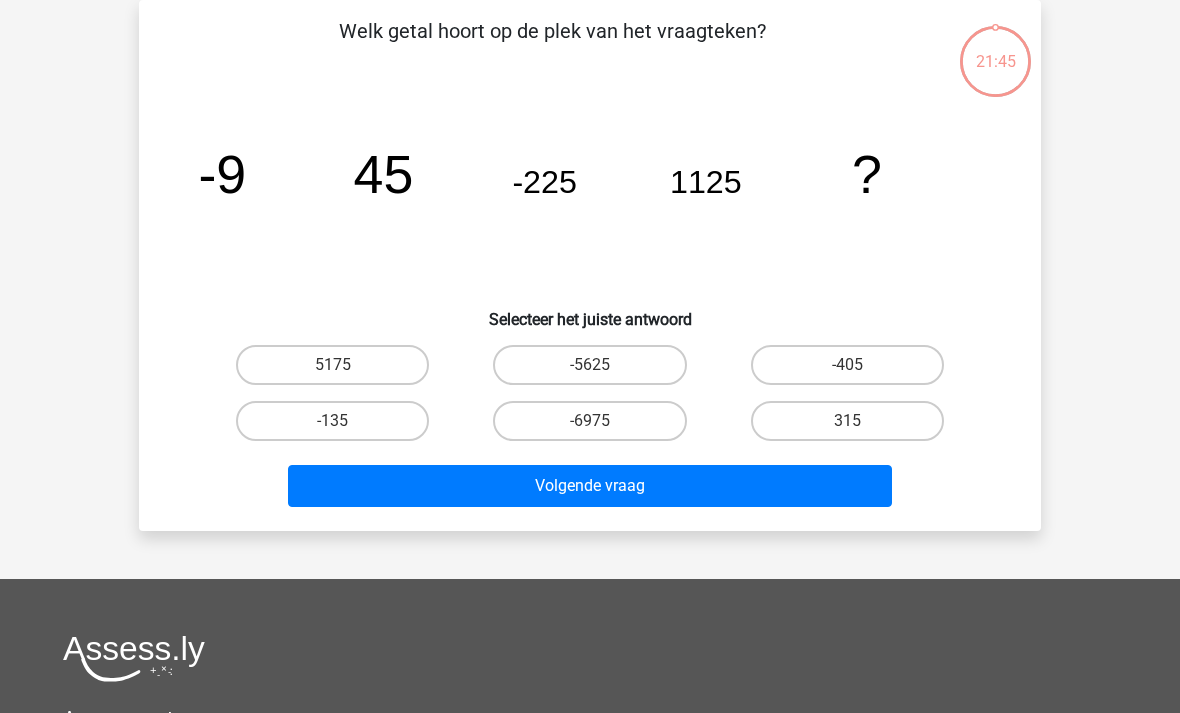 scroll, scrollTop: 92, scrollLeft: 0, axis: vertical 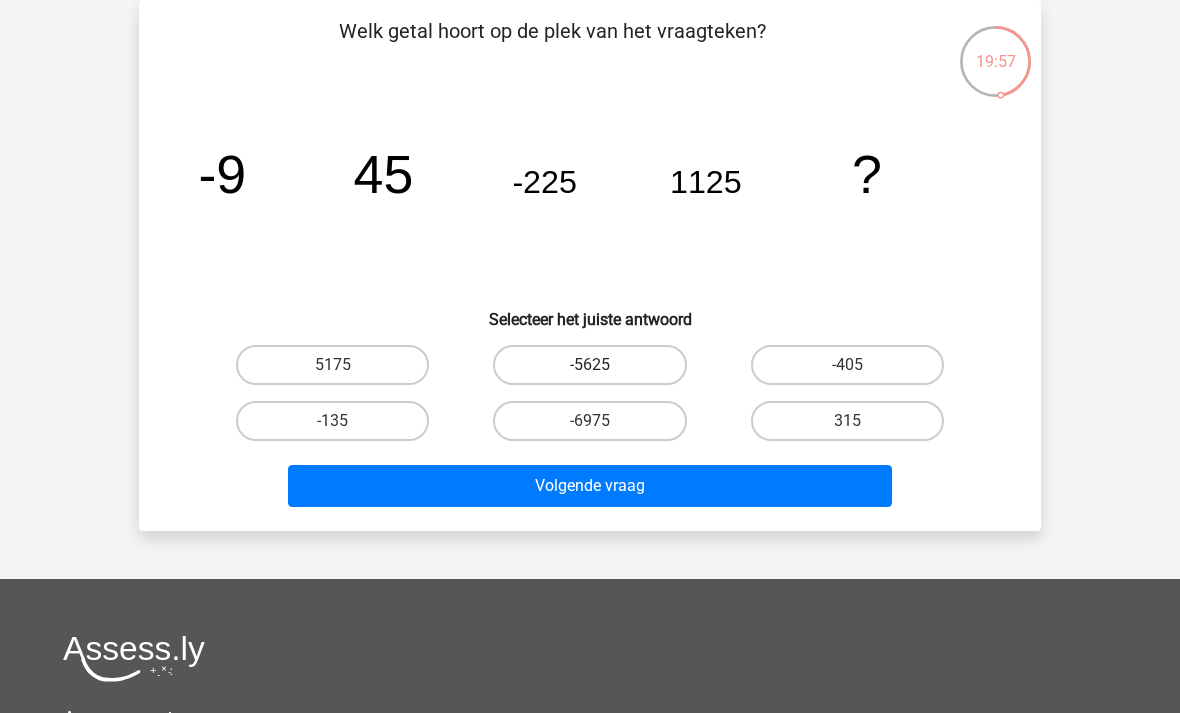 click on "-5625" at bounding box center [589, 365] 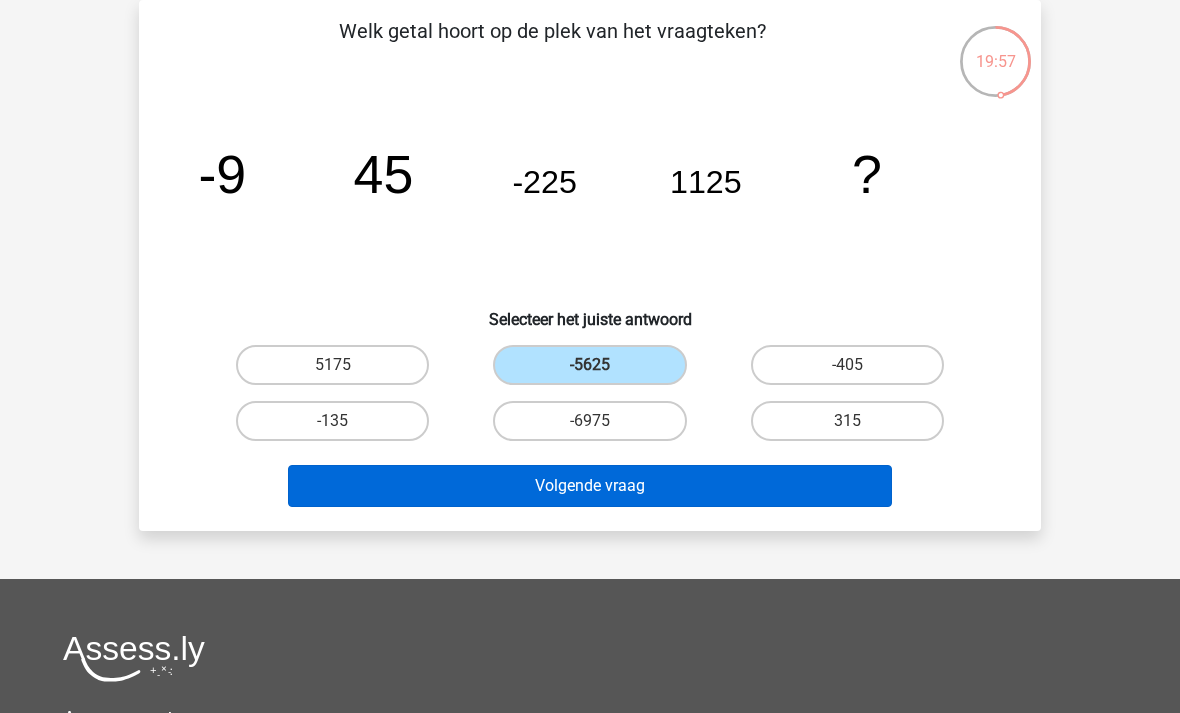 click on "Volgende vraag" at bounding box center (590, 486) 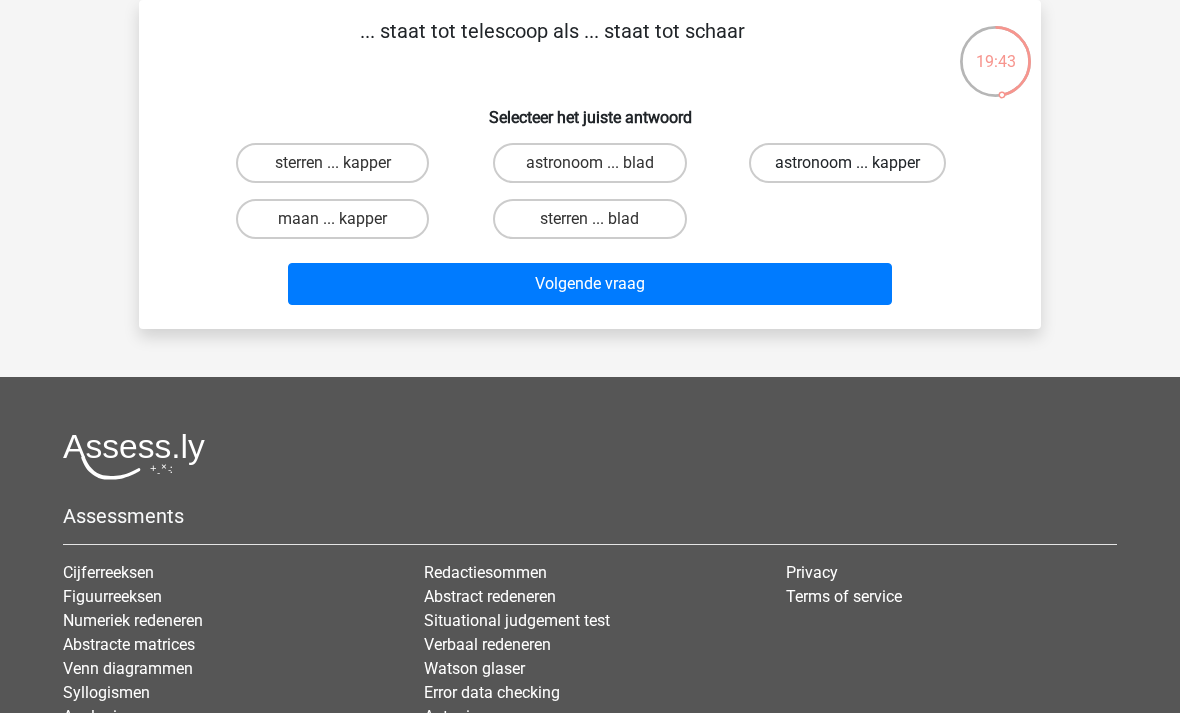click on "astronoom ... kapper" at bounding box center [847, 163] 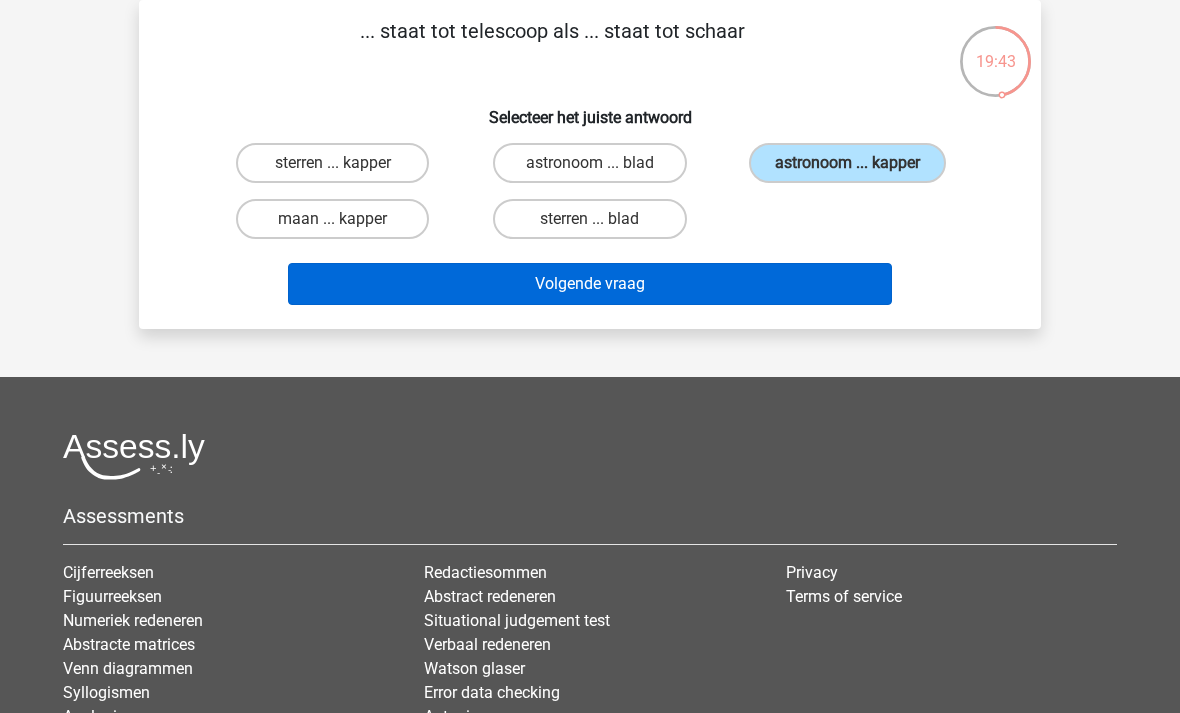 click on "Volgende vraag" at bounding box center [590, 284] 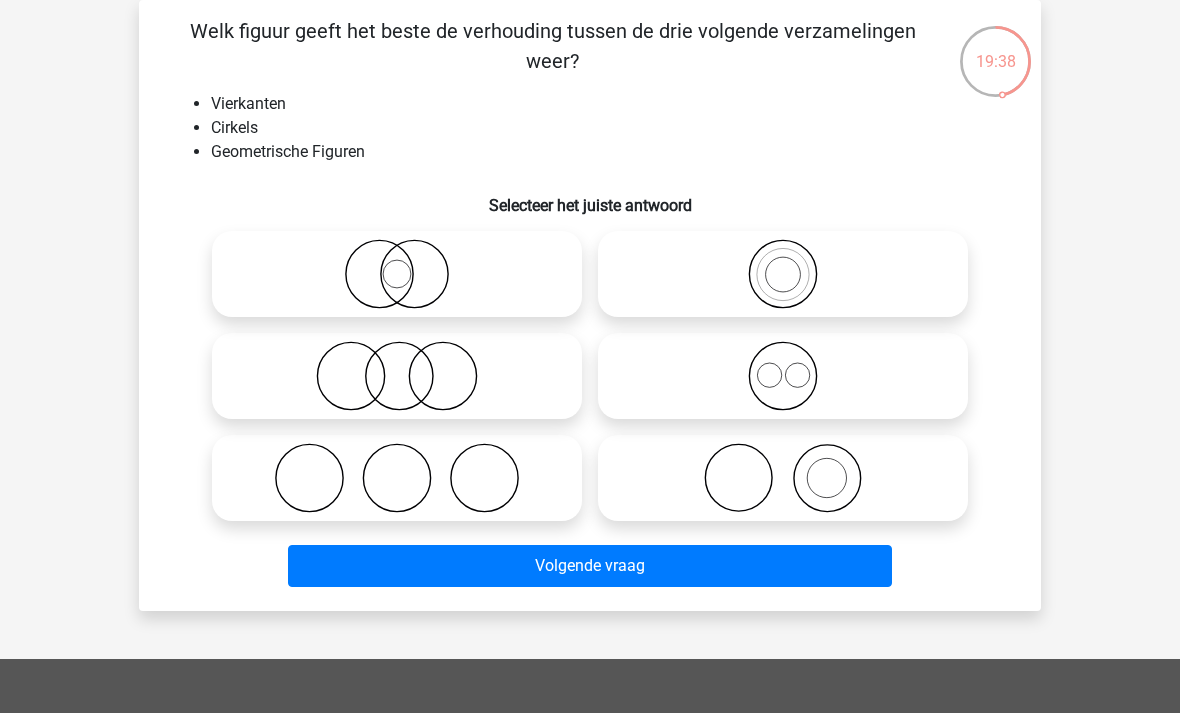 click at bounding box center [783, 376] 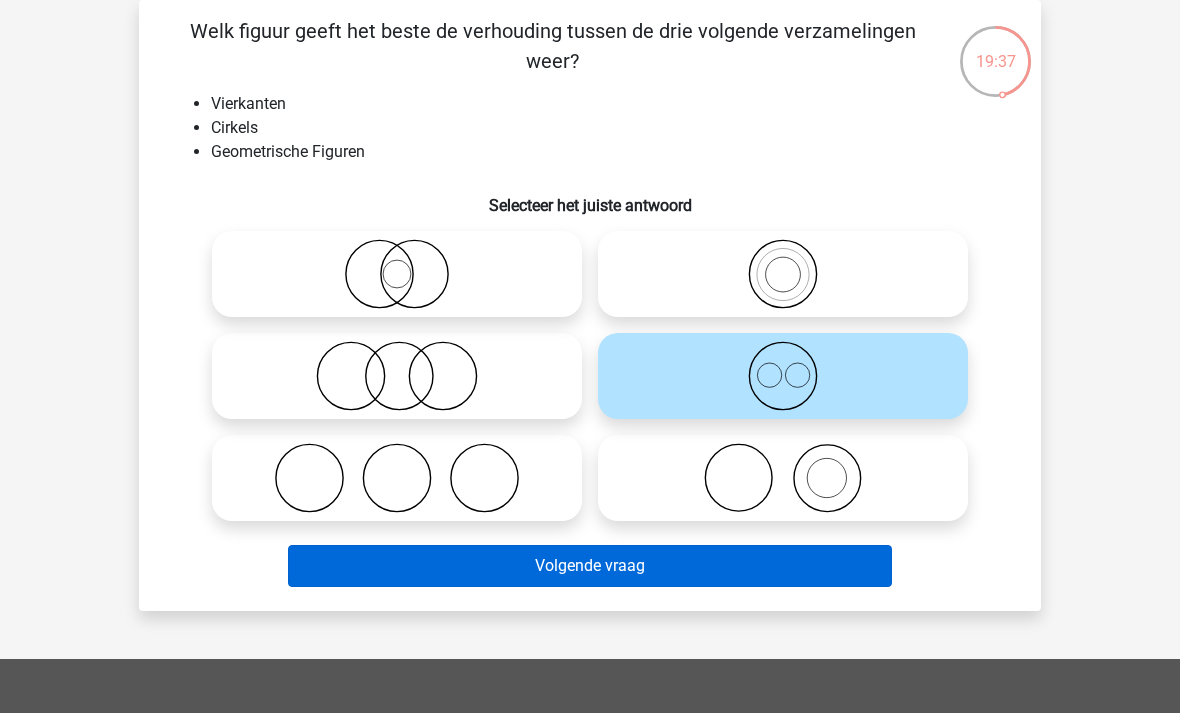 click on "Volgende vraag" at bounding box center [590, 566] 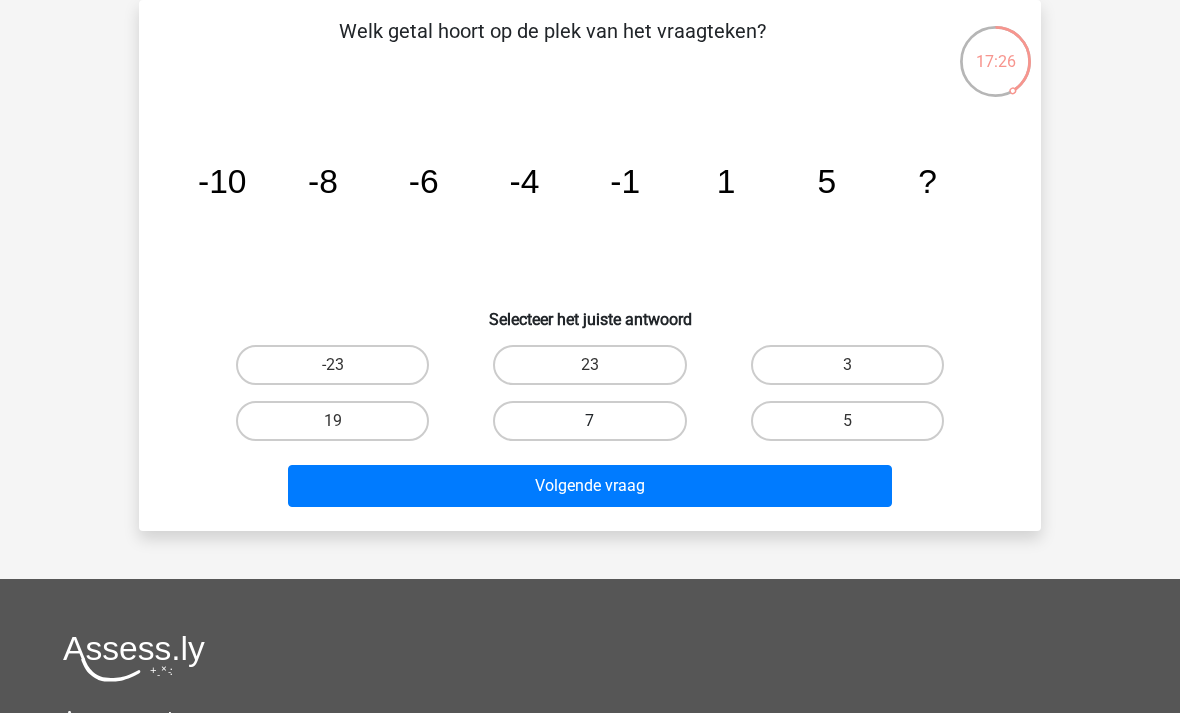 click on "7" at bounding box center (589, 421) 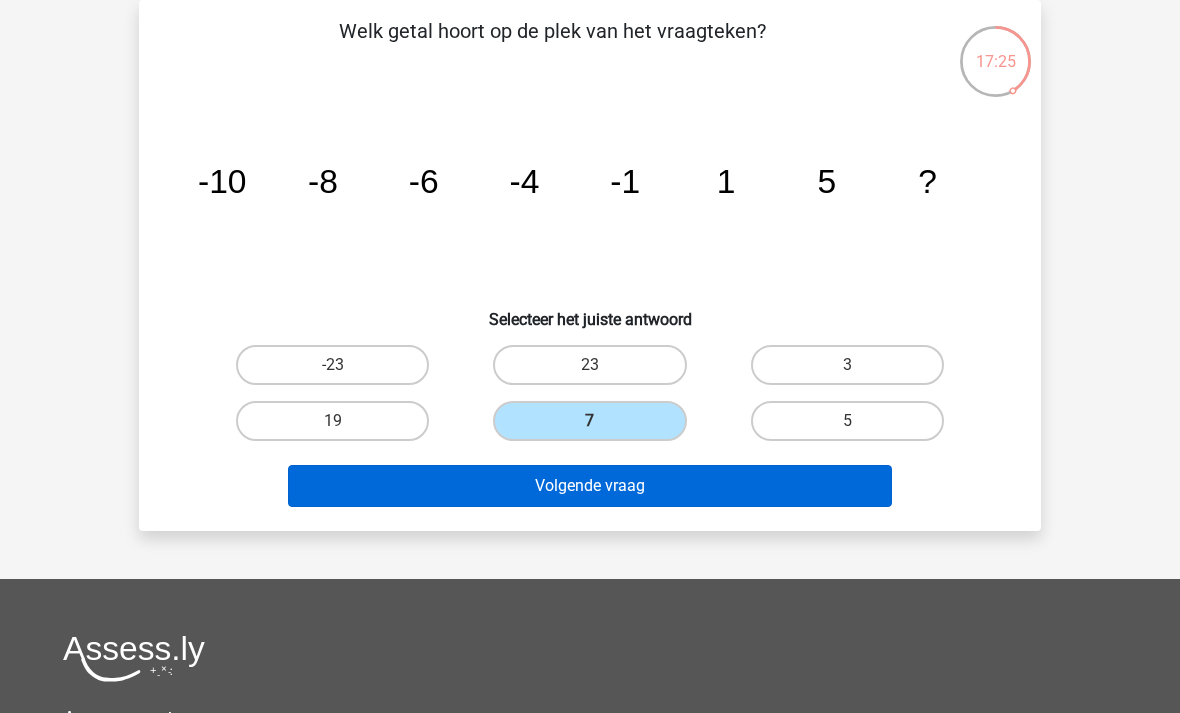 click on "Volgende vraag" at bounding box center [590, 486] 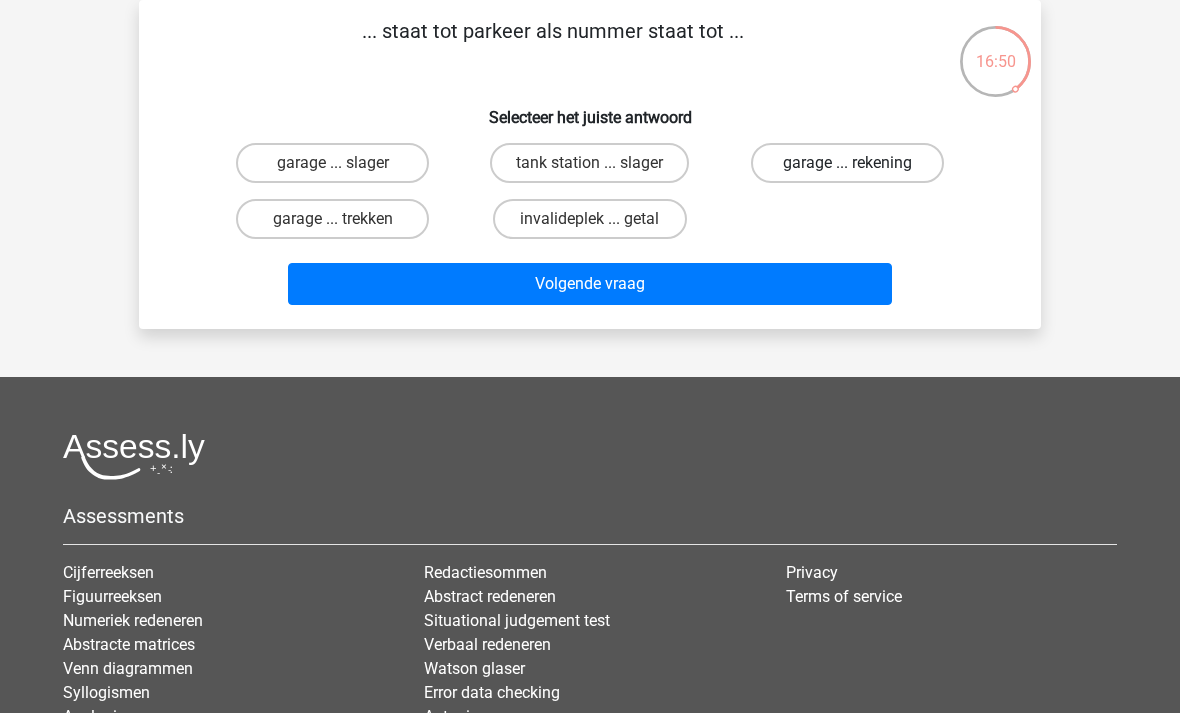 click on "garage ... rekening" at bounding box center [847, 163] 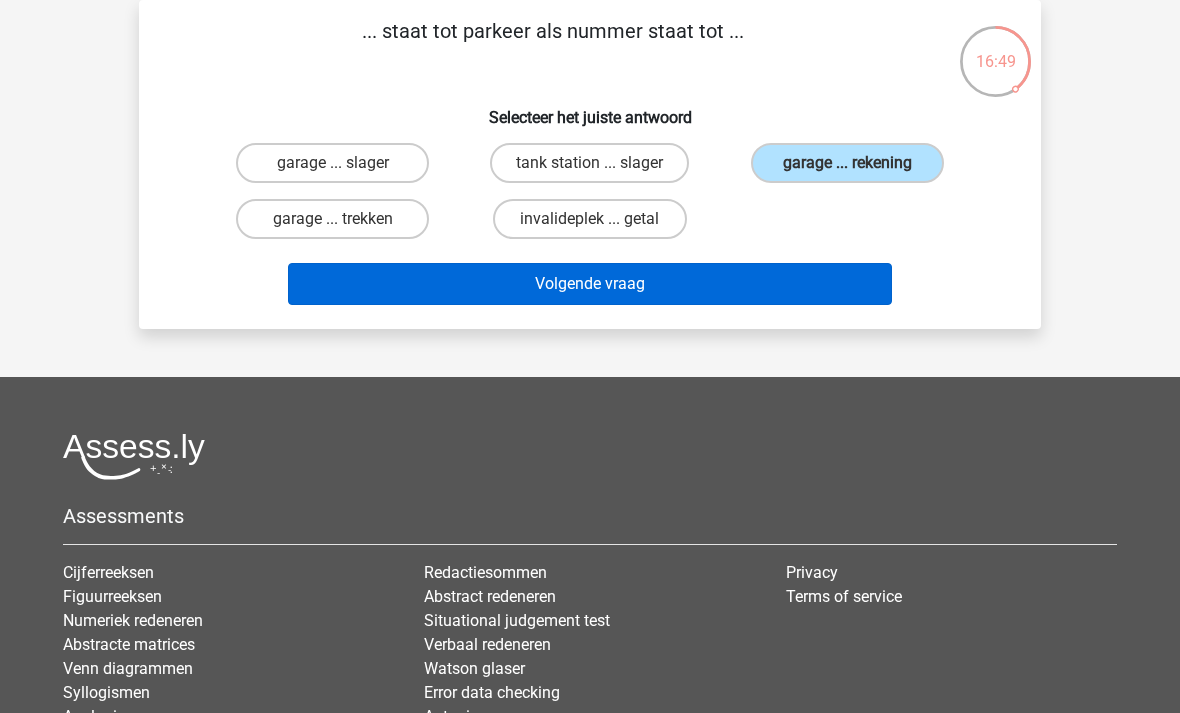 click on "Volgende vraag" at bounding box center (590, 284) 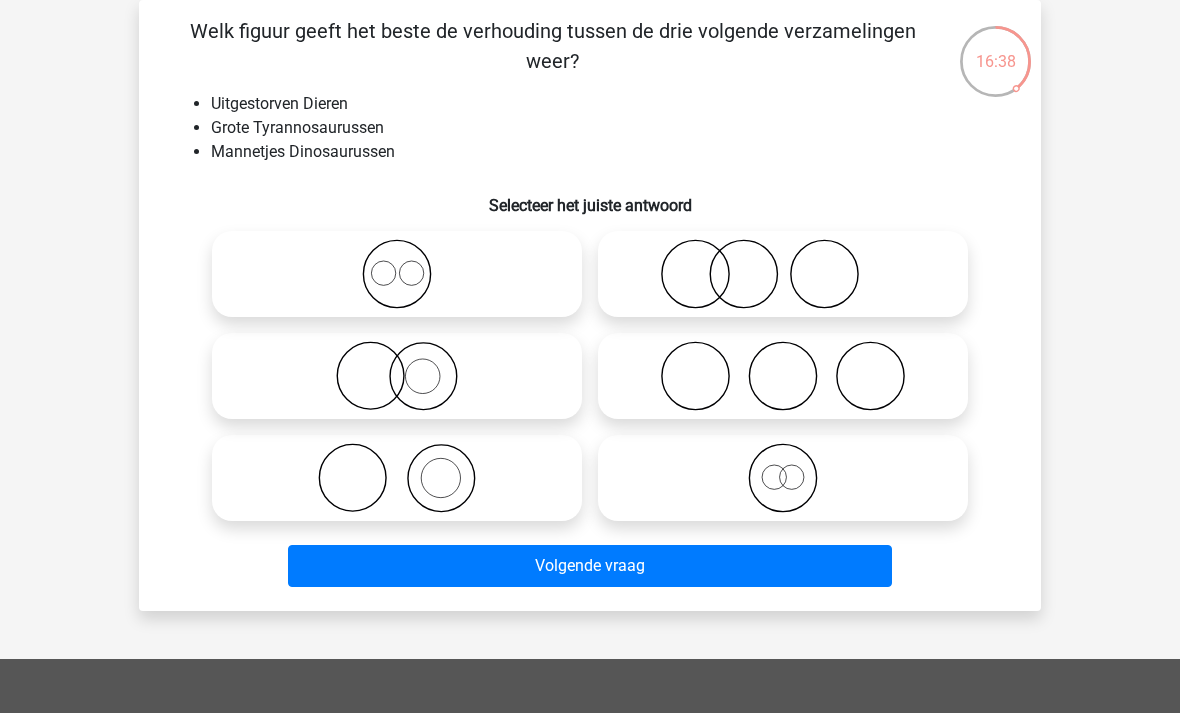 click 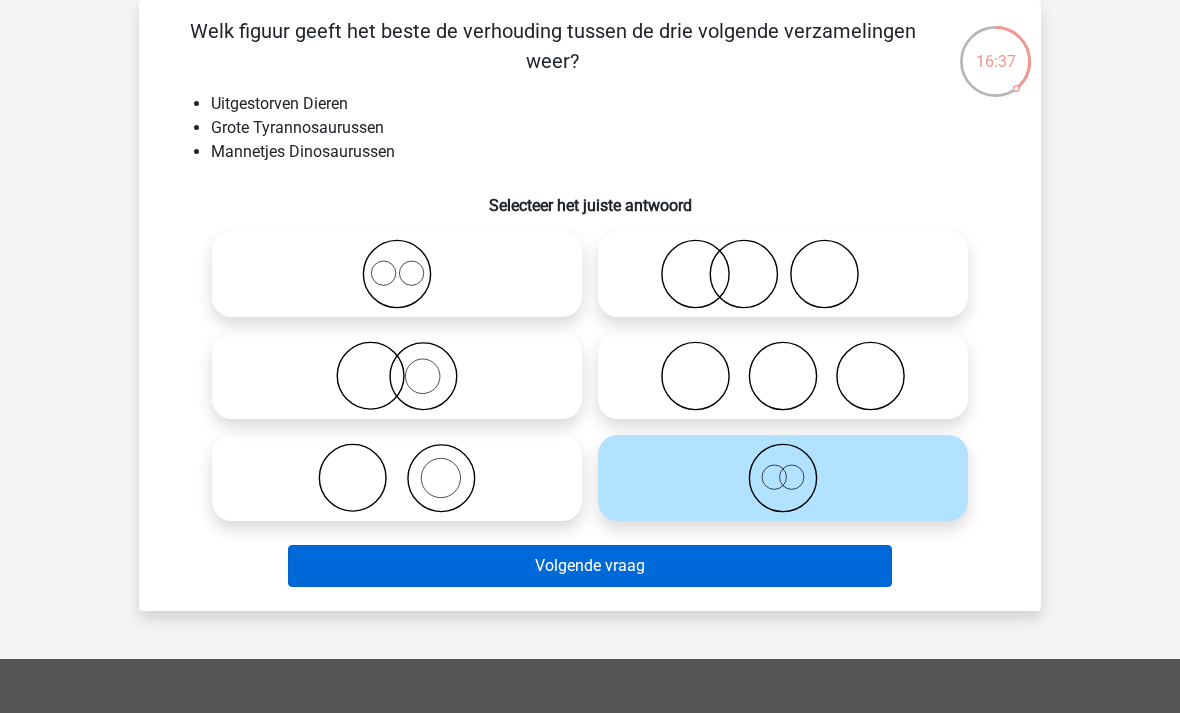 click on "Volgende vraag" at bounding box center (590, 566) 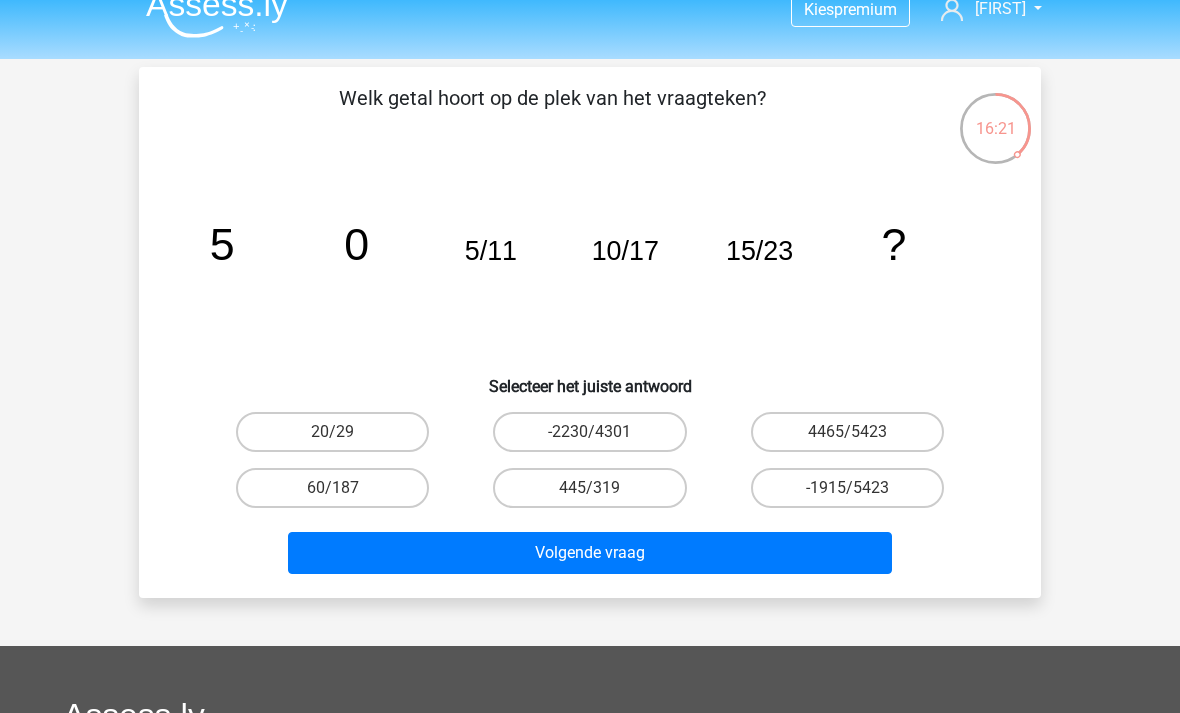 scroll, scrollTop: 0, scrollLeft: 0, axis: both 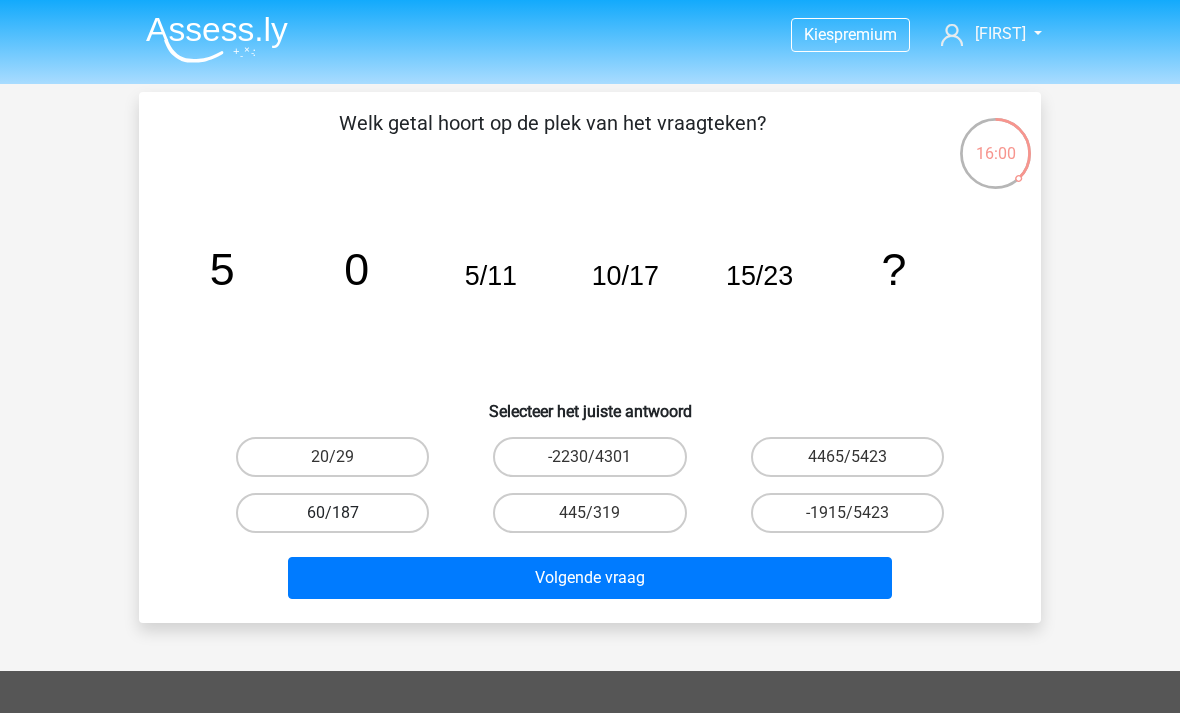click on "60/187" at bounding box center (332, 513) 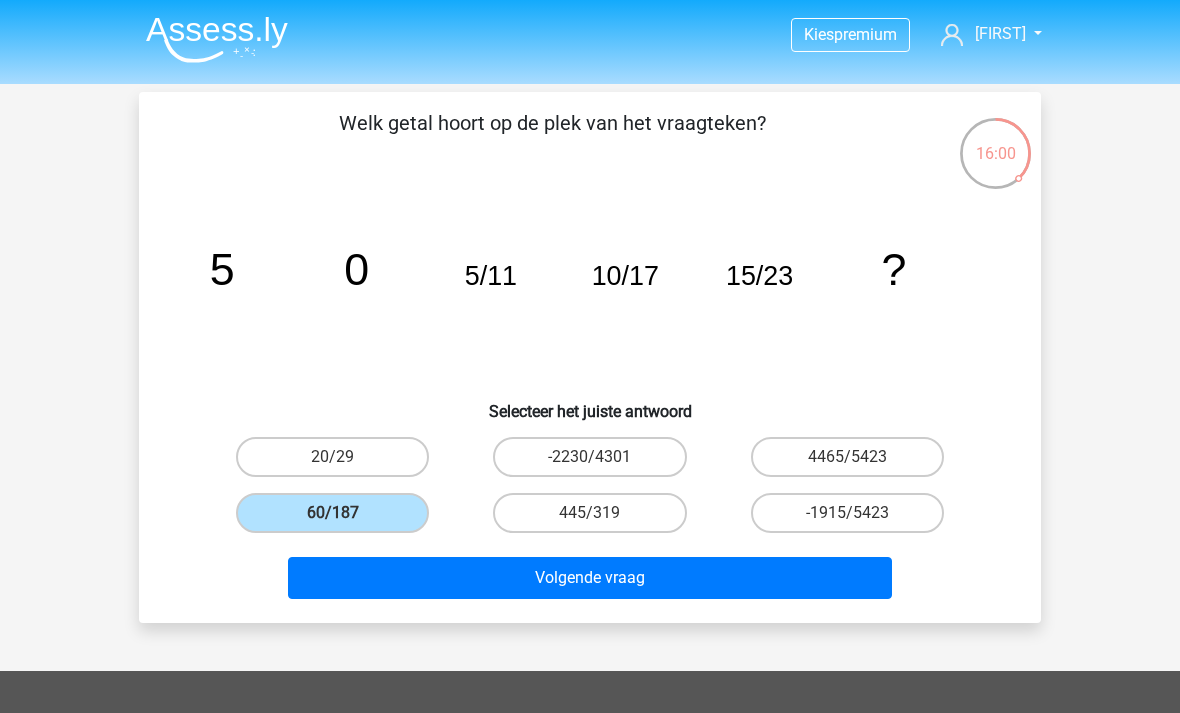 click on "Volgende vraag" at bounding box center [590, 582] 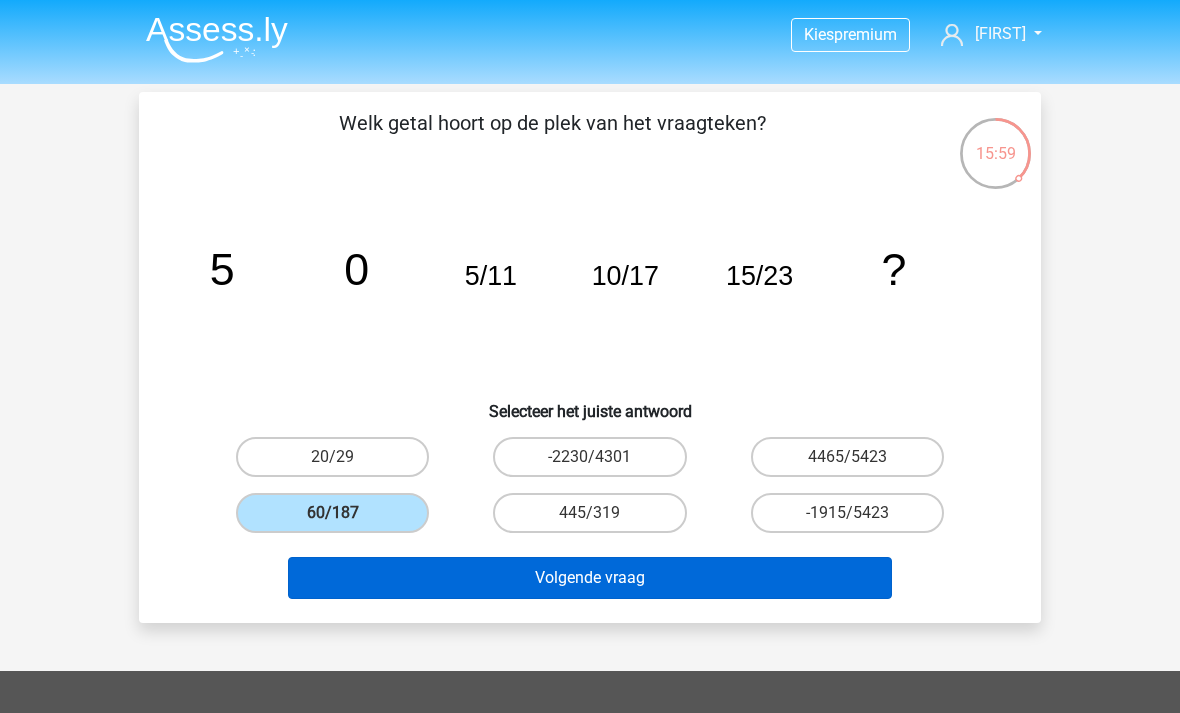 click on "Volgende vraag" at bounding box center [590, 578] 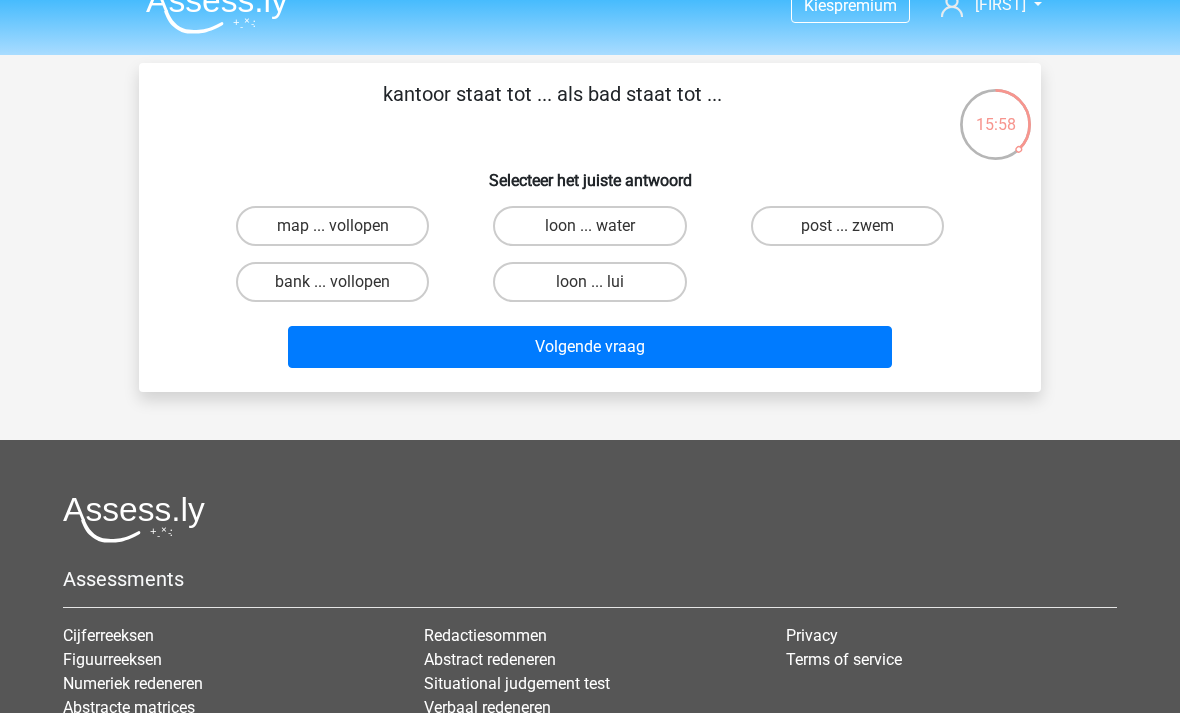 scroll, scrollTop: 0, scrollLeft: 0, axis: both 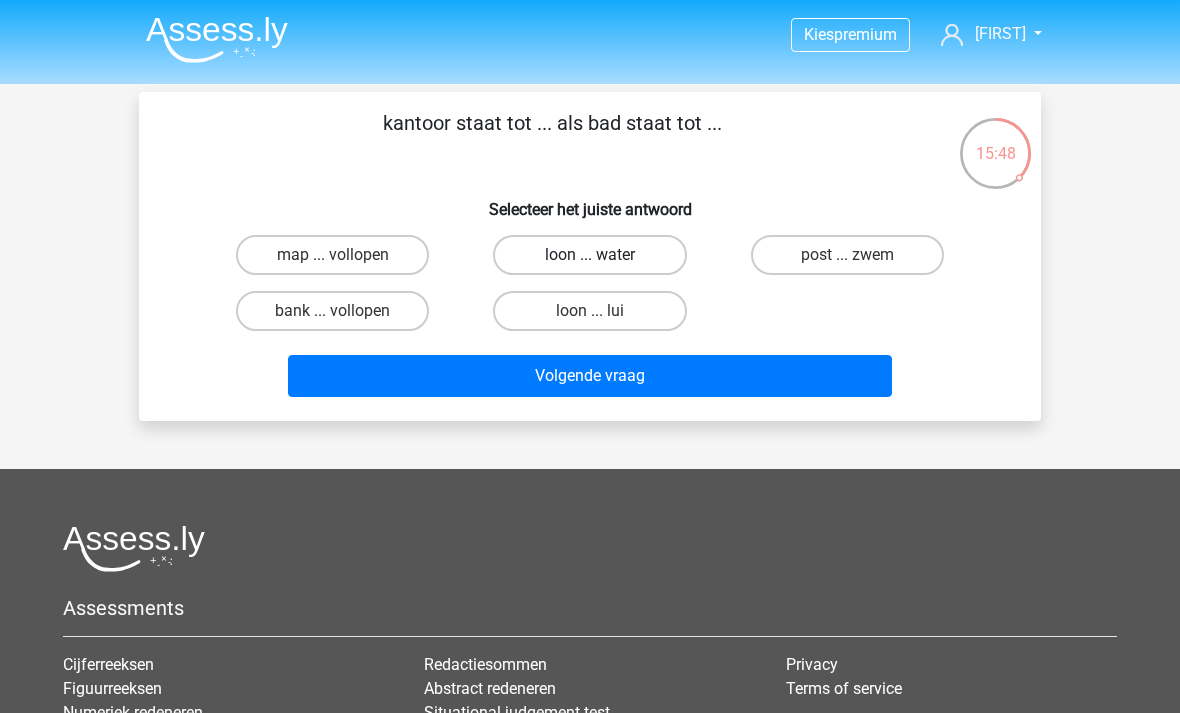 click on "loon ... water" at bounding box center [589, 255] 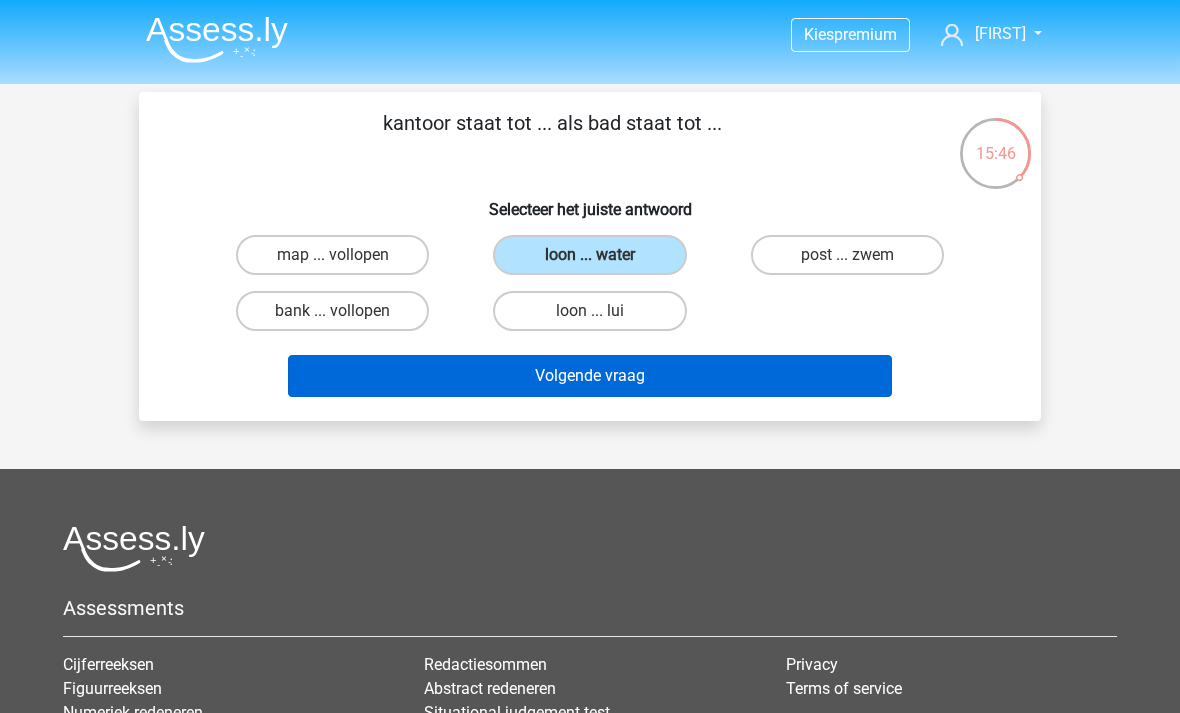 click on "Volgende vraag" at bounding box center (590, 376) 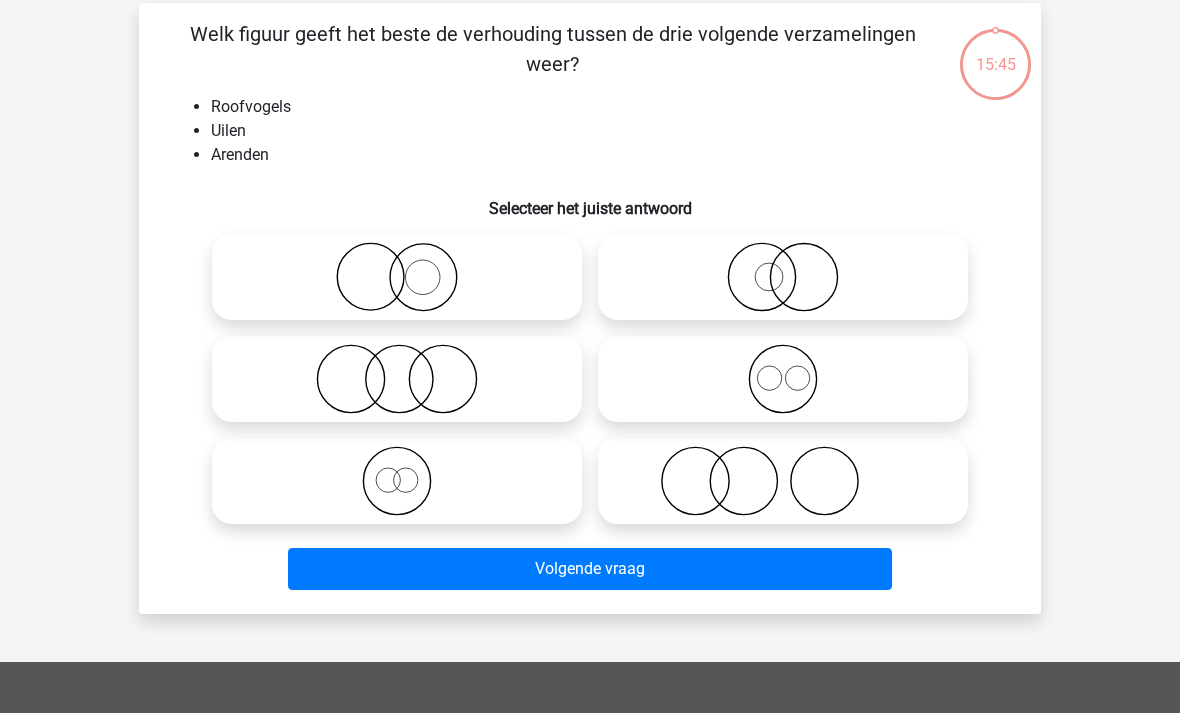 scroll, scrollTop: 92, scrollLeft: 0, axis: vertical 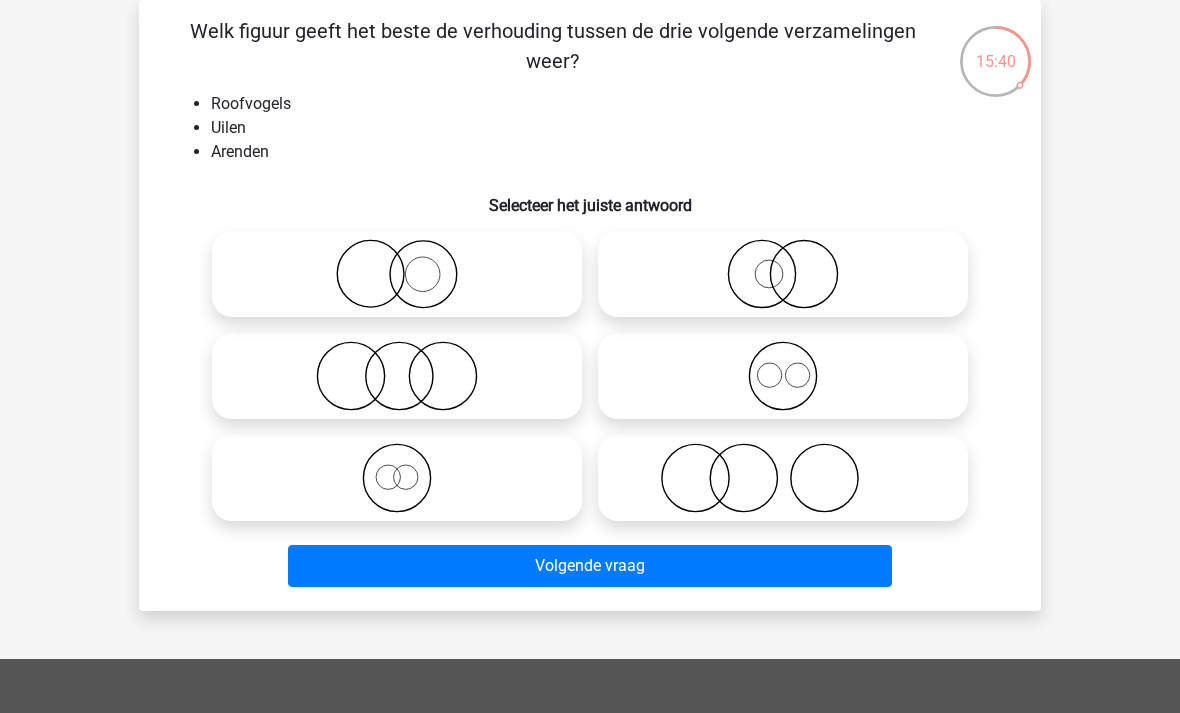 click 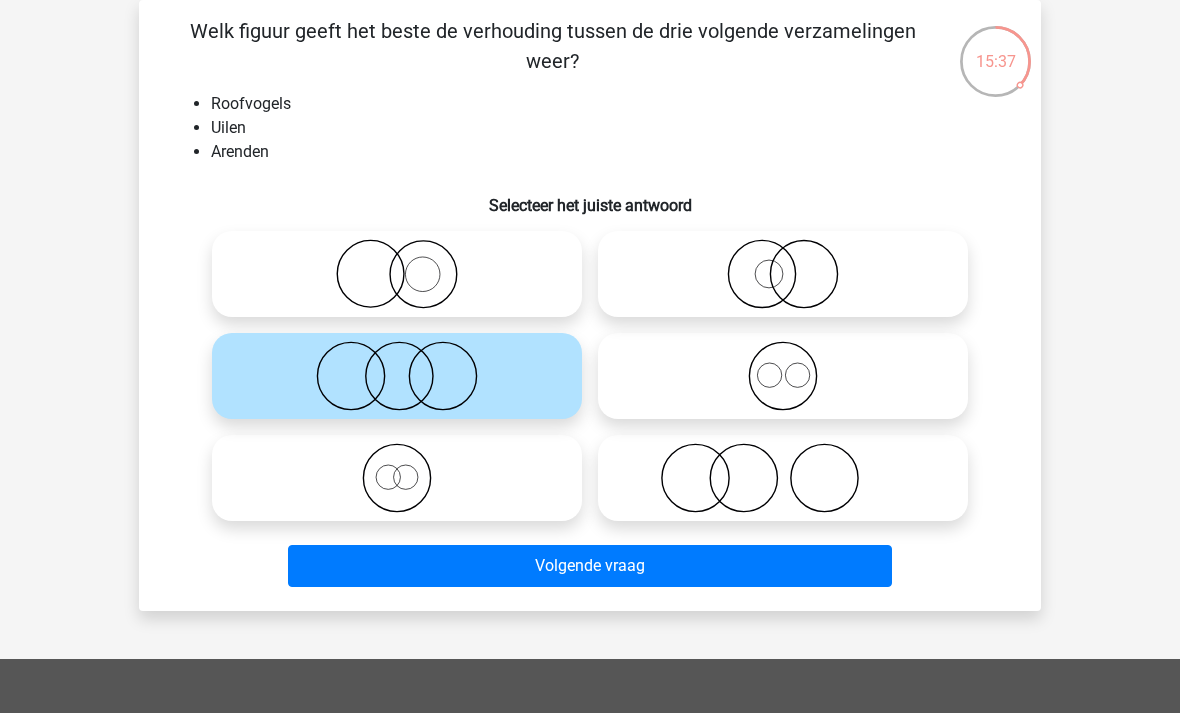 click 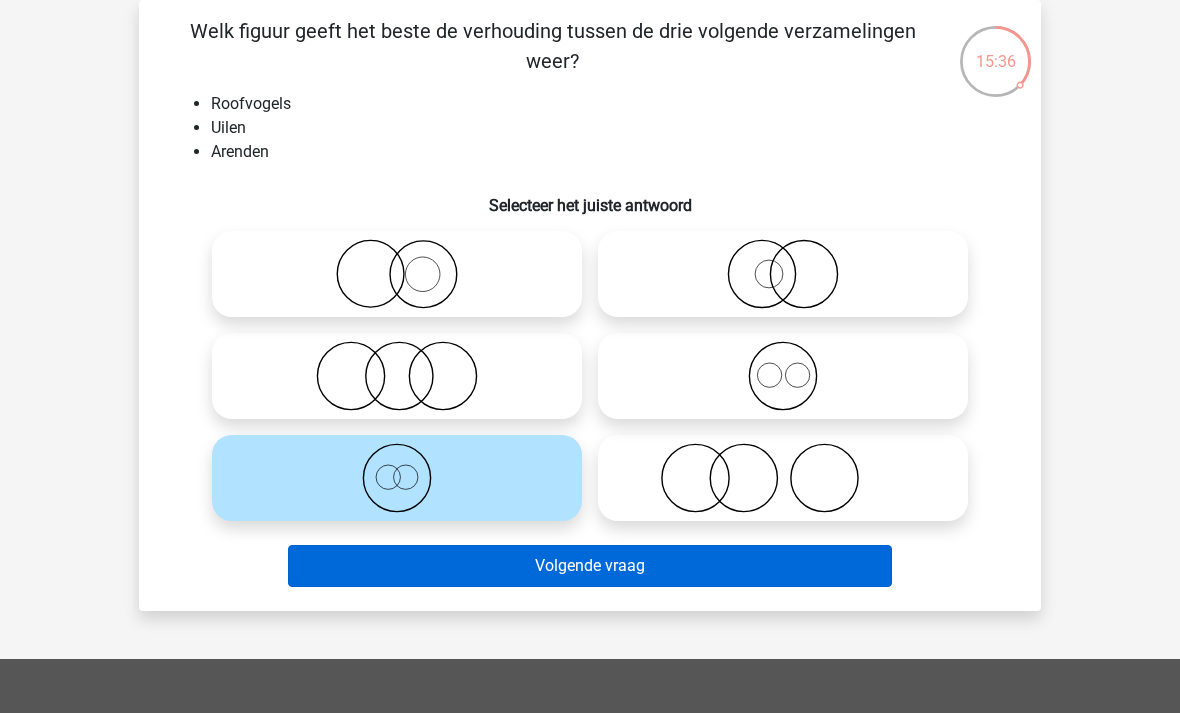 click on "Volgende vraag" at bounding box center (590, 566) 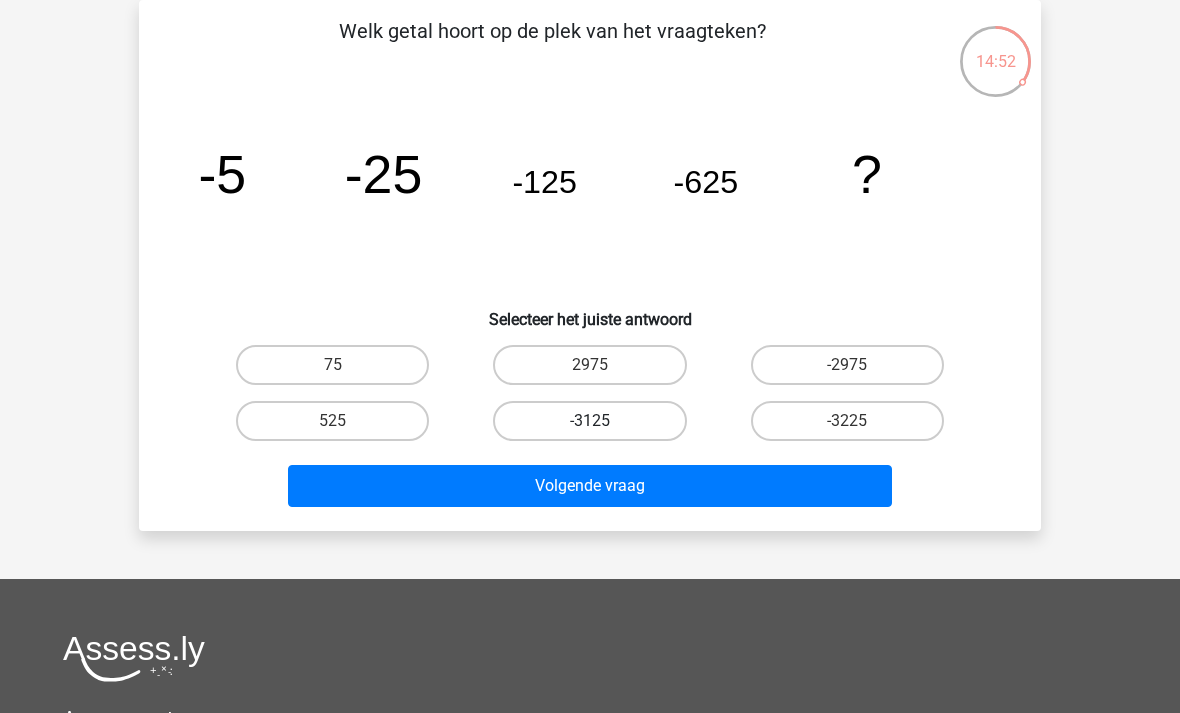 click on "-3125" at bounding box center [589, 421] 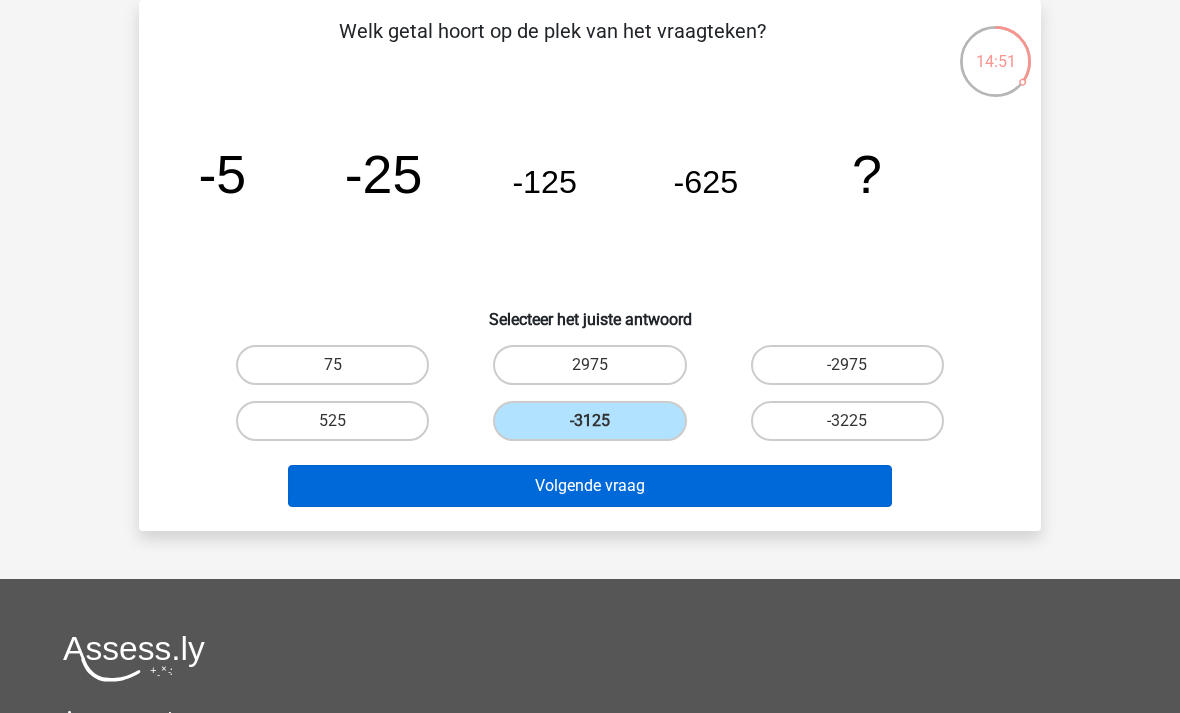 click on "Volgende vraag" at bounding box center (590, 486) 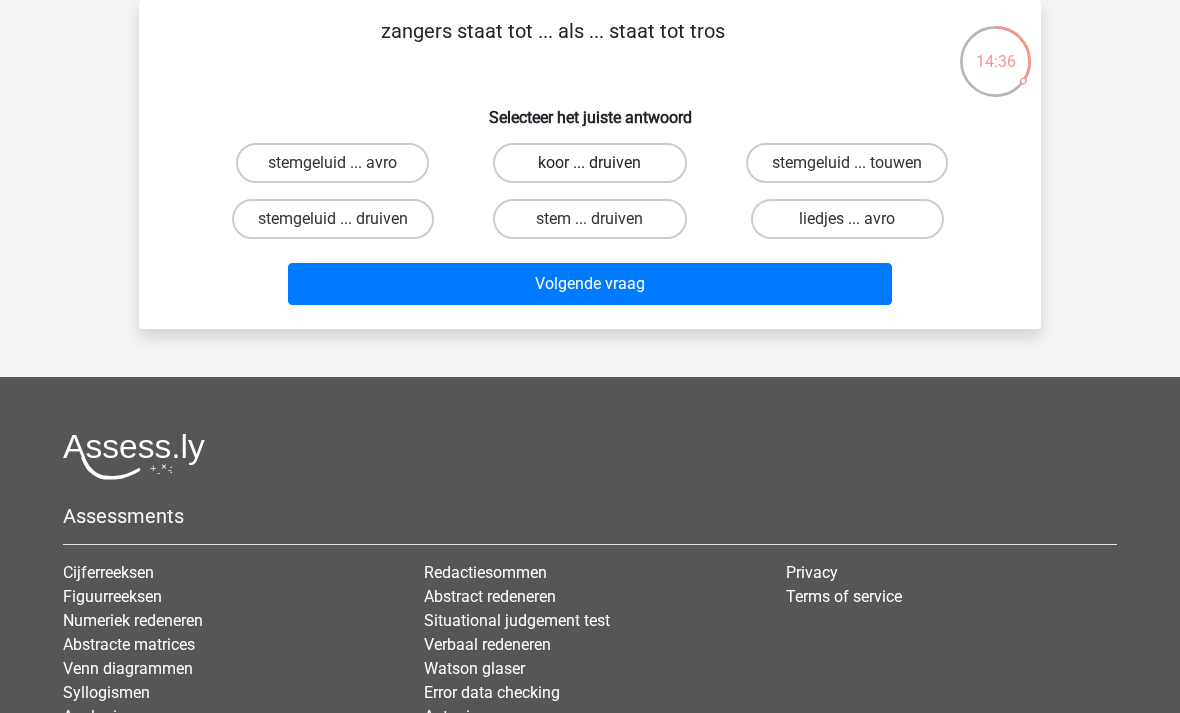 click on "koor ... druiven" at bounding box center (589, 163) 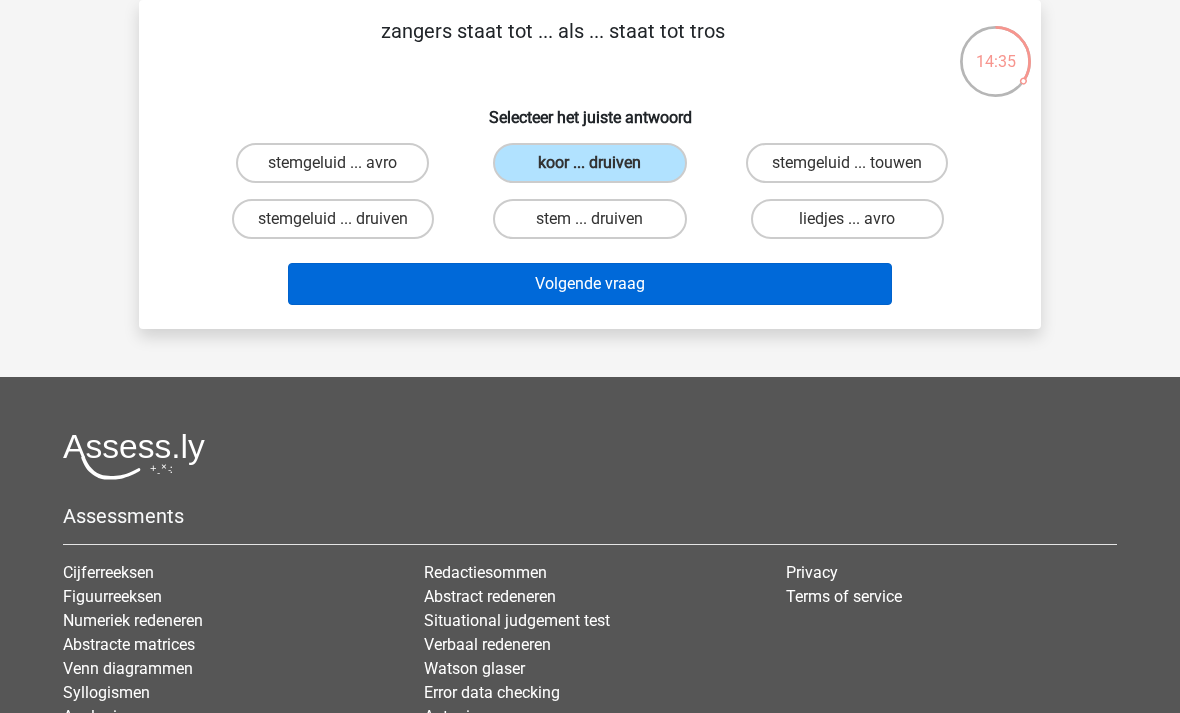 click on "Volgende vraag" at bounding box center [590, 284] 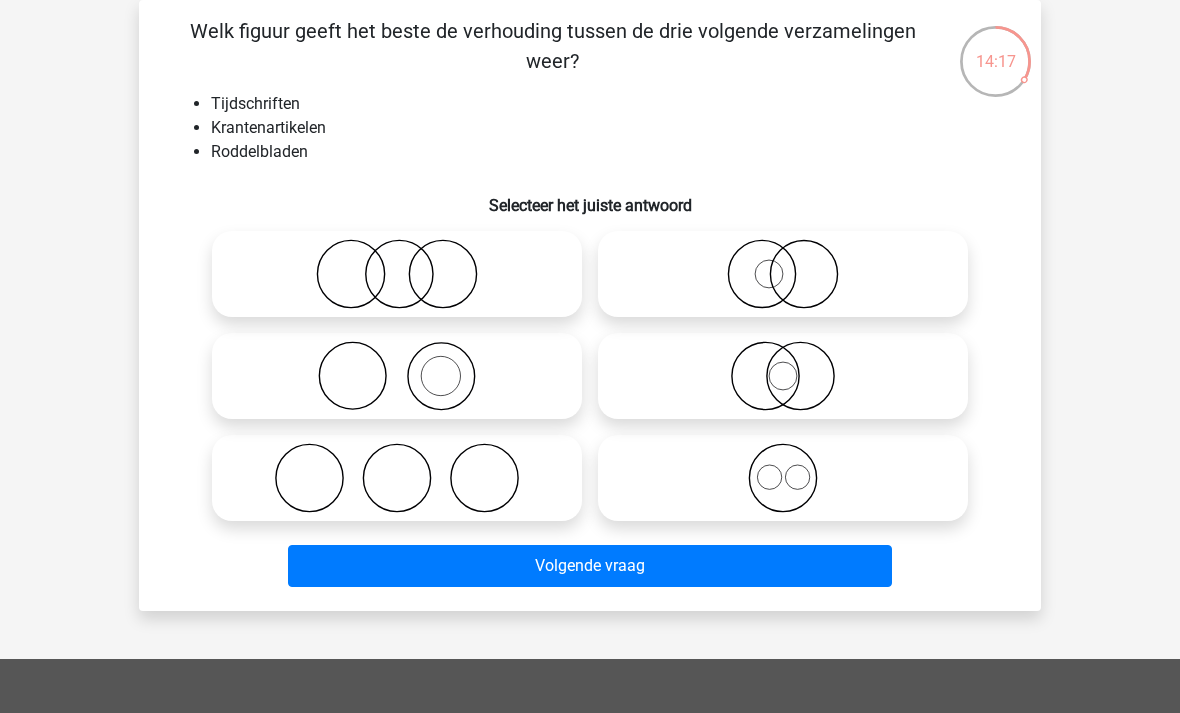 click at bounding box center (590, 376) 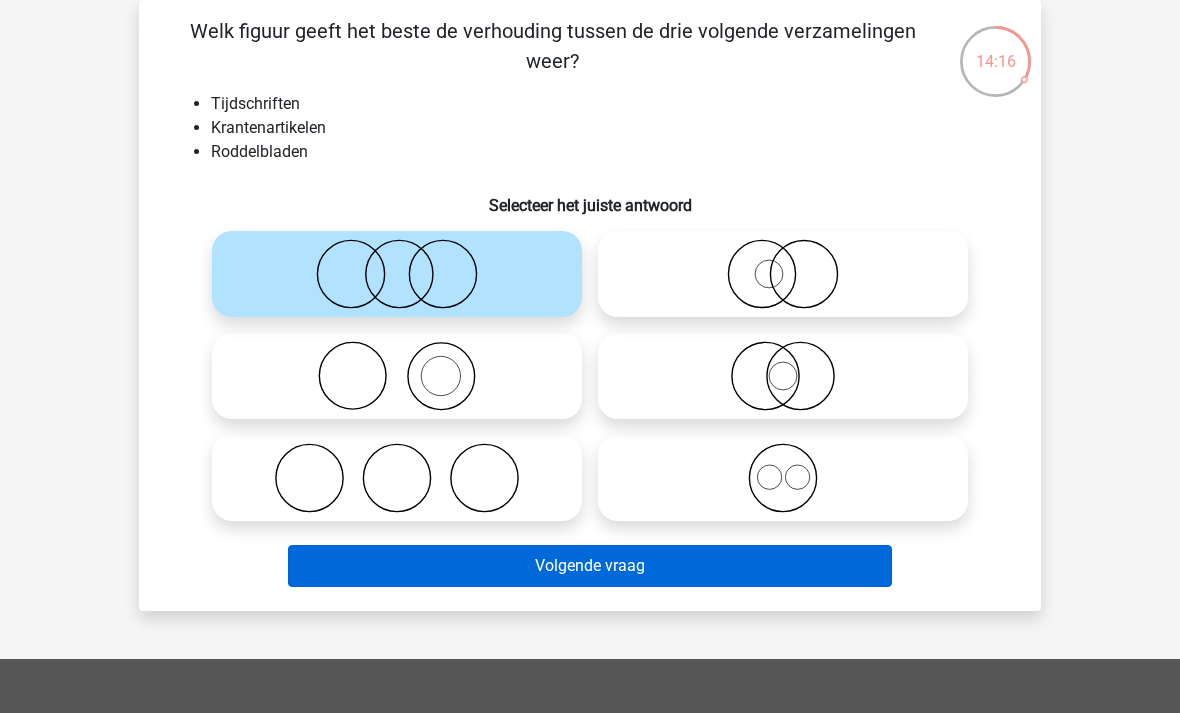 click on "Volgende vraag" at bounding box center (590, 566) 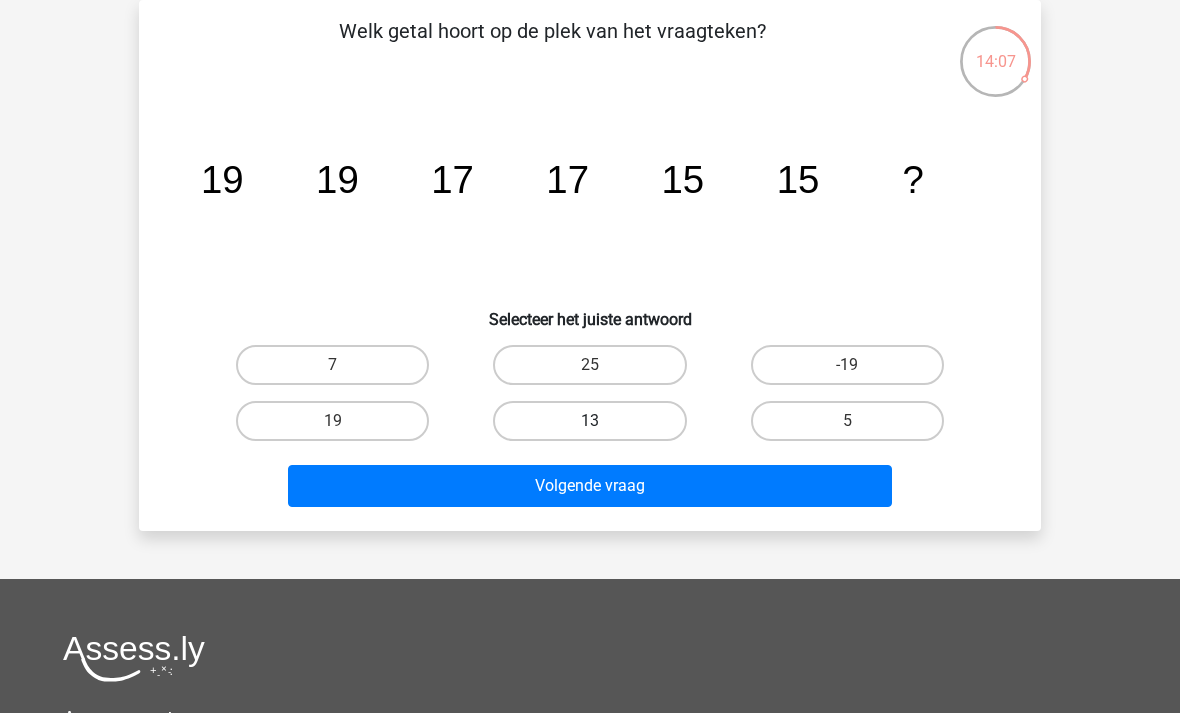 click on "13" at bounding box center (589, 421) 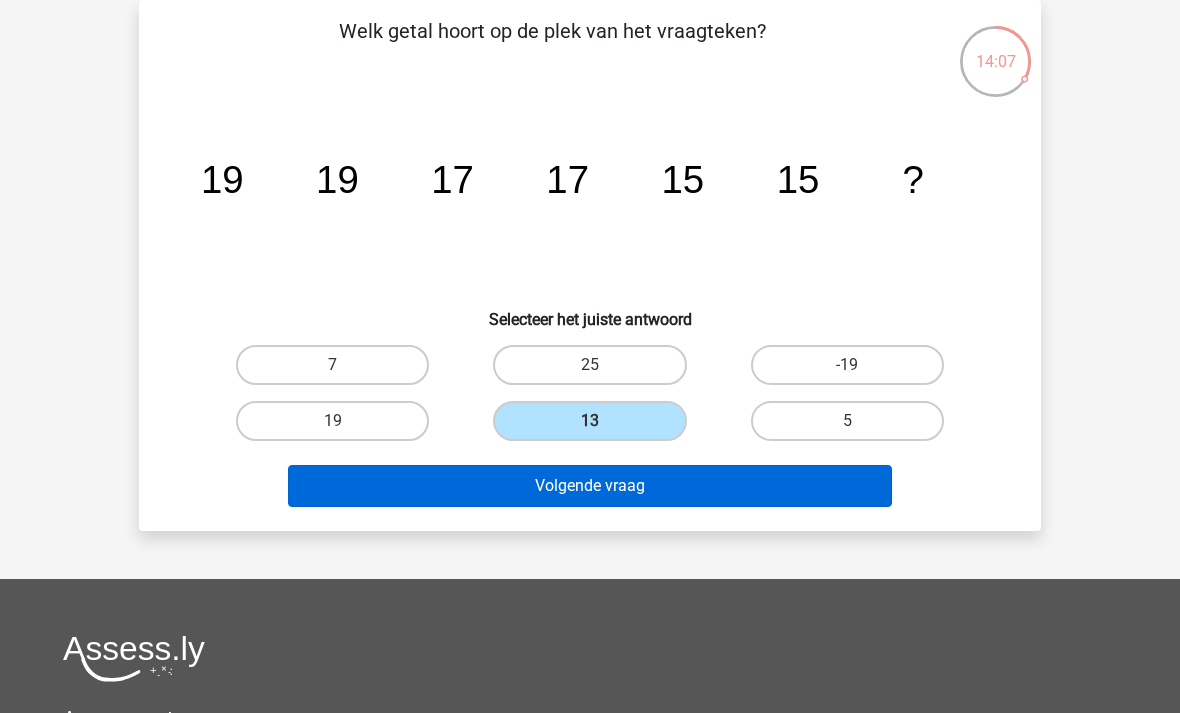 click on "Volgende vraag" at bounding box center (590, 486) 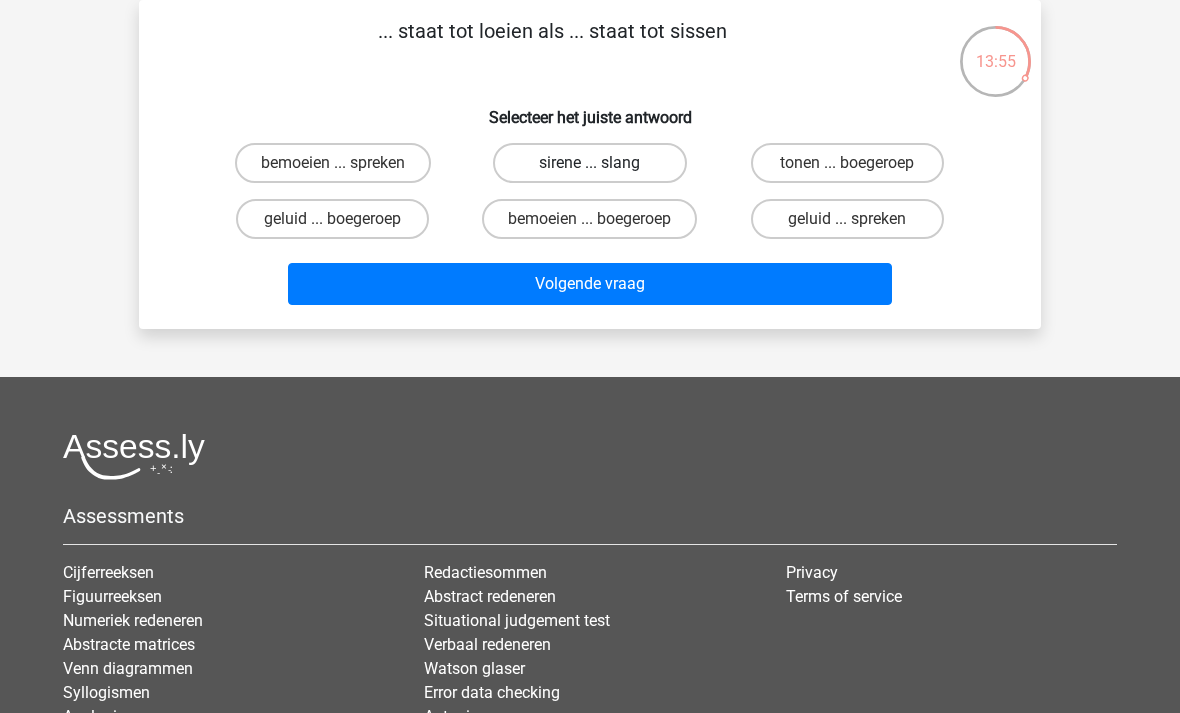 click on "sirene ... slang" at bounding box center (589, 163) 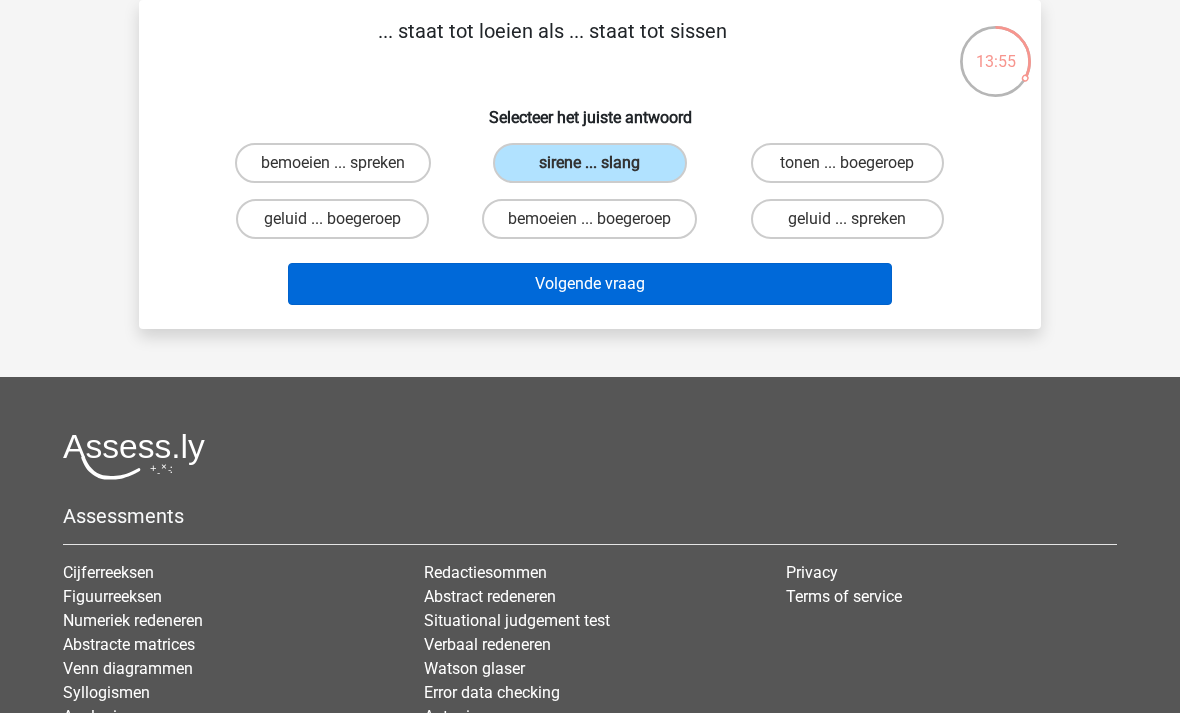 click on "Volgende vraag" at bounding box center [590, 284] 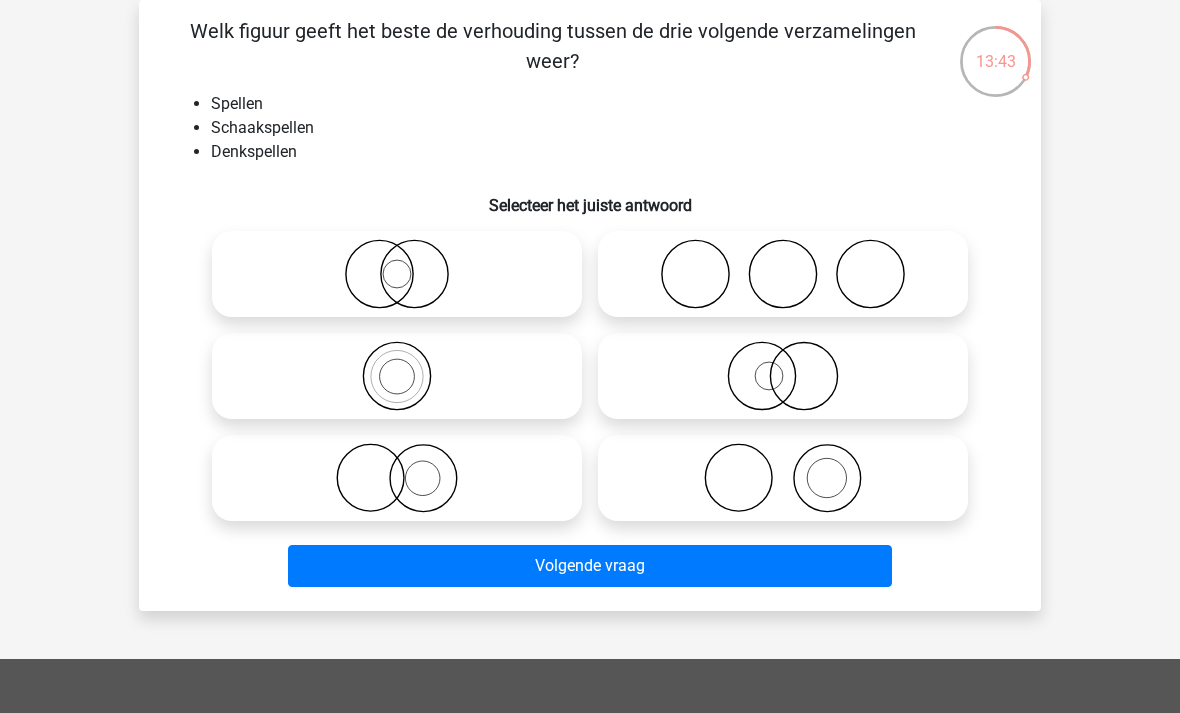 click 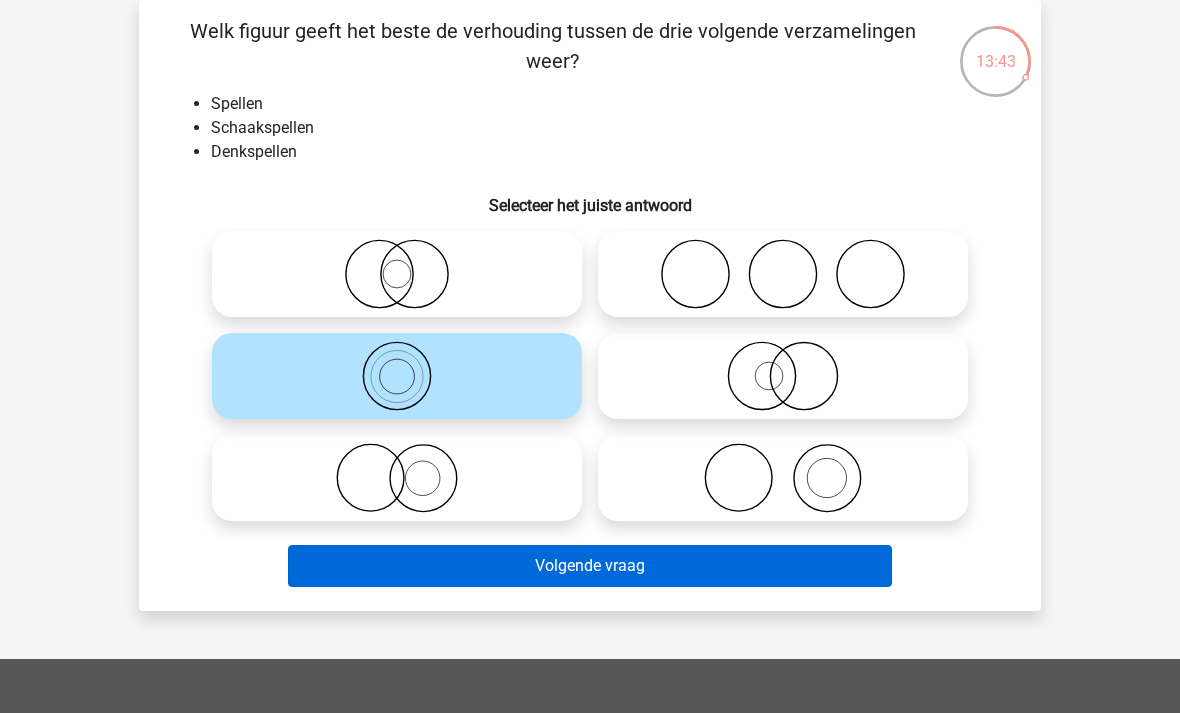 click on "Volgende vraag" at bounding box center [590, 566] 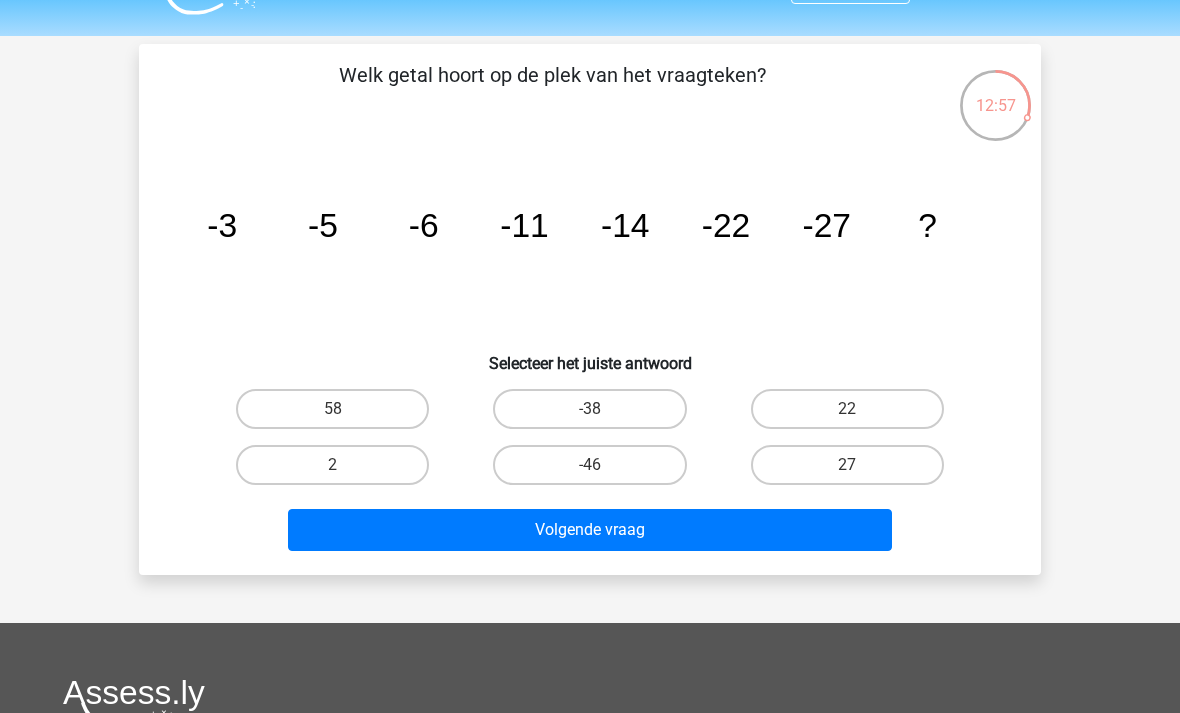 scroll, scrollTop: 48, scrollLeft: 0, axis: vertical 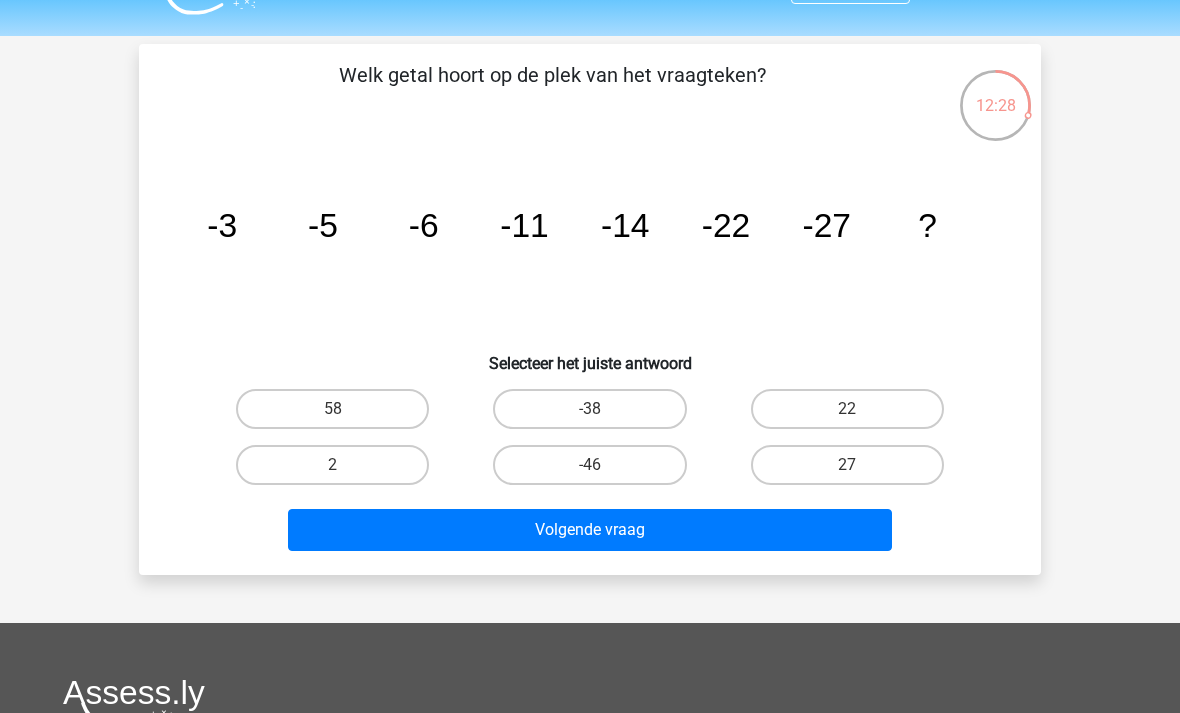 click on "Kies  premium
judyta
judyta8kroczek@gmail.com" at bounding box center (590, 551) 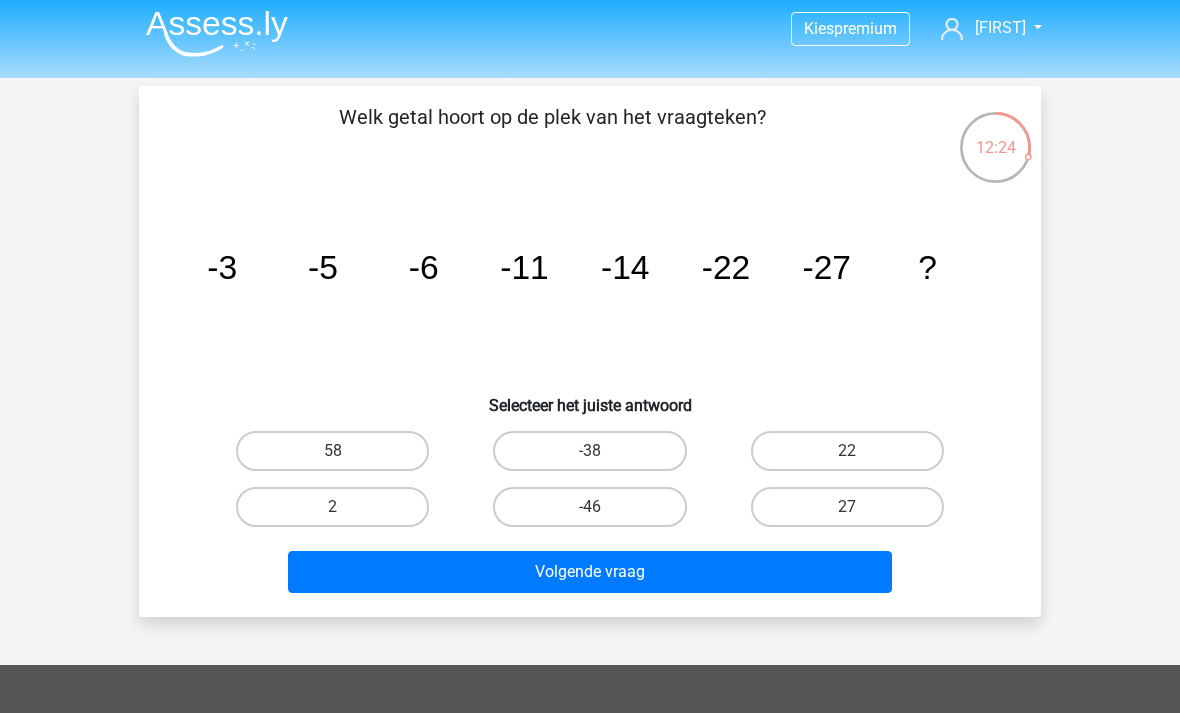 scroll, scrollTop: 0, scrollLeft: 0, axis: both 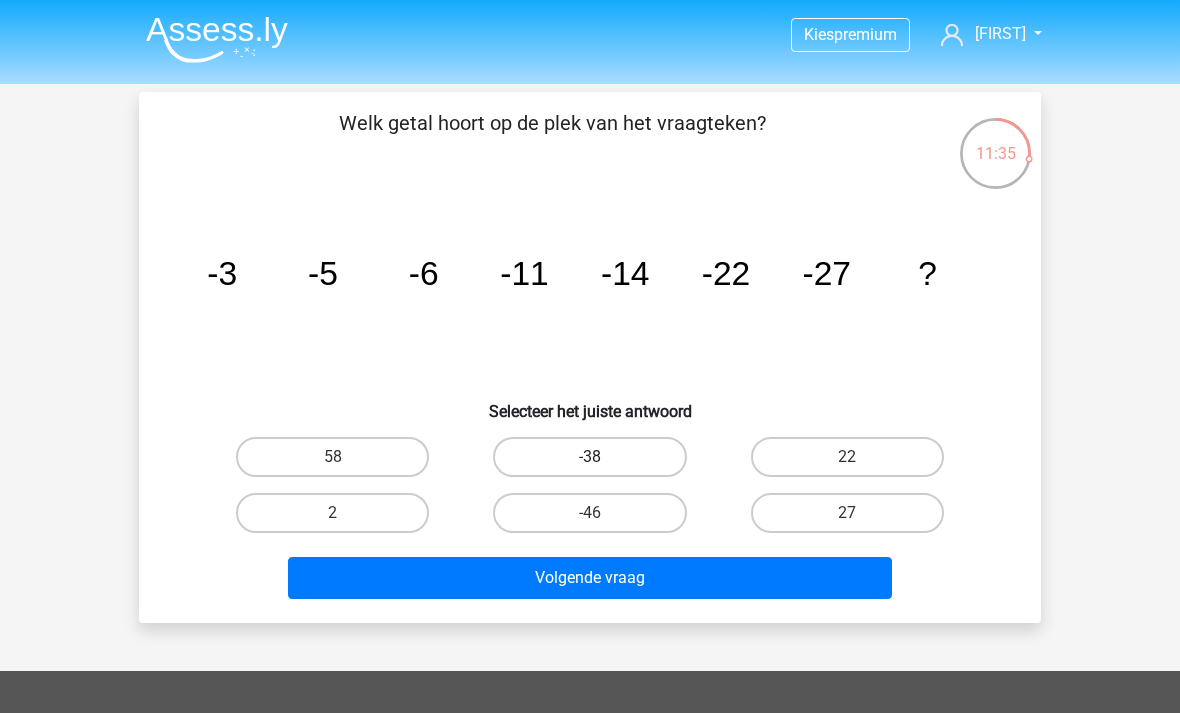 click on "-38" at bounding box center (589, 457) 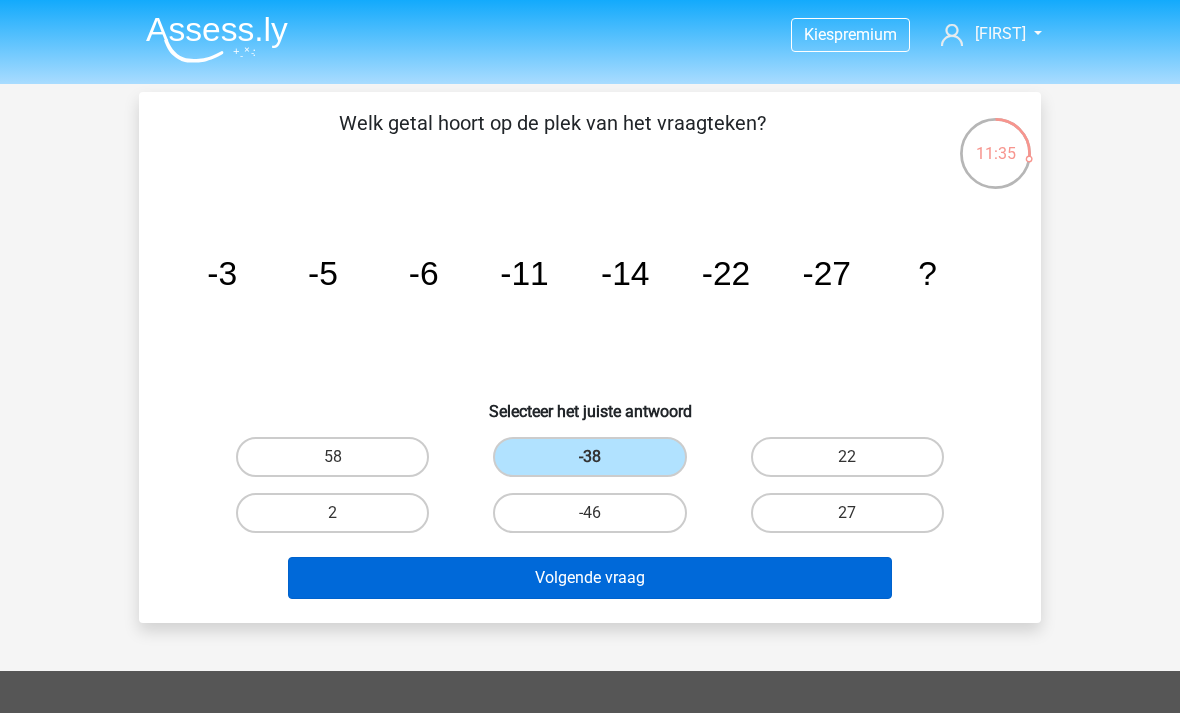 click on "Volgende vraag" at bounding box center [590, 578] 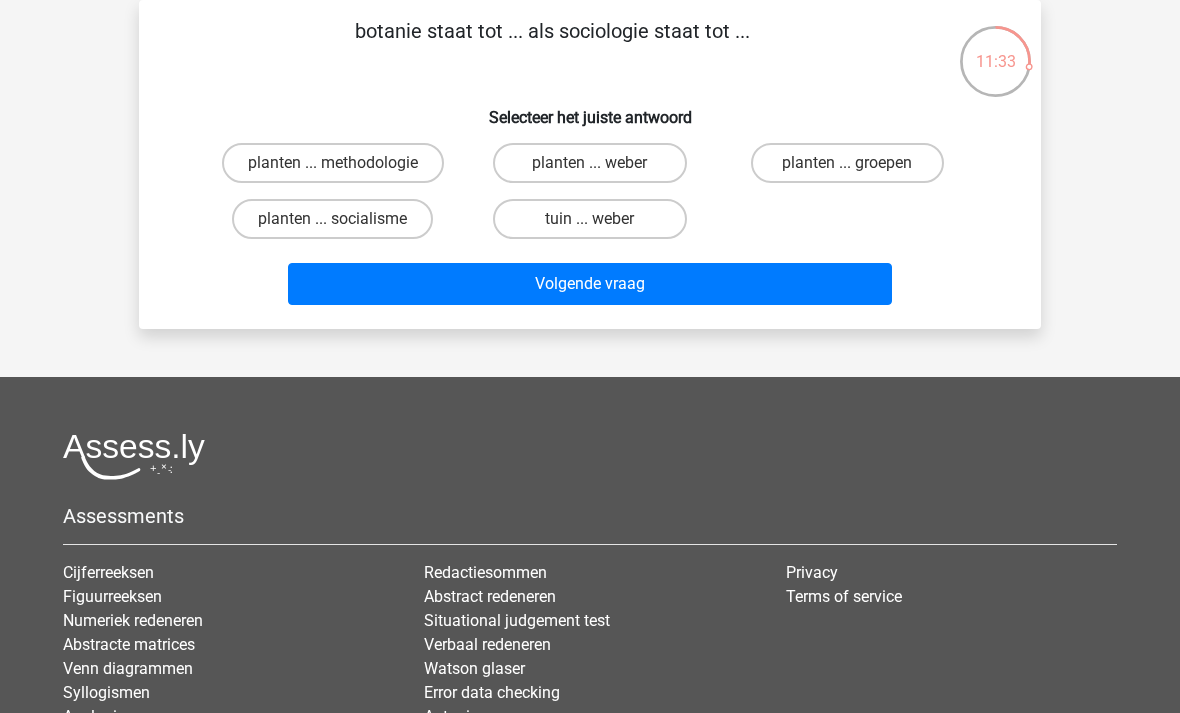 scroll, scrollTop: 0, scrollLeft: 0, axis: both 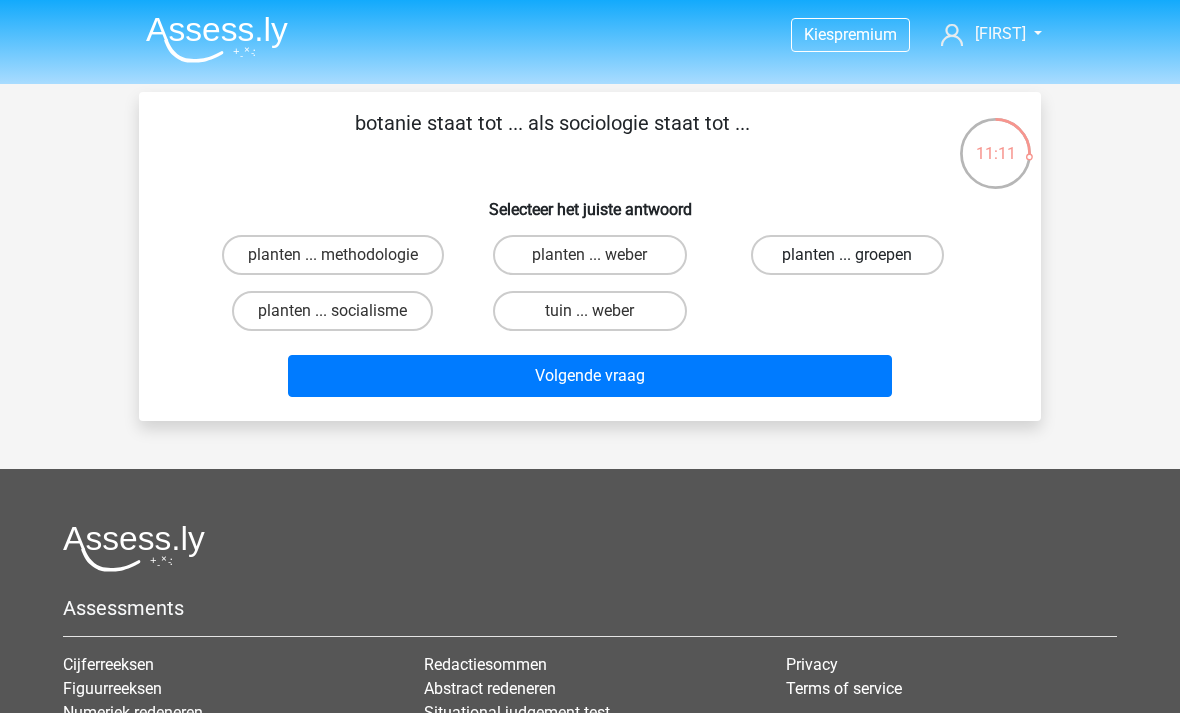 click on "planten ... groepen" at bounding box center [847, 255] 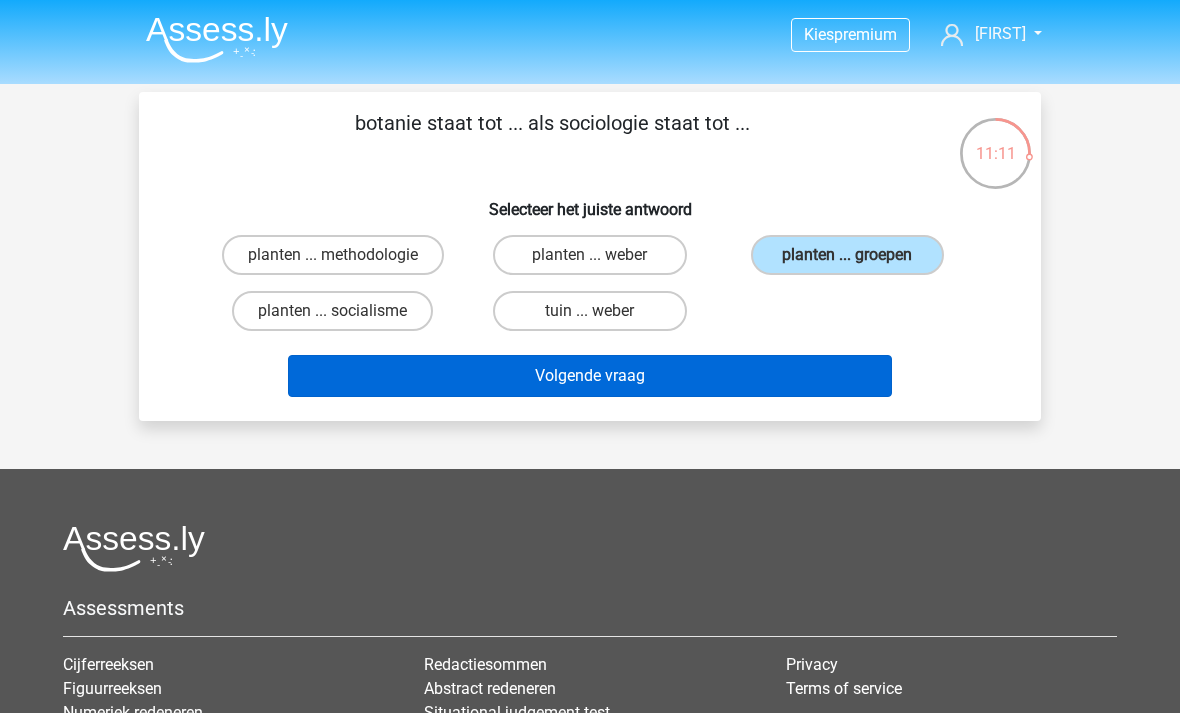 click on "Volgende vraag" at bounding box center [590, 376] 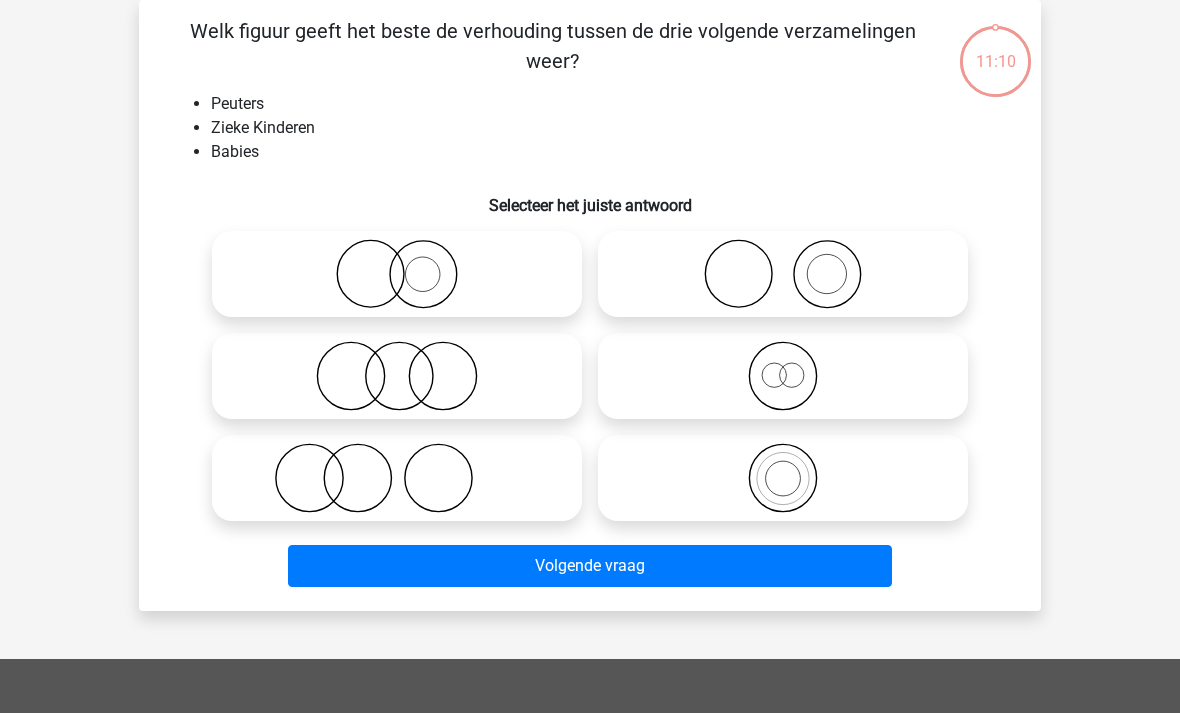 scroll, scrollTop: 92, scrollLeft: 0, axis: vertical 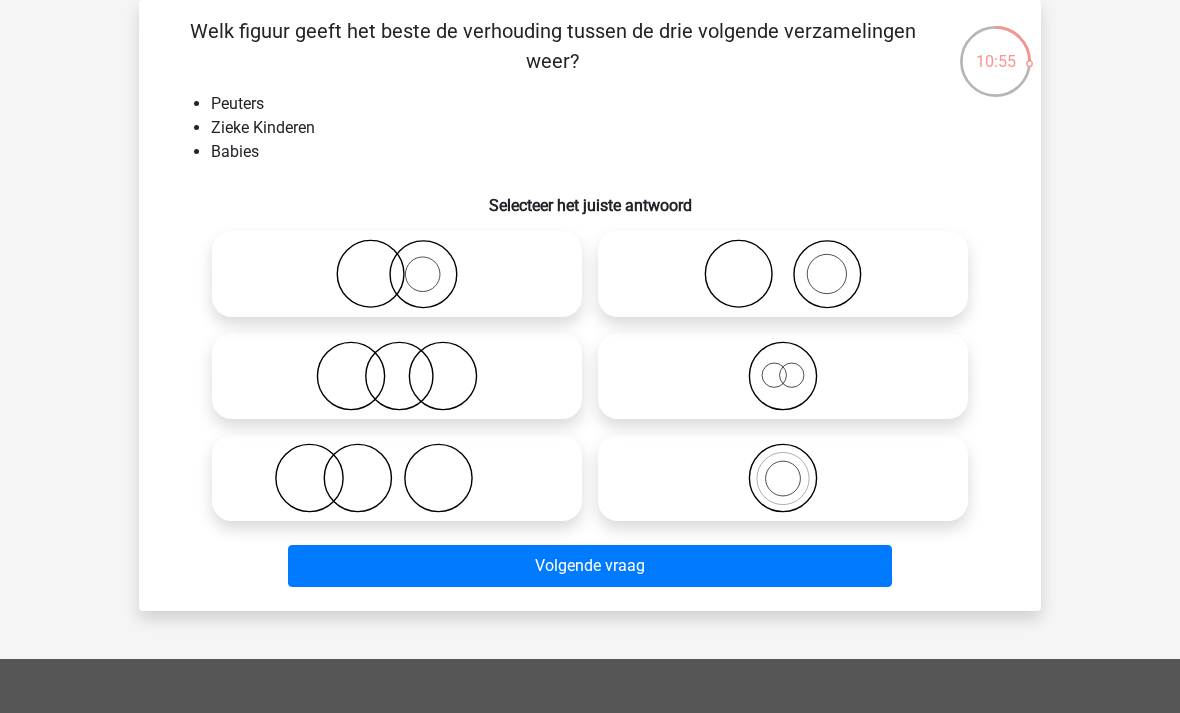 click 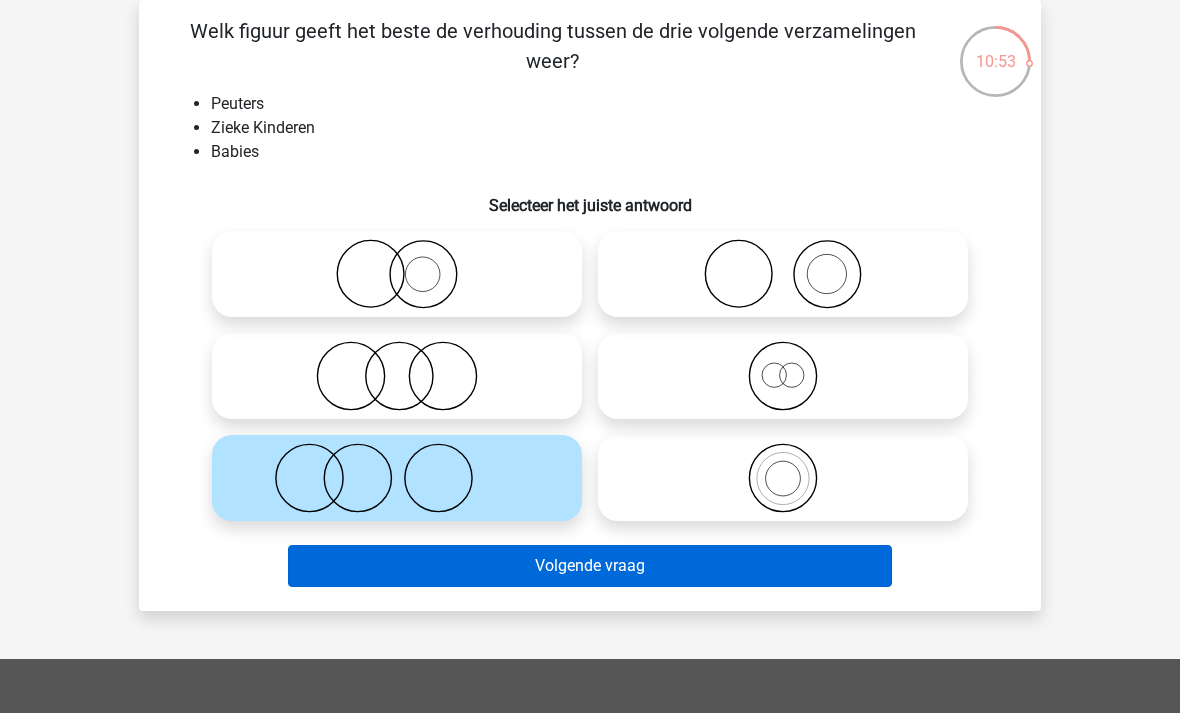 click on "Volgende vraag" at bounding box center (590, 566) 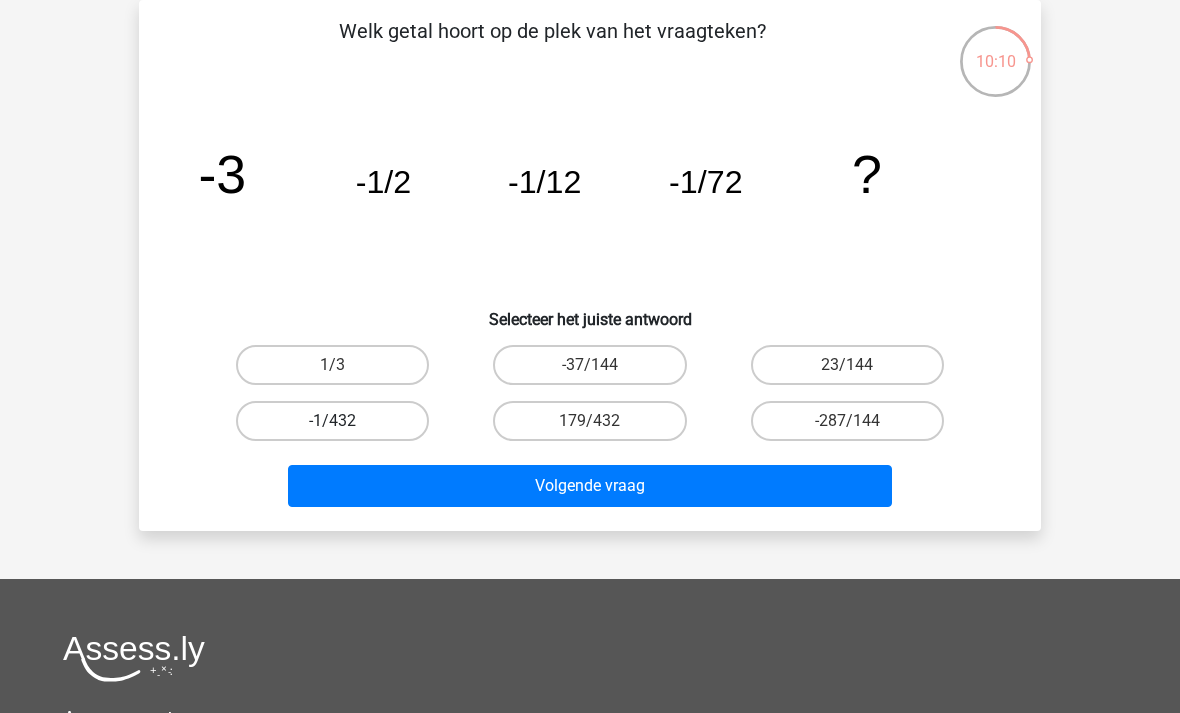 click on "-1/432" at bounding box center [332, 421] 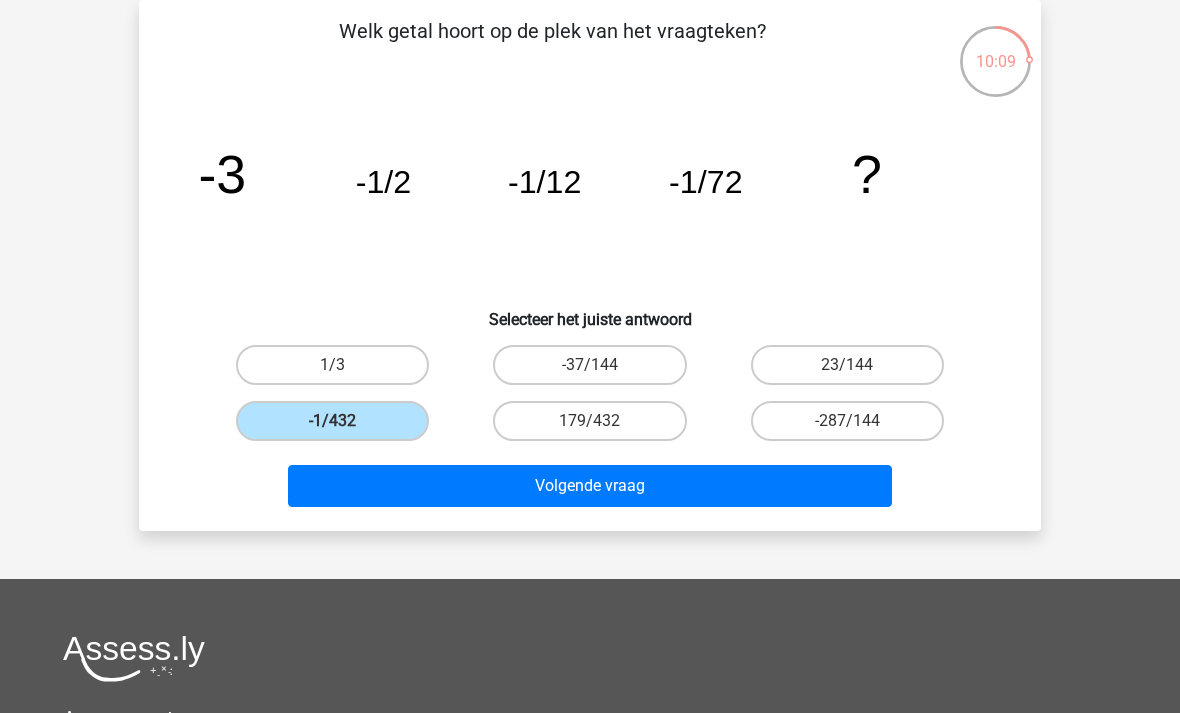 click on "Welk getal hoort op de plek van het vraagteken?
image/svg+xml
-3
-1/2
-1/12
-1/72
?
Selecteer het juiste antwoord" at bounding box center [590, 265] 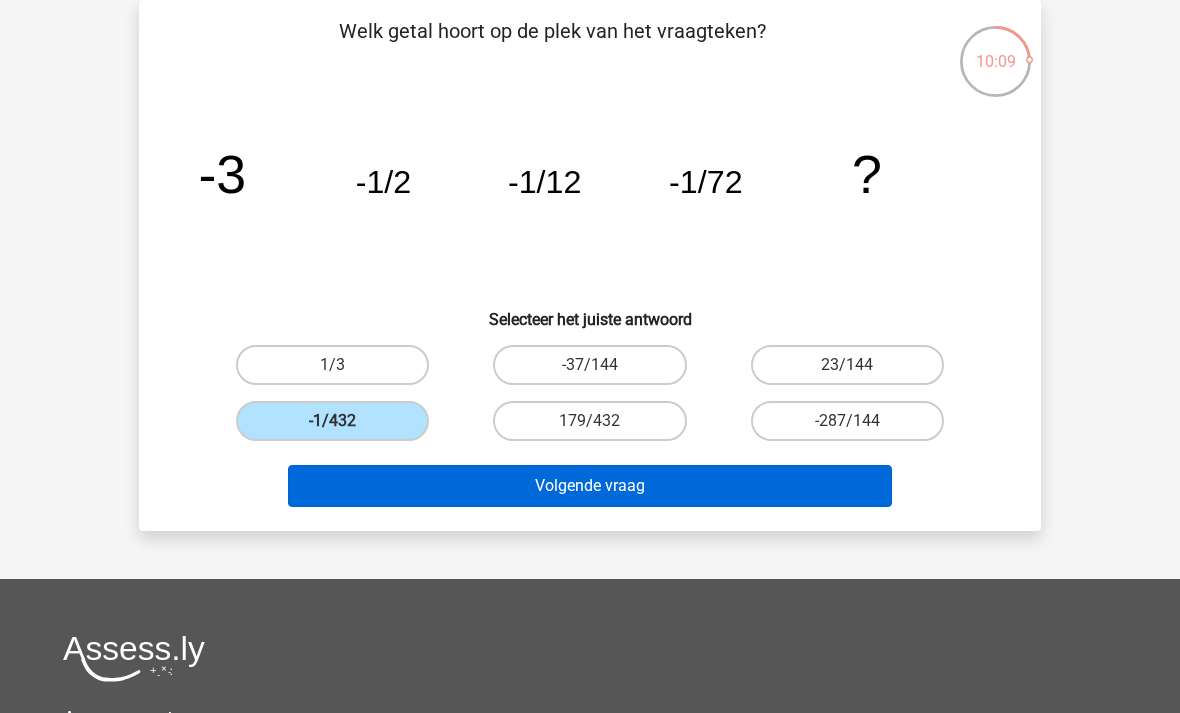 click on "Volgende vraag" at bounding box center [590, 486] 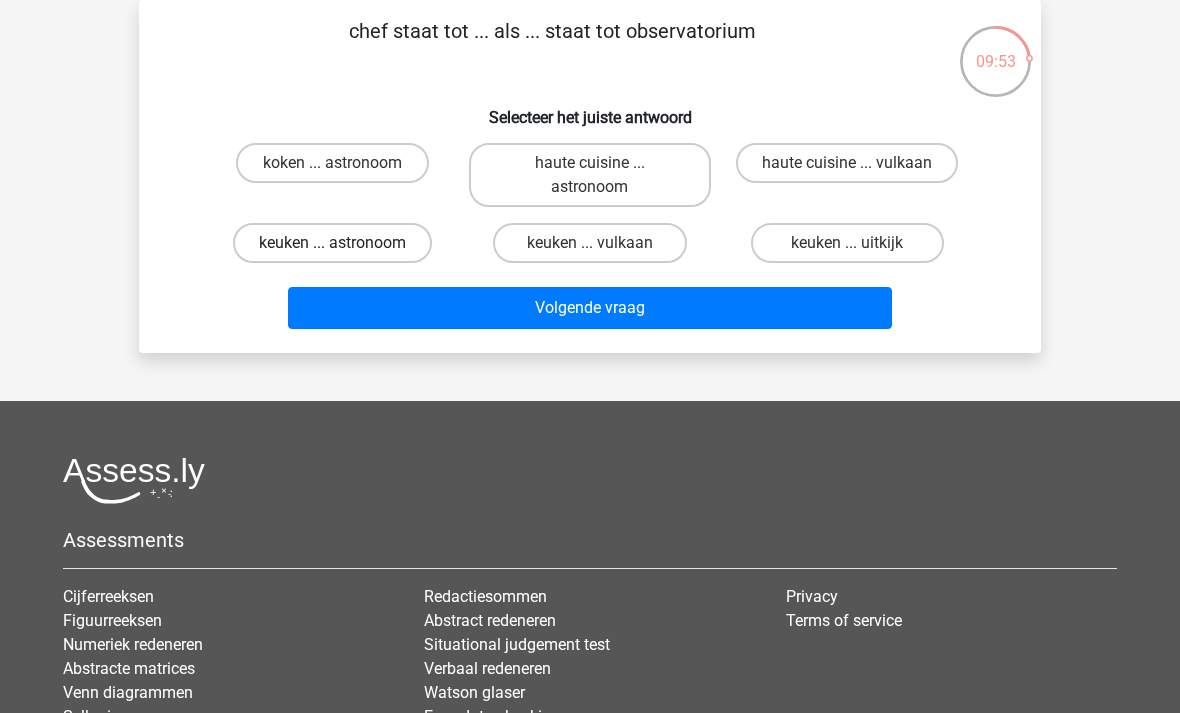 click on "keuken ... astronoom" at bounding box center (332, 243) 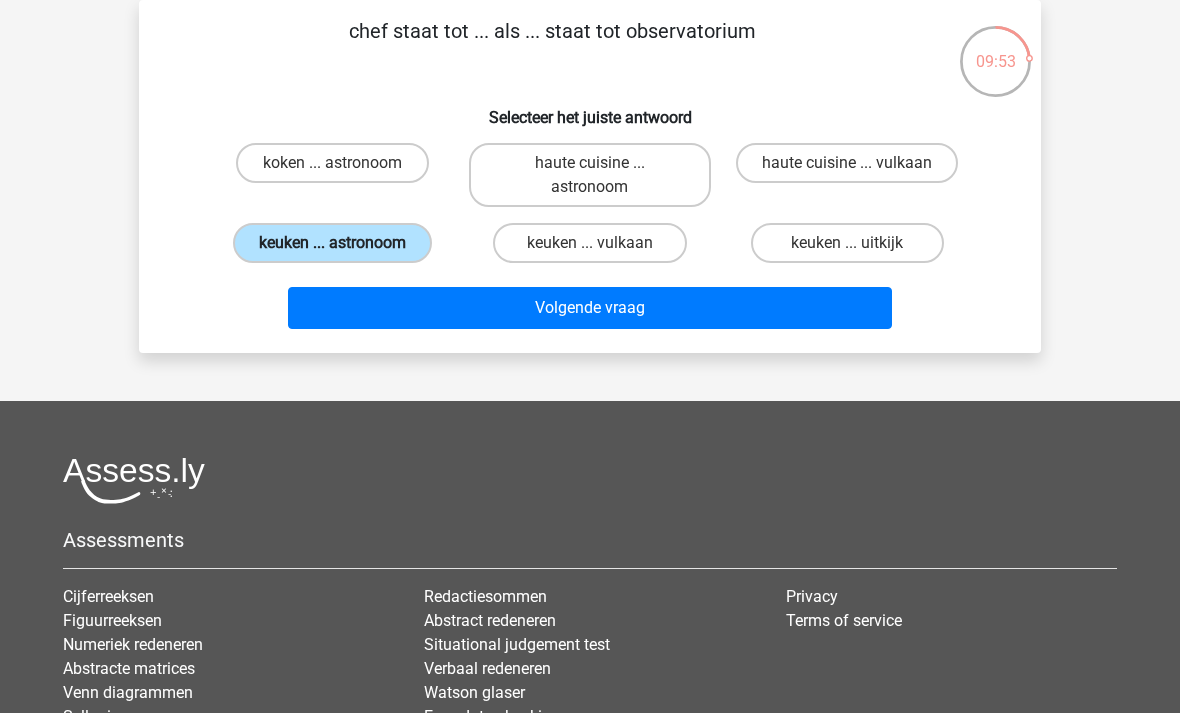 click on "keuken ... astronoom" at bounding box center (332, 243) 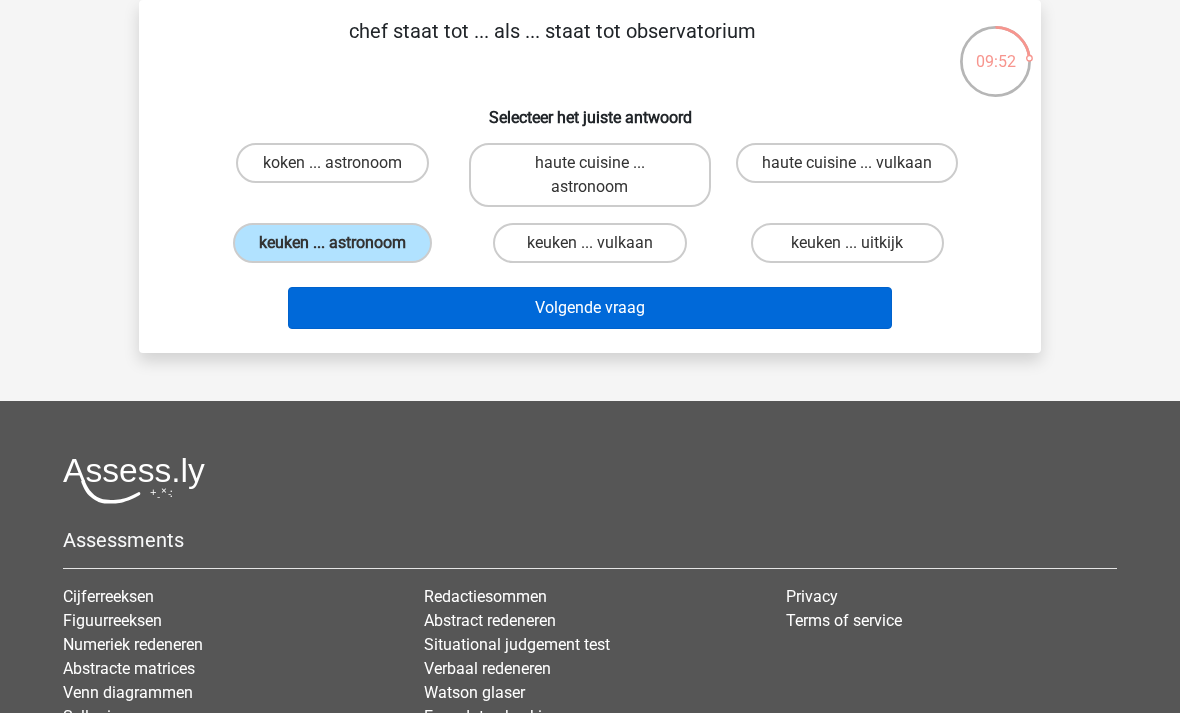 click on "Volgende vraag" at bounding box center (590, 308) 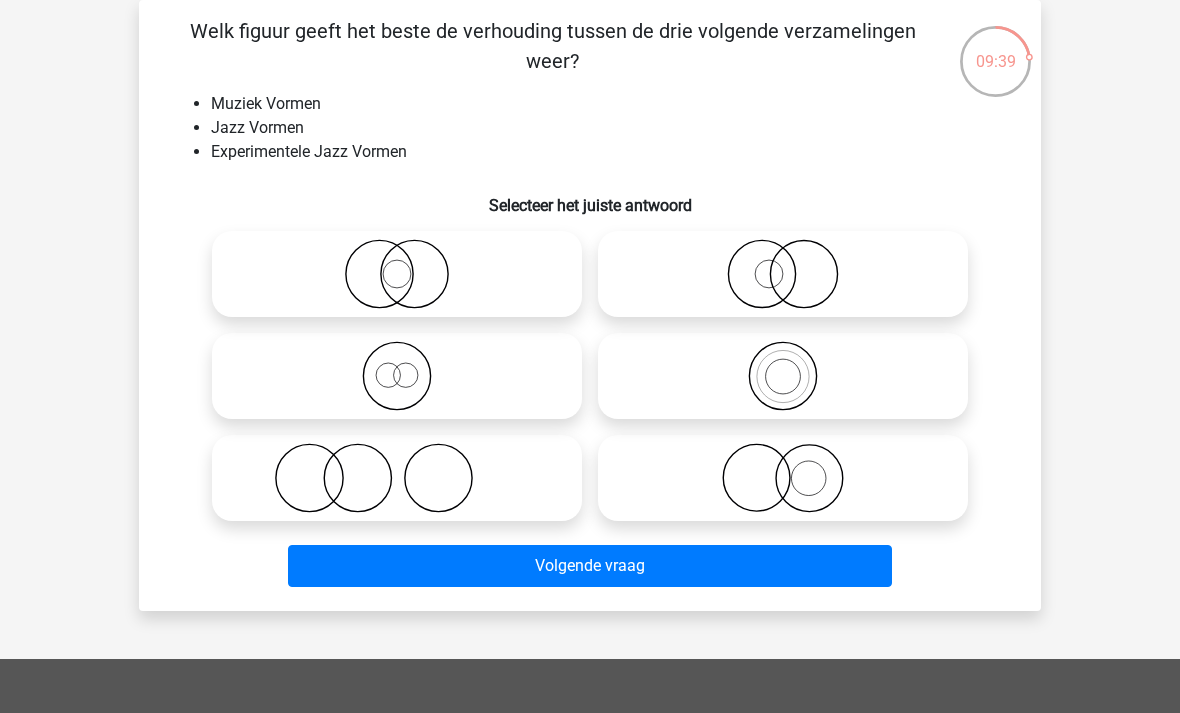 click 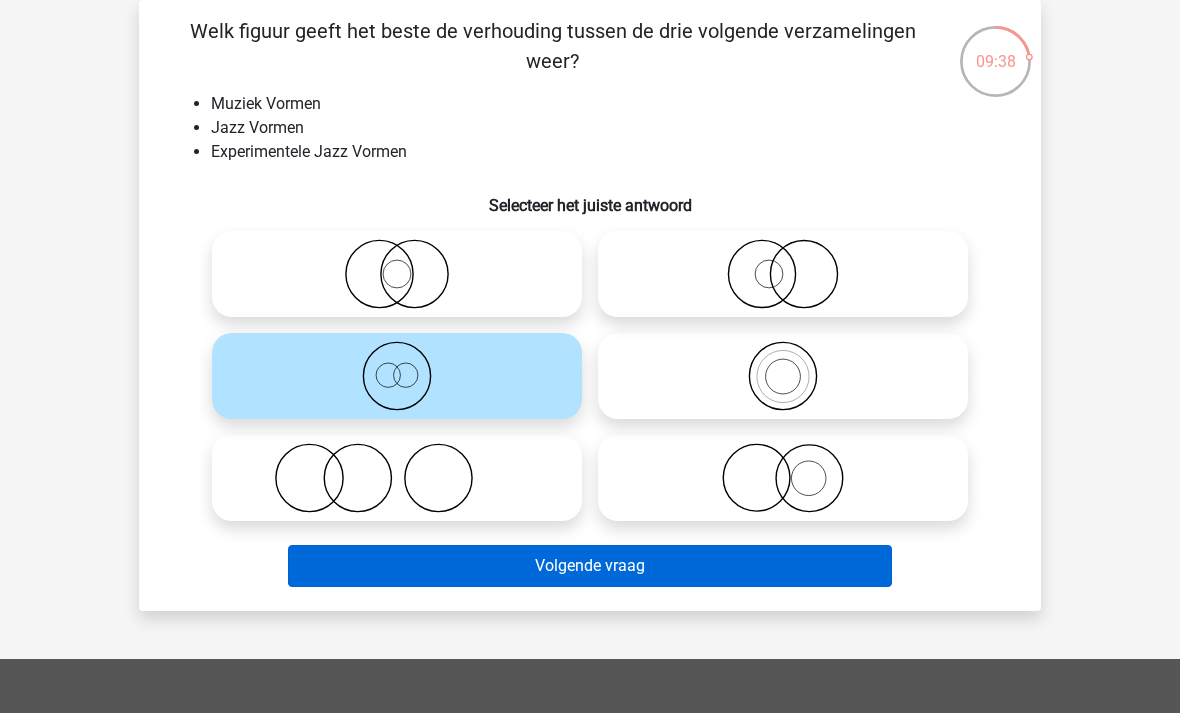click on "Volgende vraag" at bounding box center [590, 566] 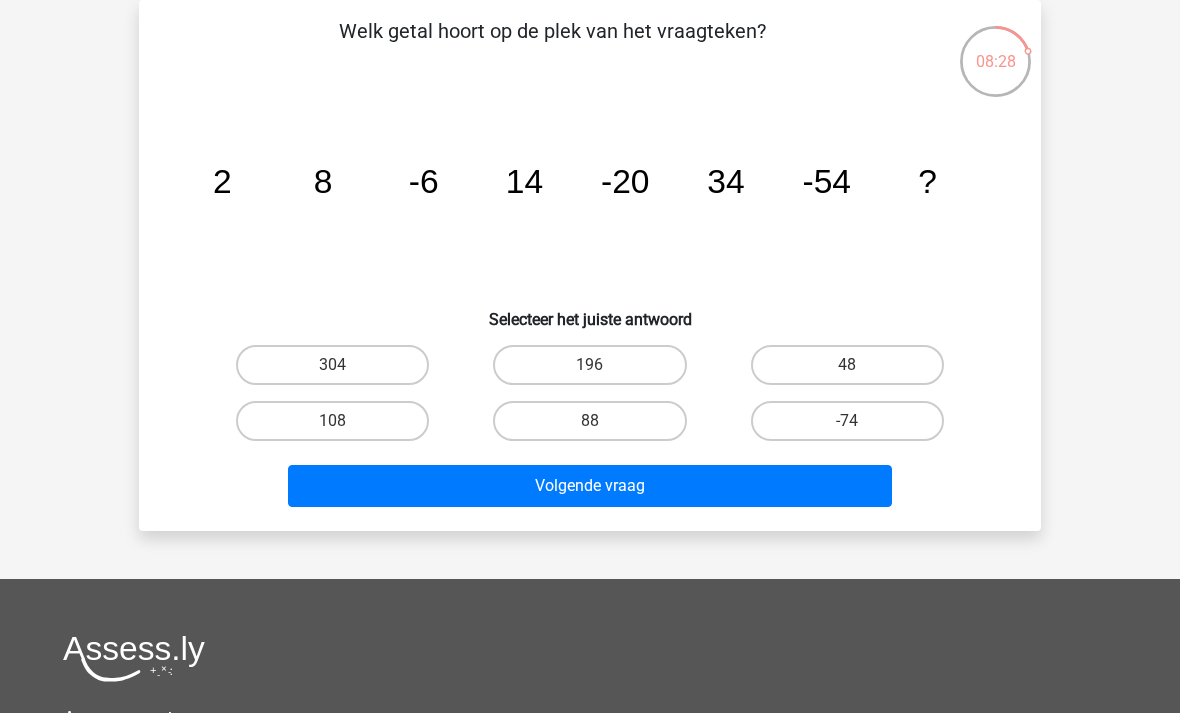 scroll, scrollTop: 98, scrollLeft: 0, axis: vertical 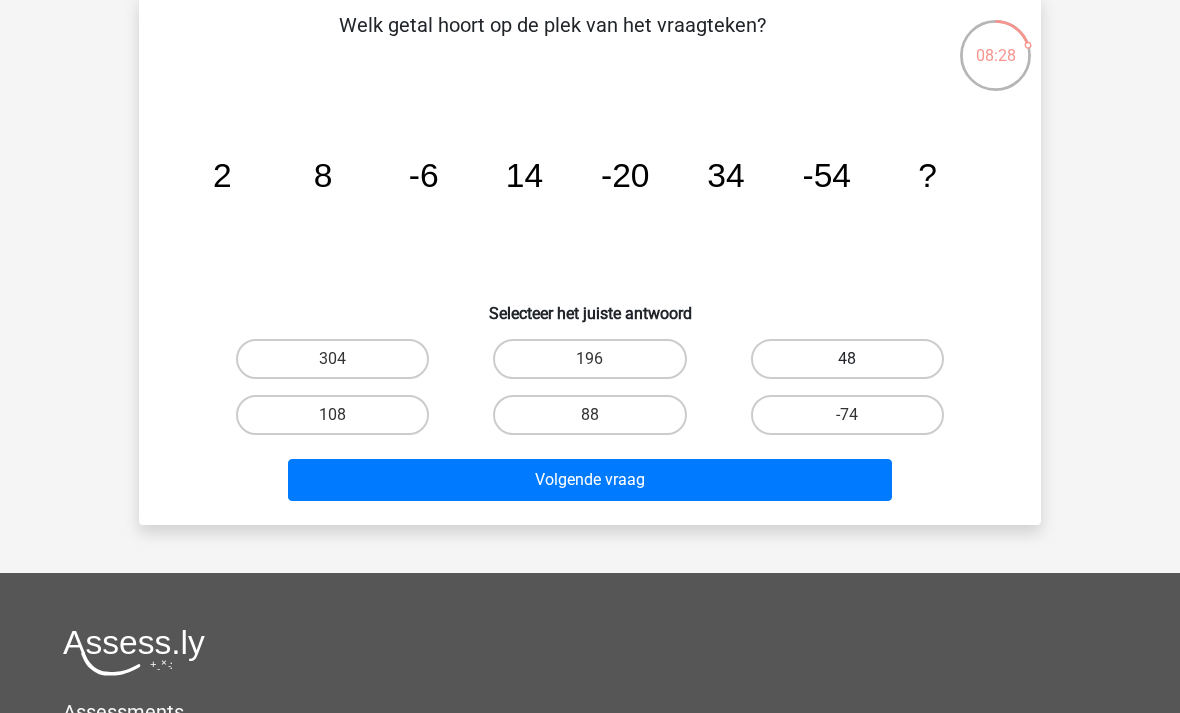 click on "48" at bounding box center (847, 359) 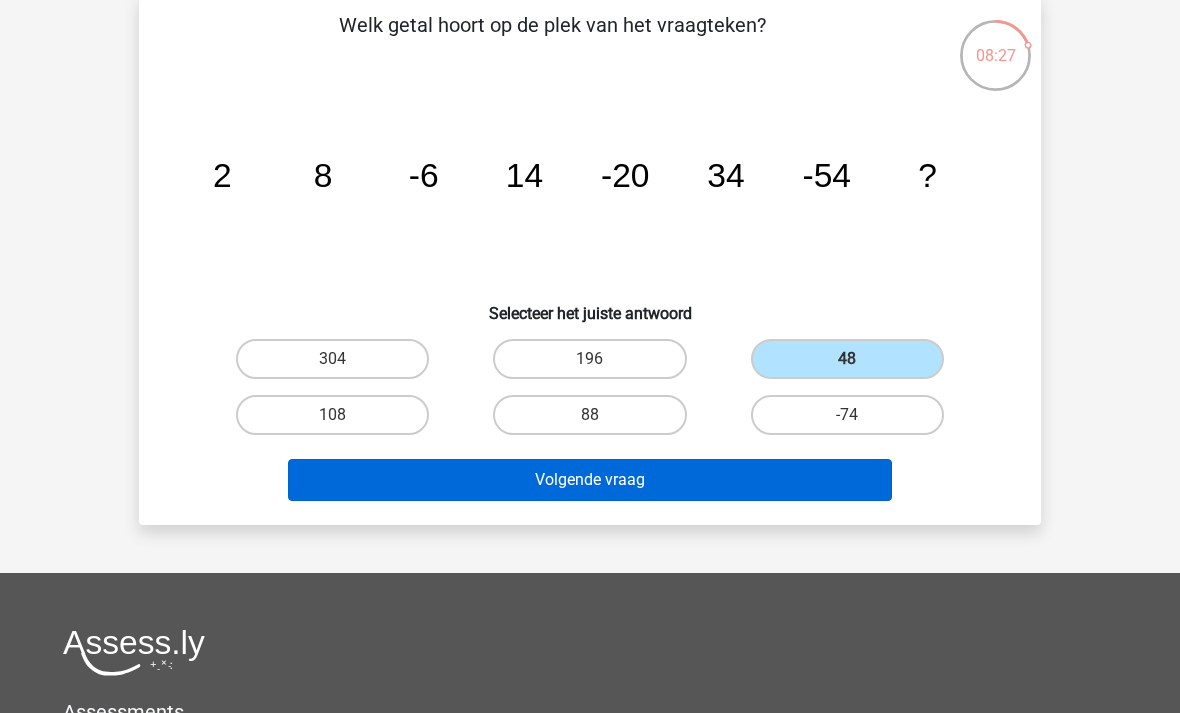 click on "Volgende vraag" at bounding box center [590, 480] 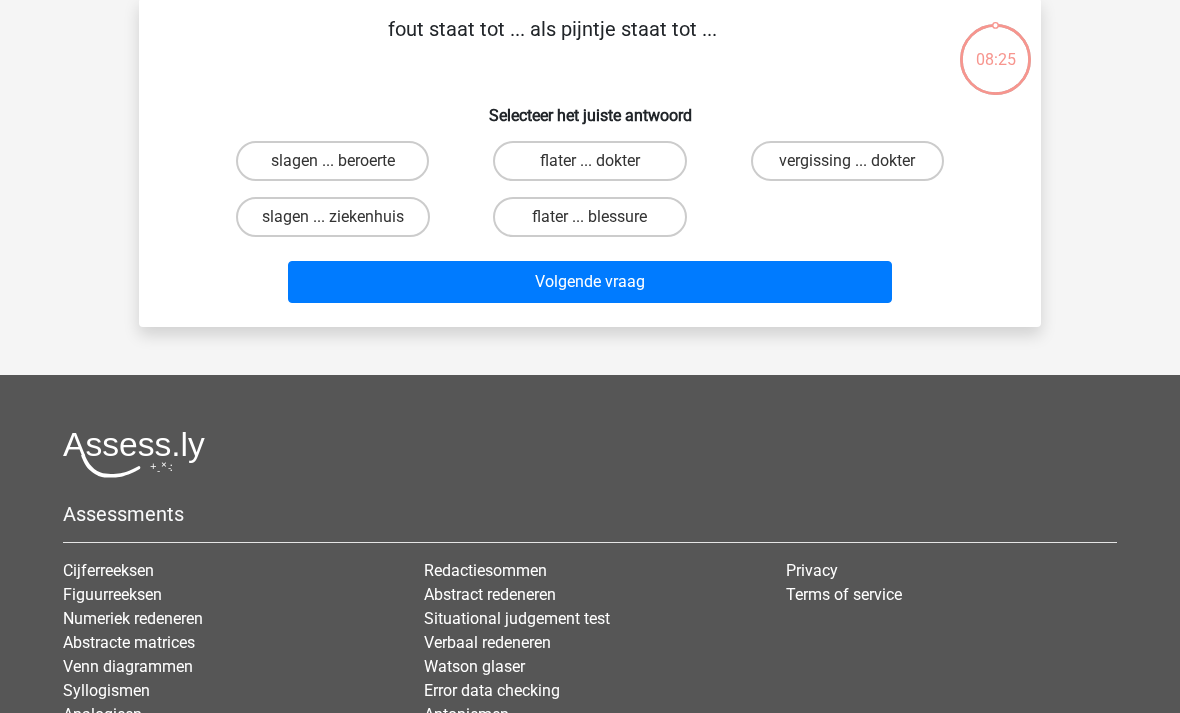 scroll, scrollTop: 92, scrollLeft: 0, axis: vertical 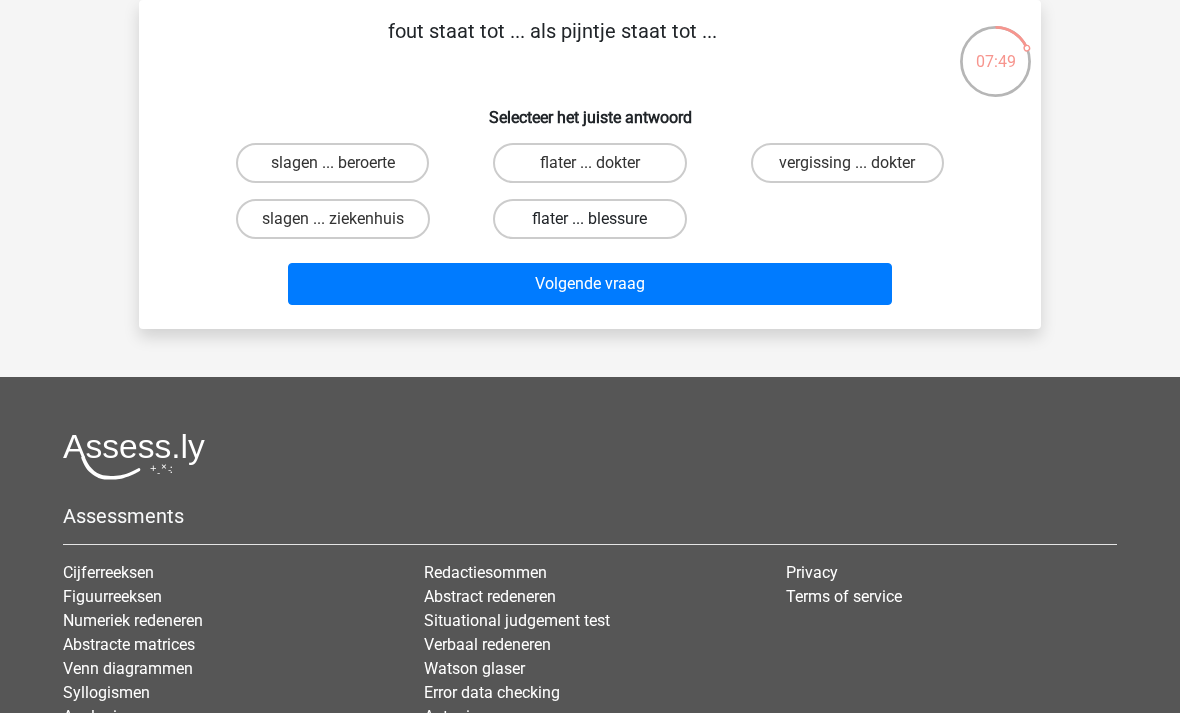 click on "flater ... blessure" at bounding box center [589, 219] 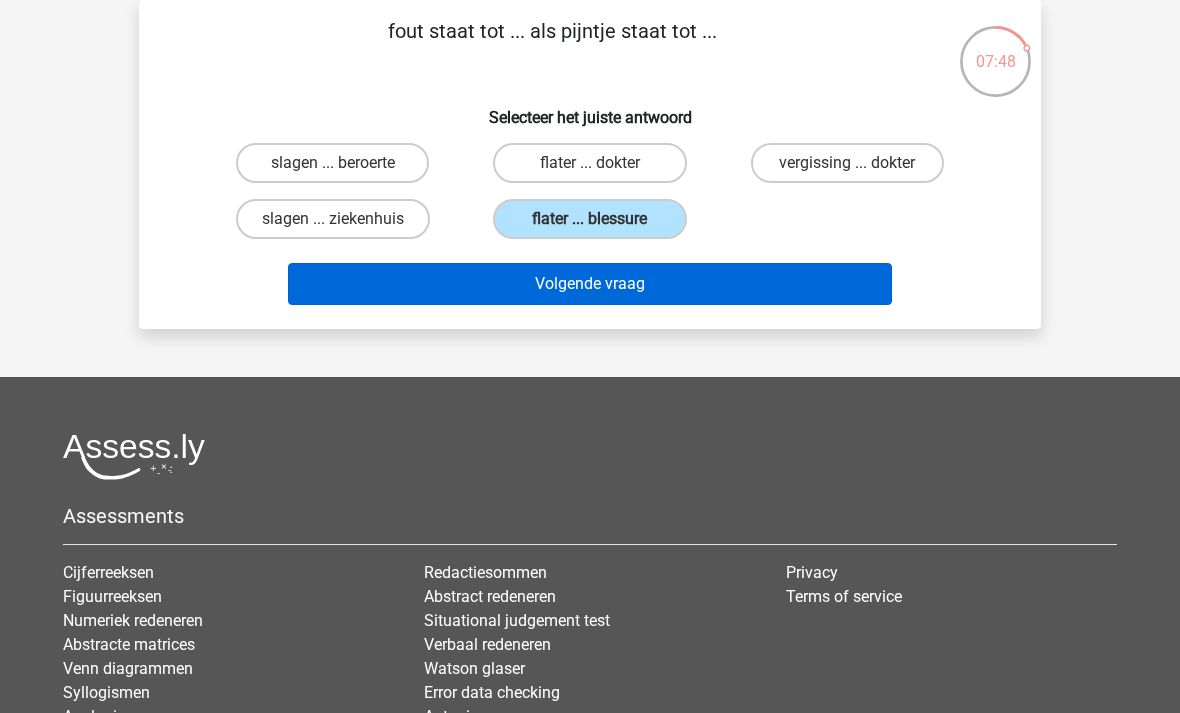 click on "Volgende vraag" at bounding box center (590, 284) 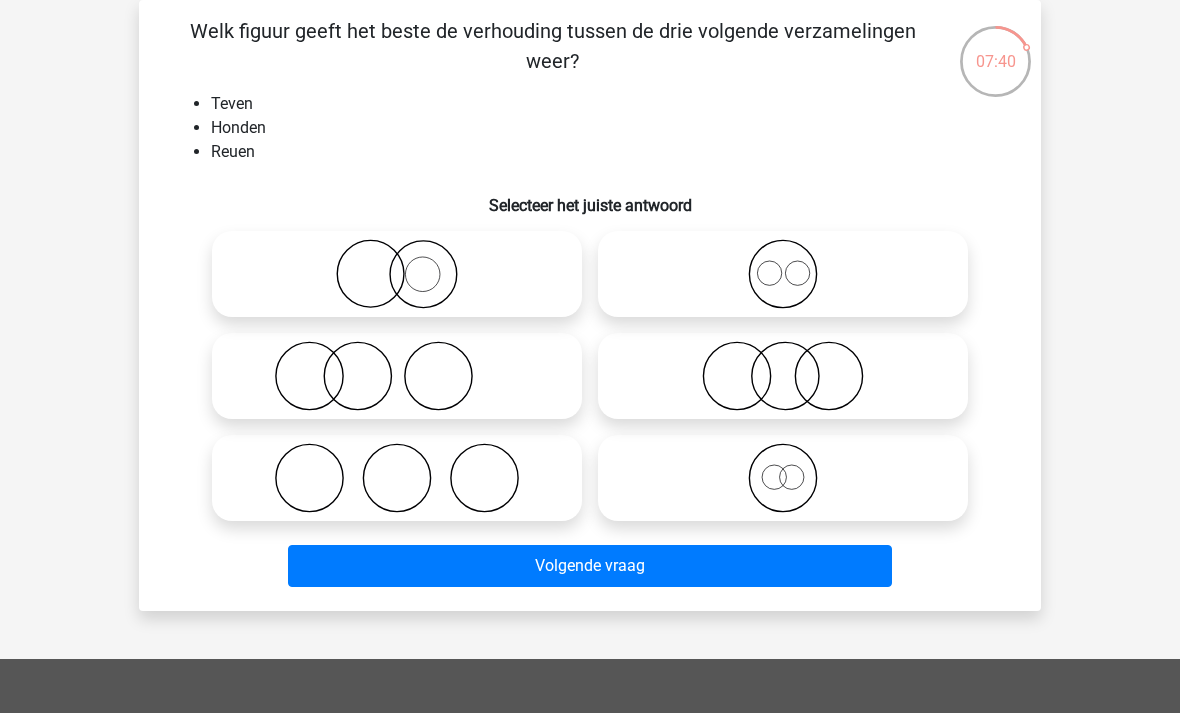 click 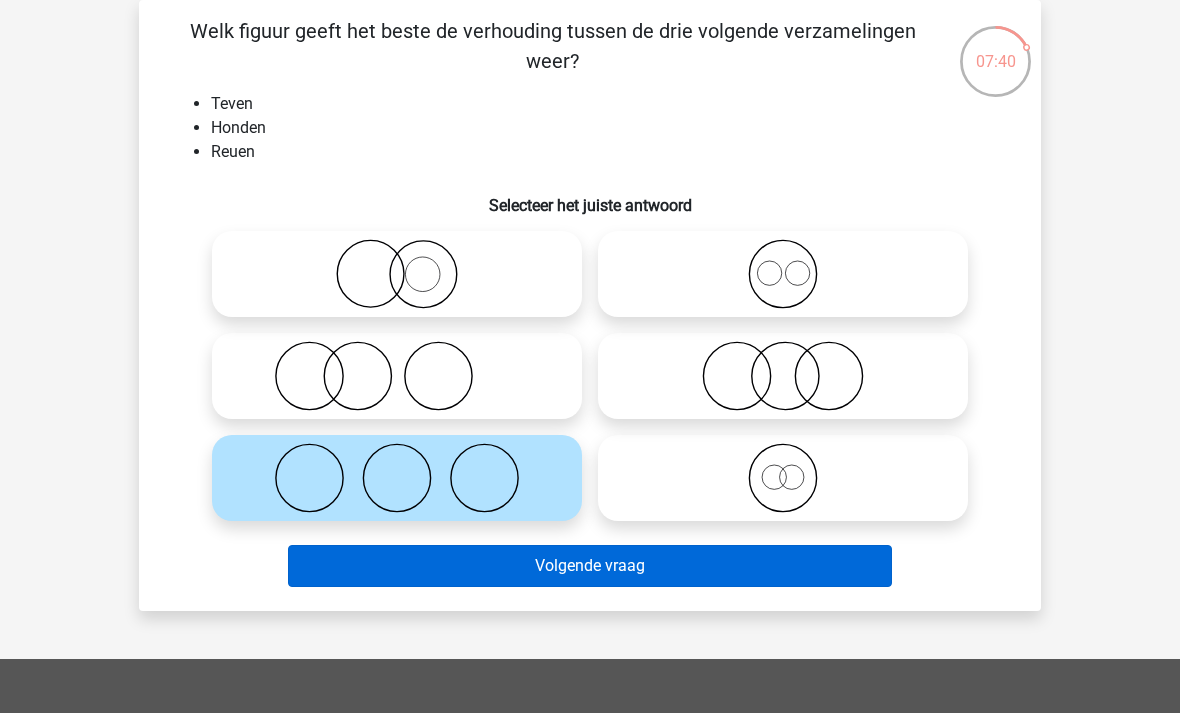 click on "Volgende vraag" at bounding box center [590, 566] 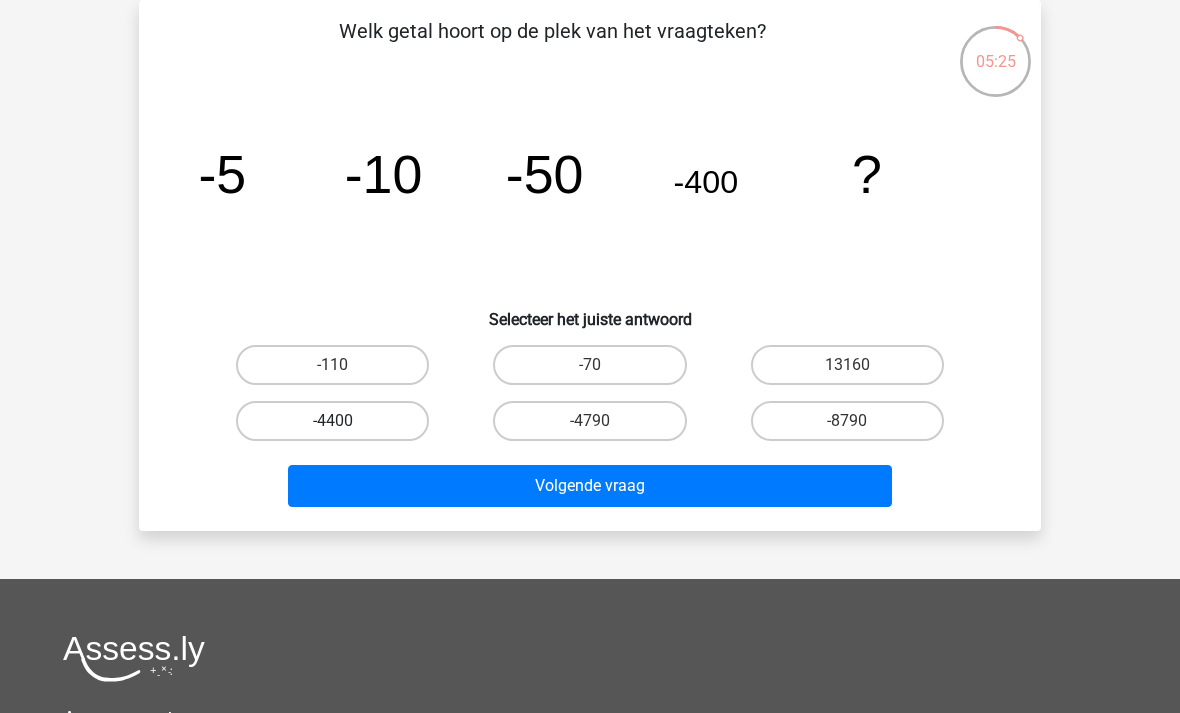click on "-4400" at bounding box center (332, 421) 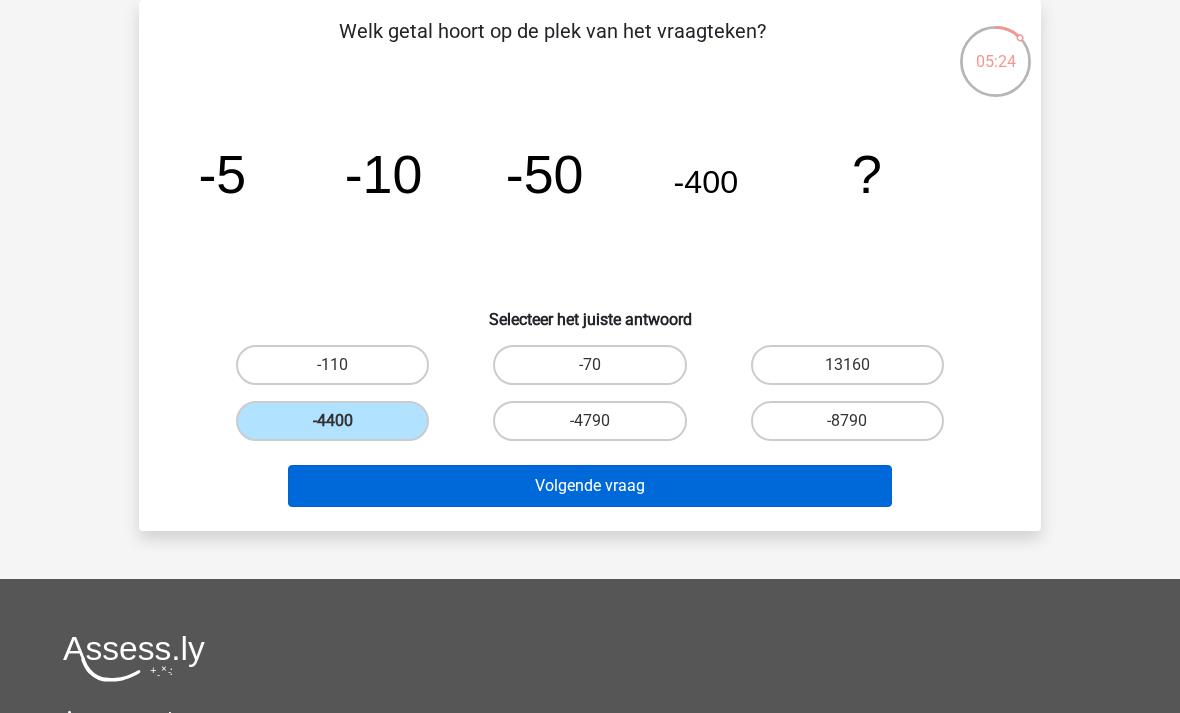 click on "Volgende vraag" at bounding box center [590, 486] 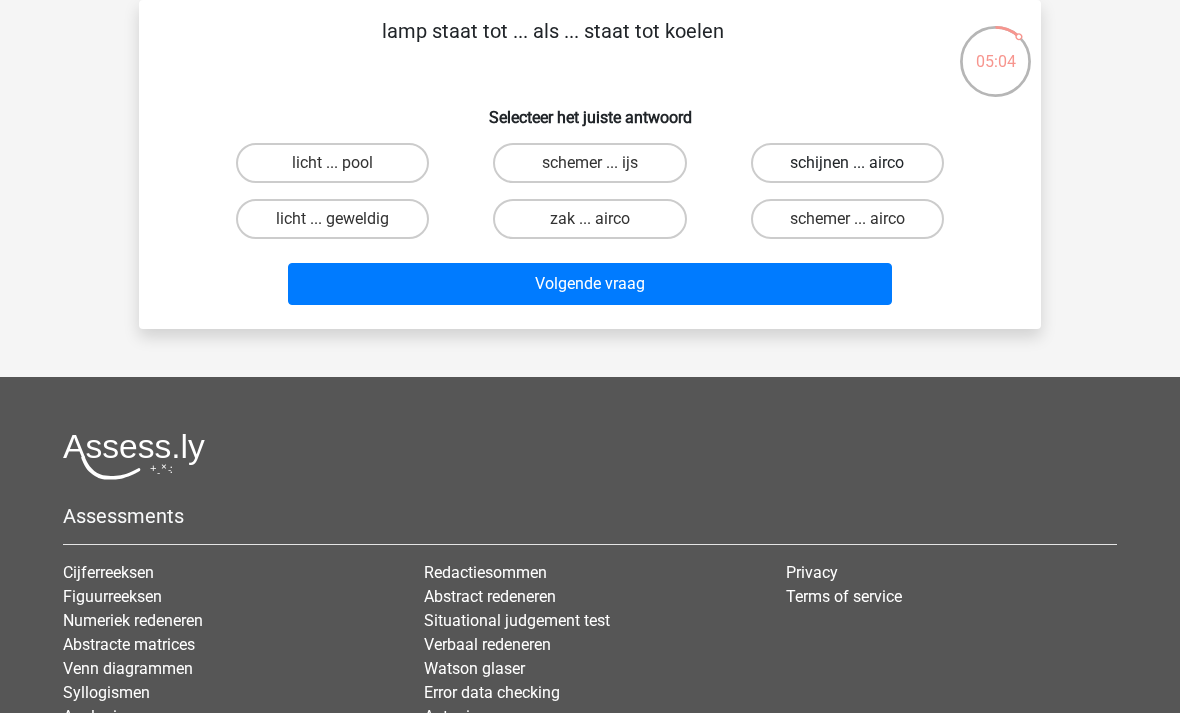 click on "schijnen ... airco" at bounding box center [847, 163] 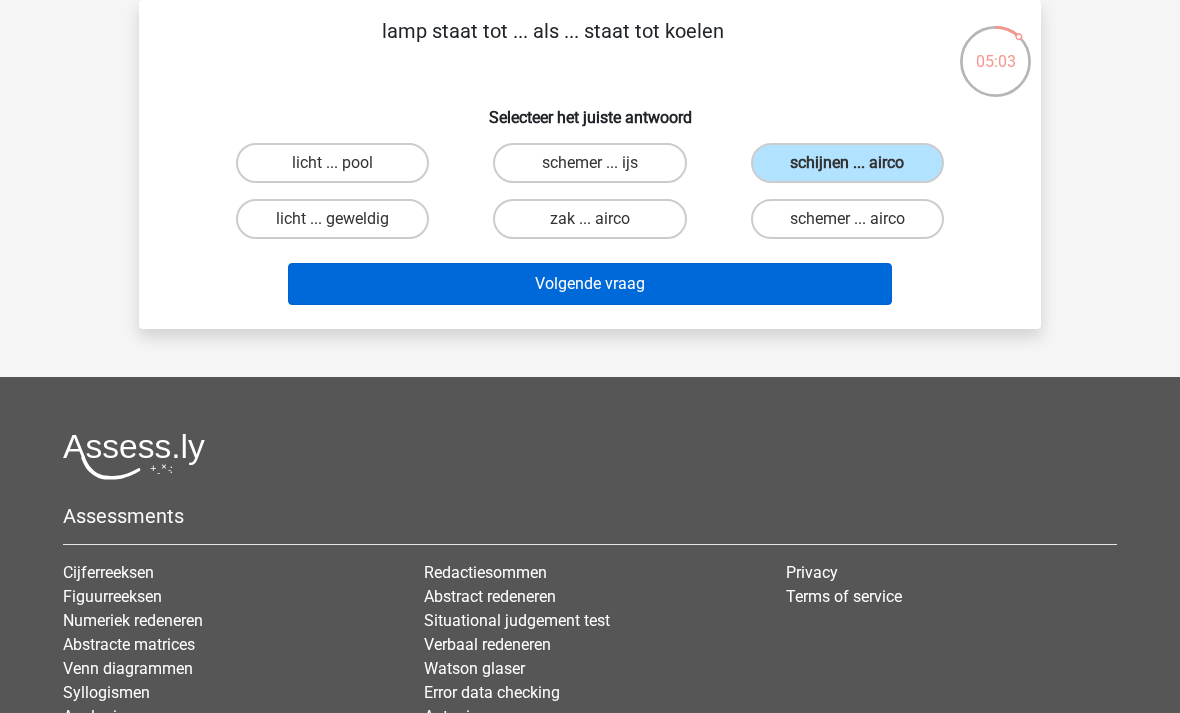 click on "Volgende vraag" at bounding box center [590, 284] 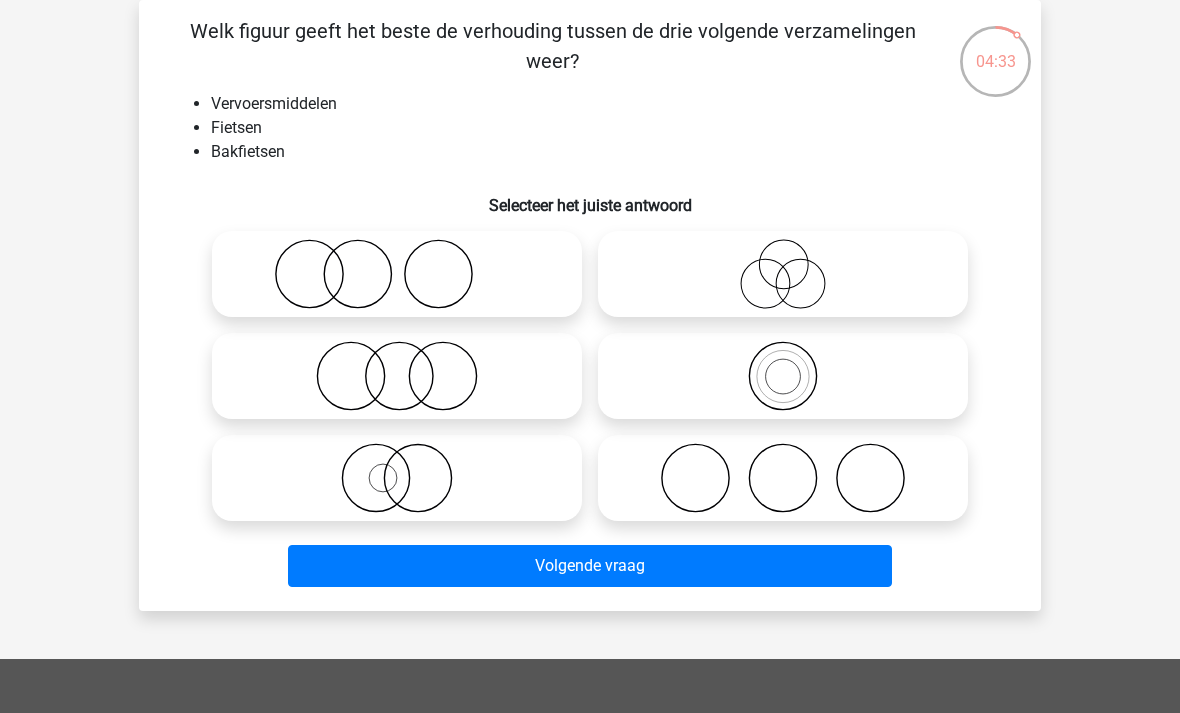 click 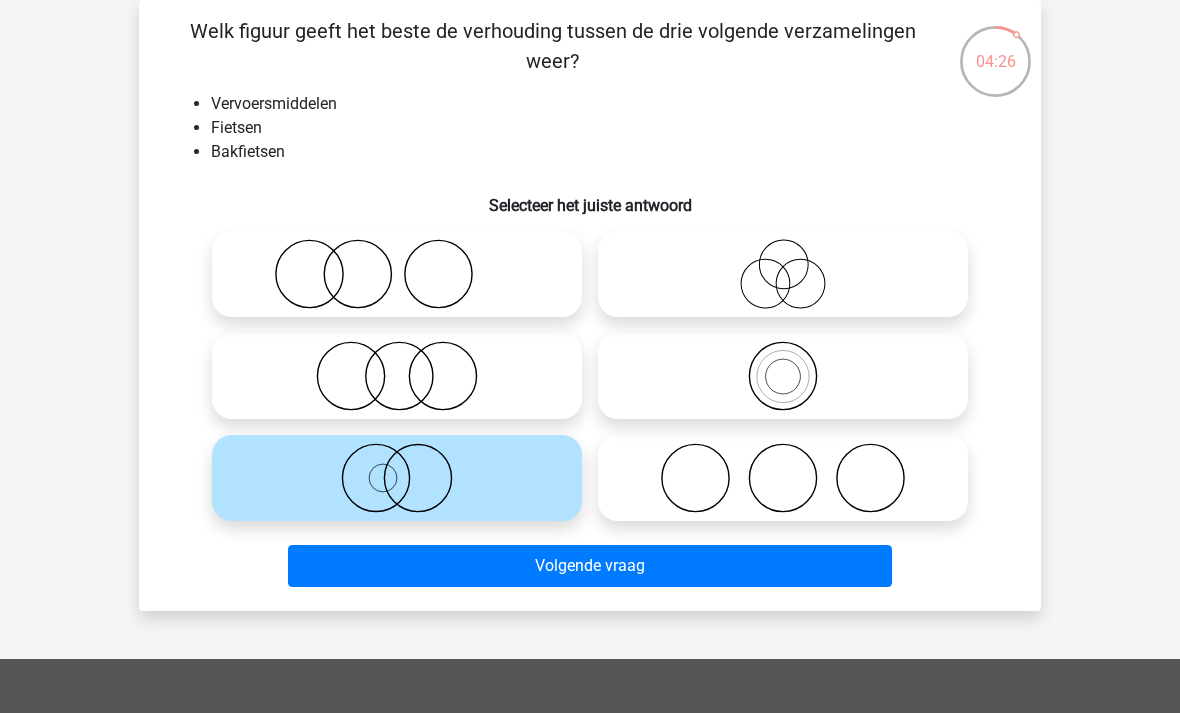 click 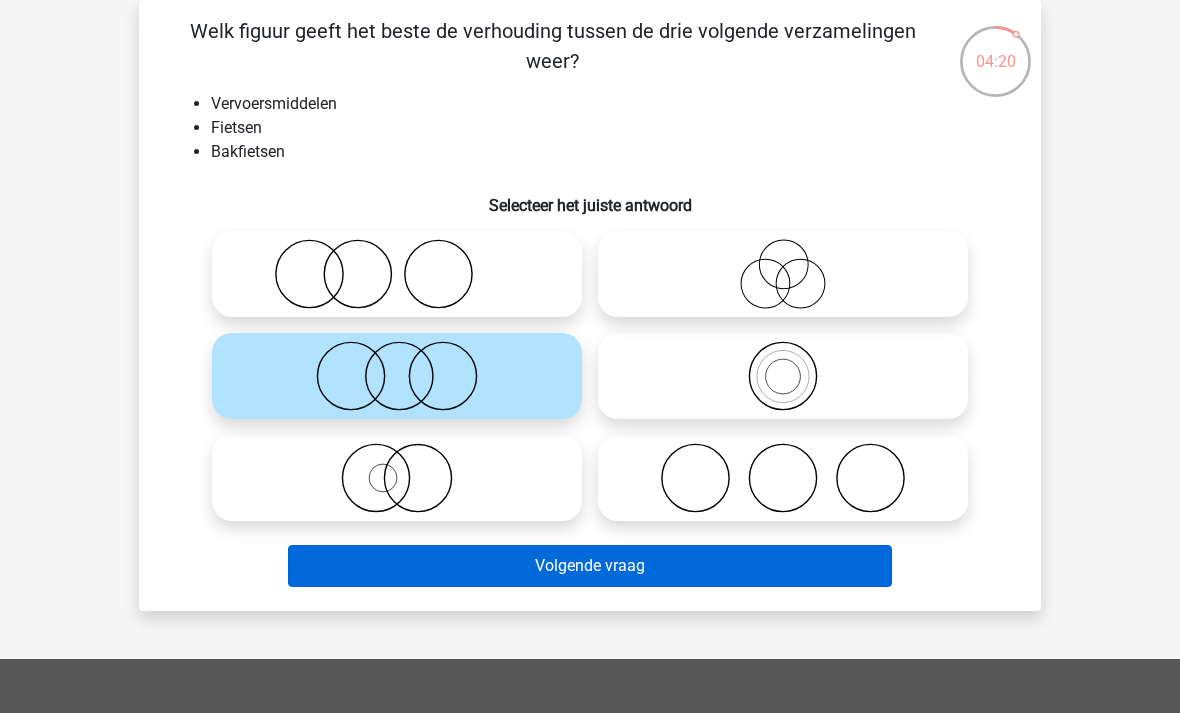 click on "Volgende vraag" at bounding box center [590, 566] 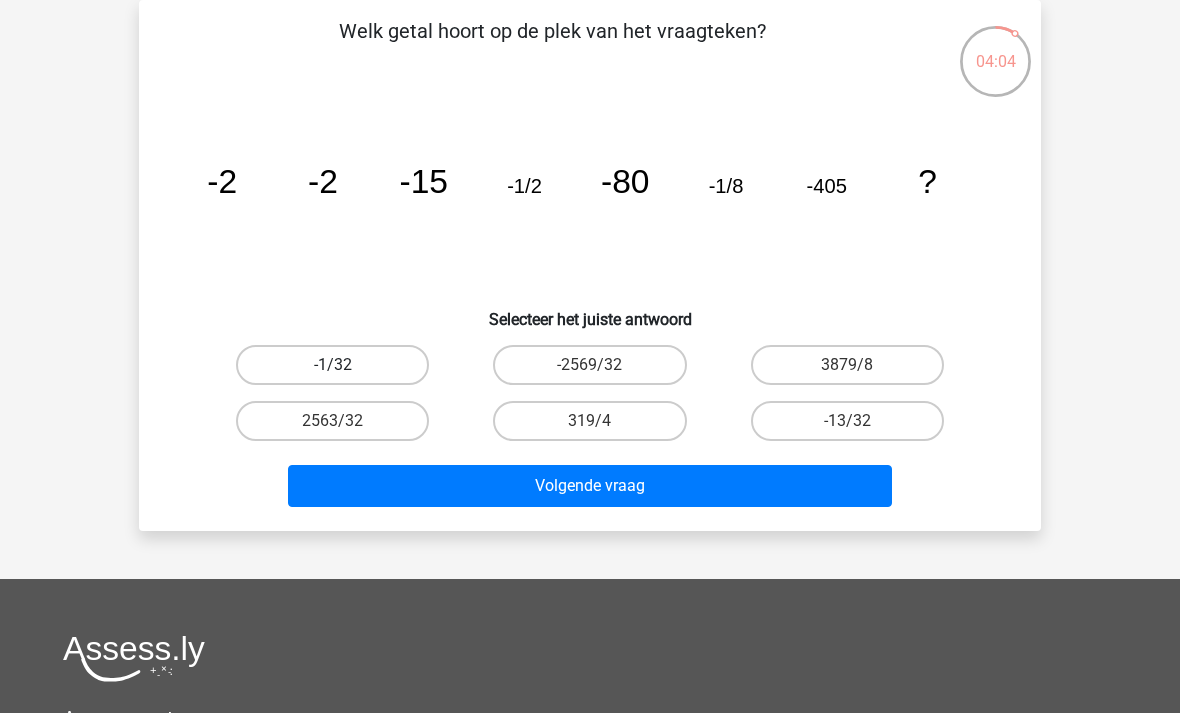 click on "-1/32" at bounding box center (332, 365) 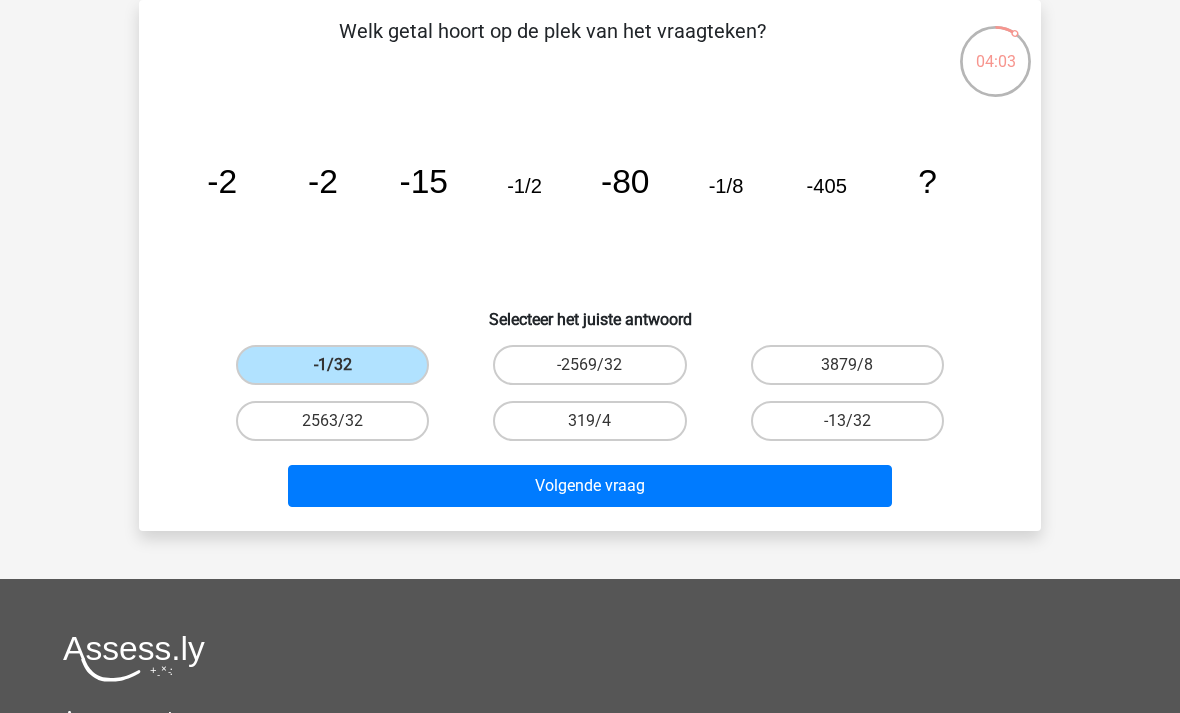 click on "Volgende vraag" at bounding box center [590, 490] 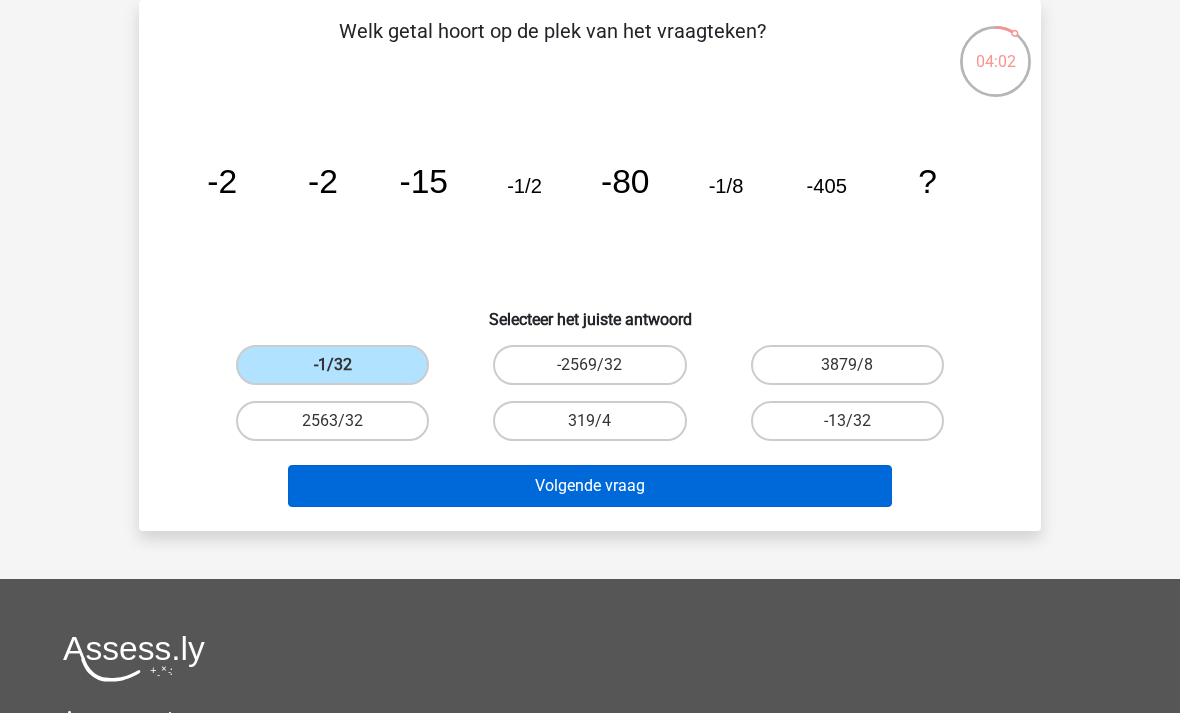click on "Volgende vraag" at bounding box center [590, 486] 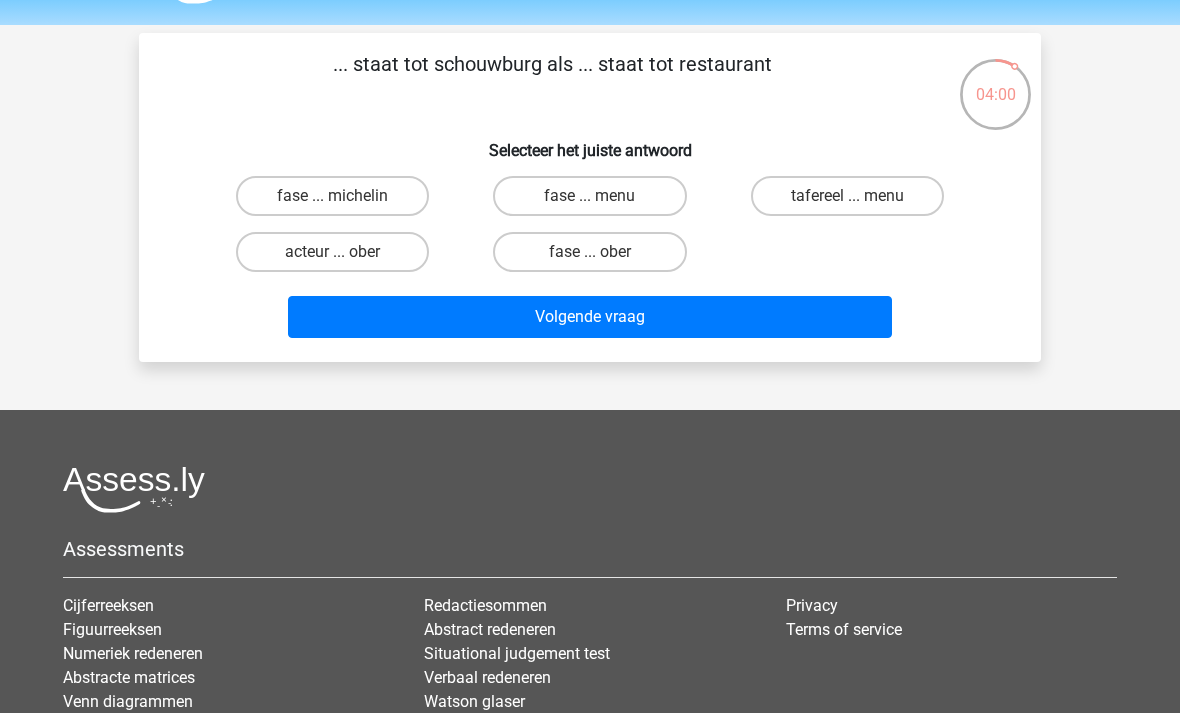 scroll, scrollTop: 59, scrollLeft: 0, axis: vertical 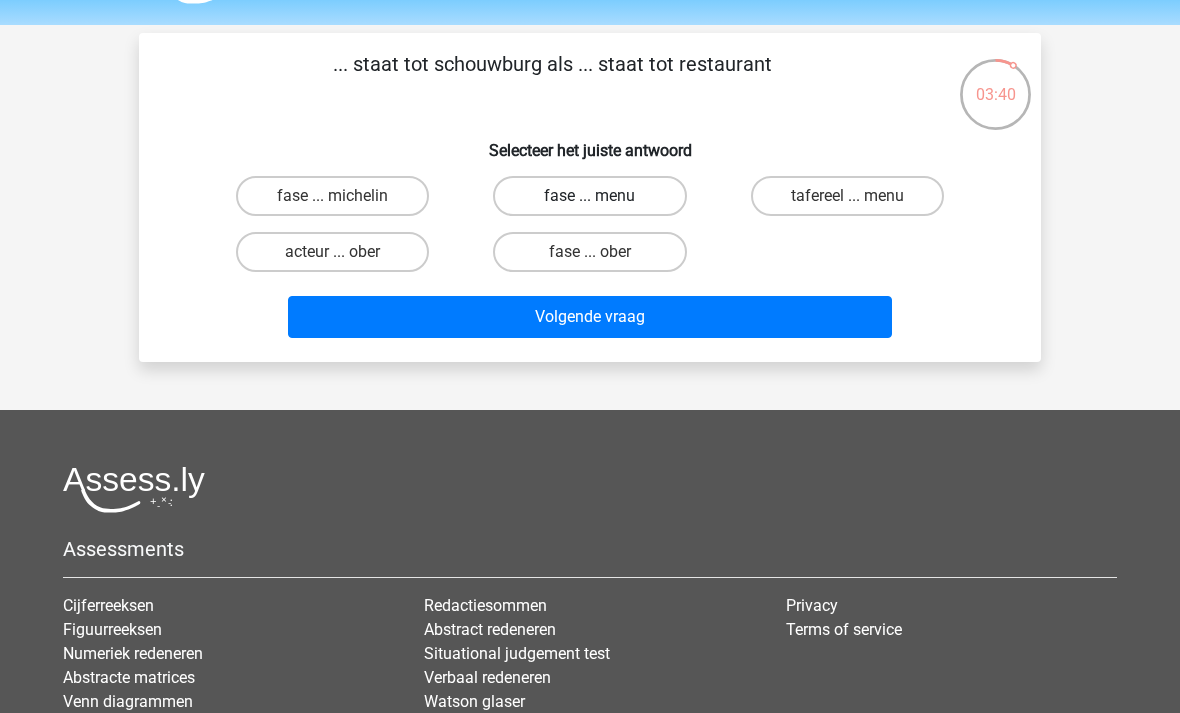 click on "fase ... menu" at bounding box center [589, 196] 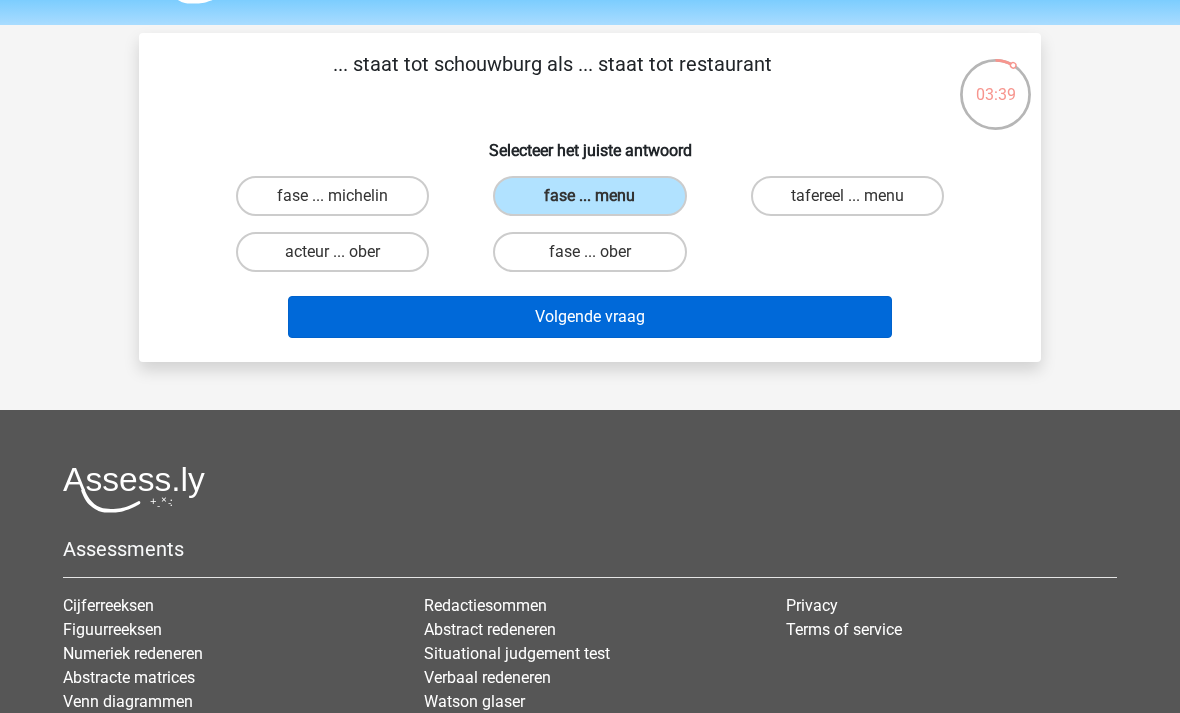 click on "Volgende vraag" at bounding box center [590, 317] 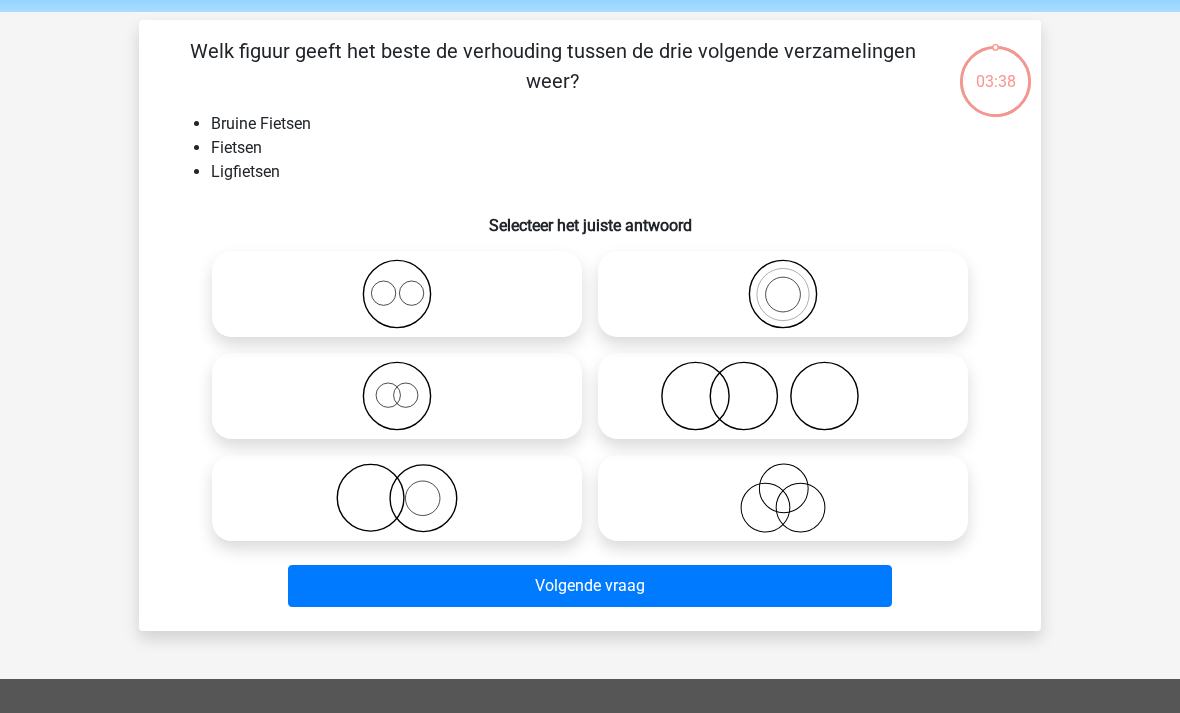 scroll, scrollTop: 92, scrollLeft: 0, axis: vertical 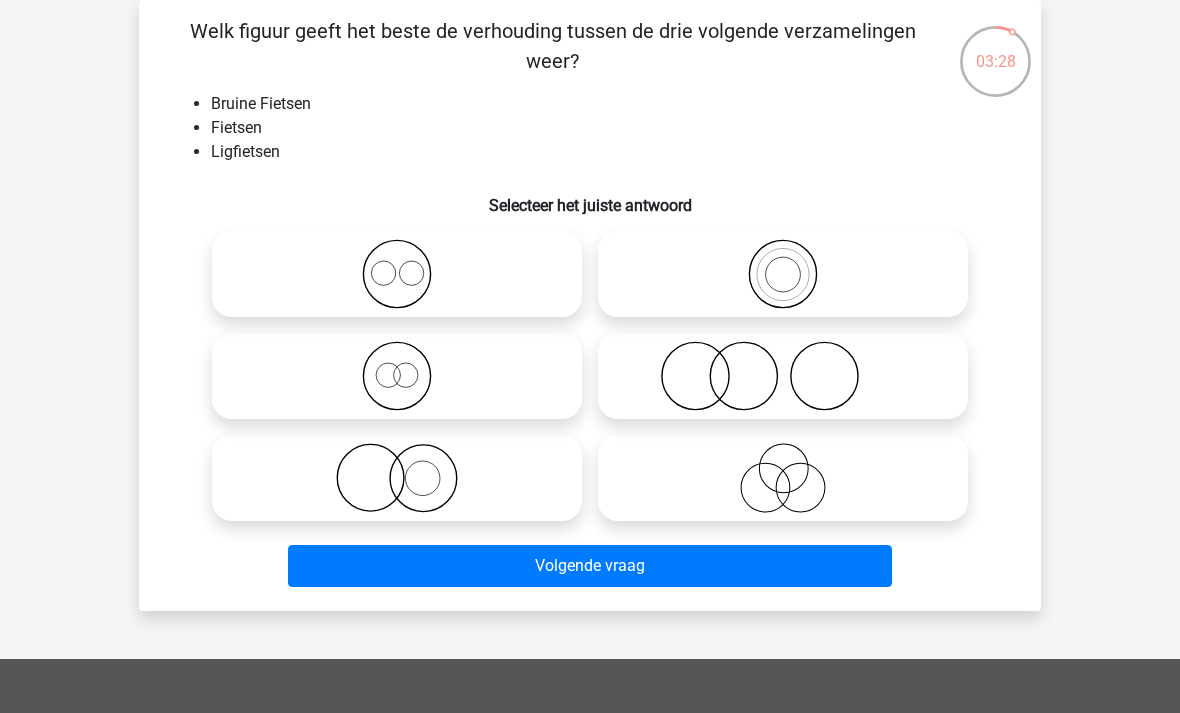 click 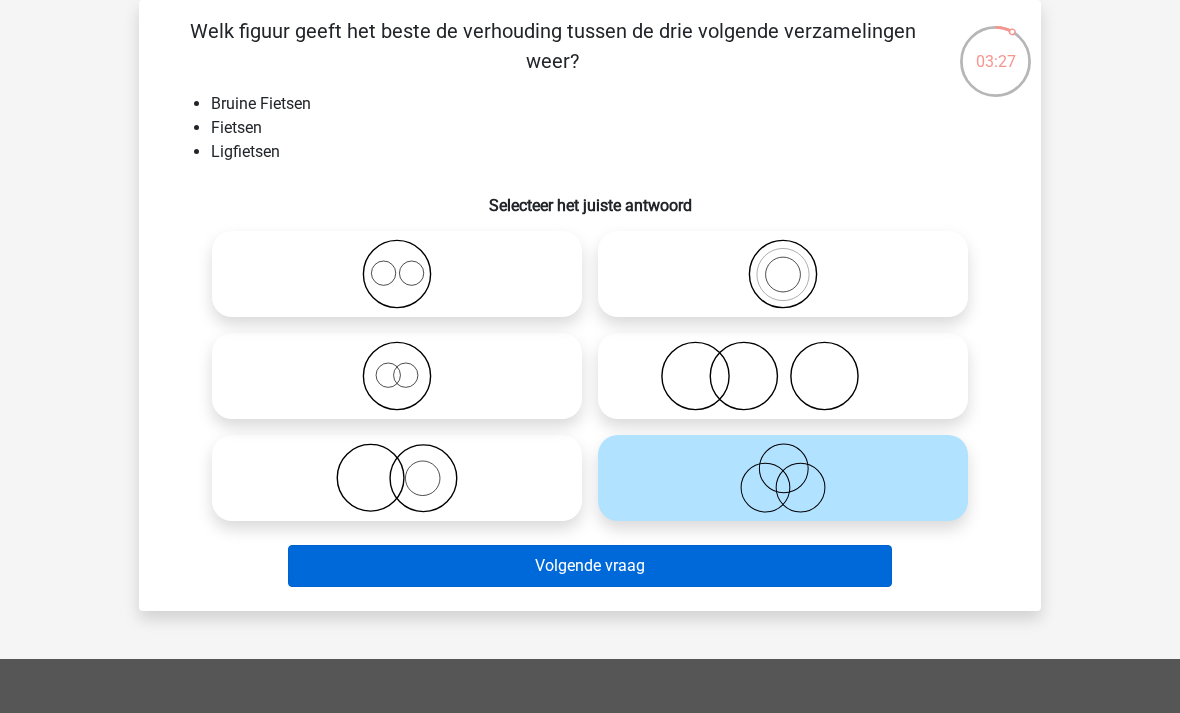 click on "Volgende vraag" at bounding box center (590, 566) 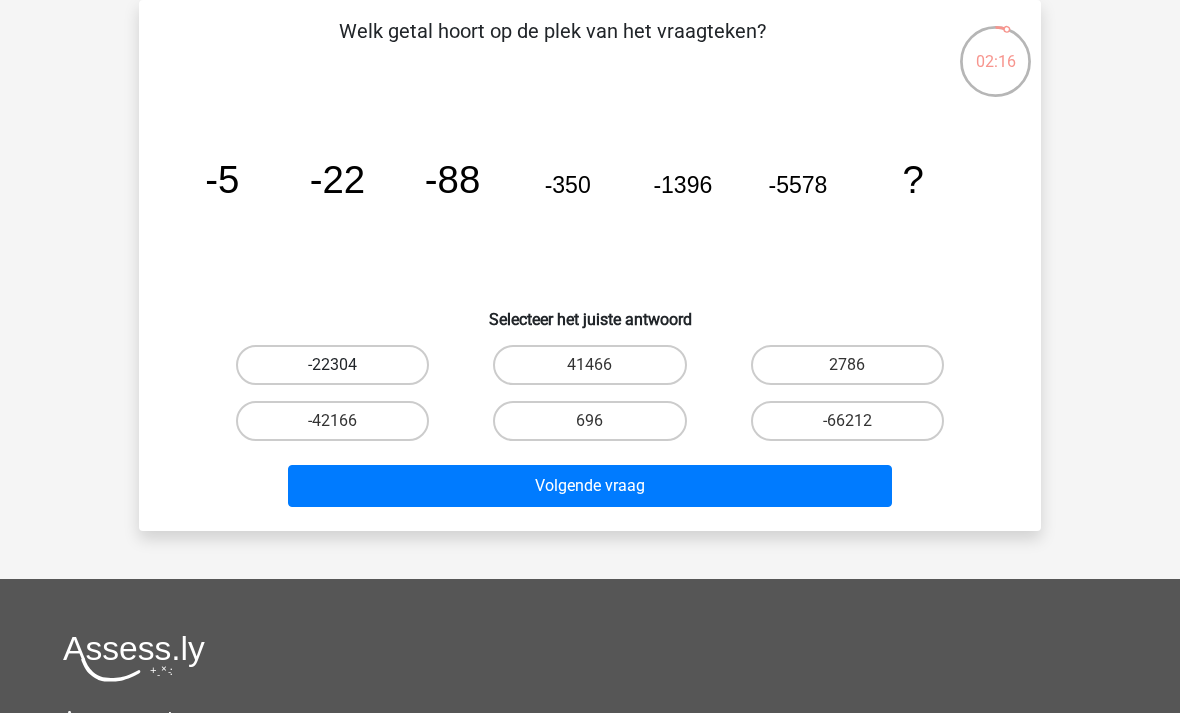 click on "-22304" at bounding box center [332, 365] 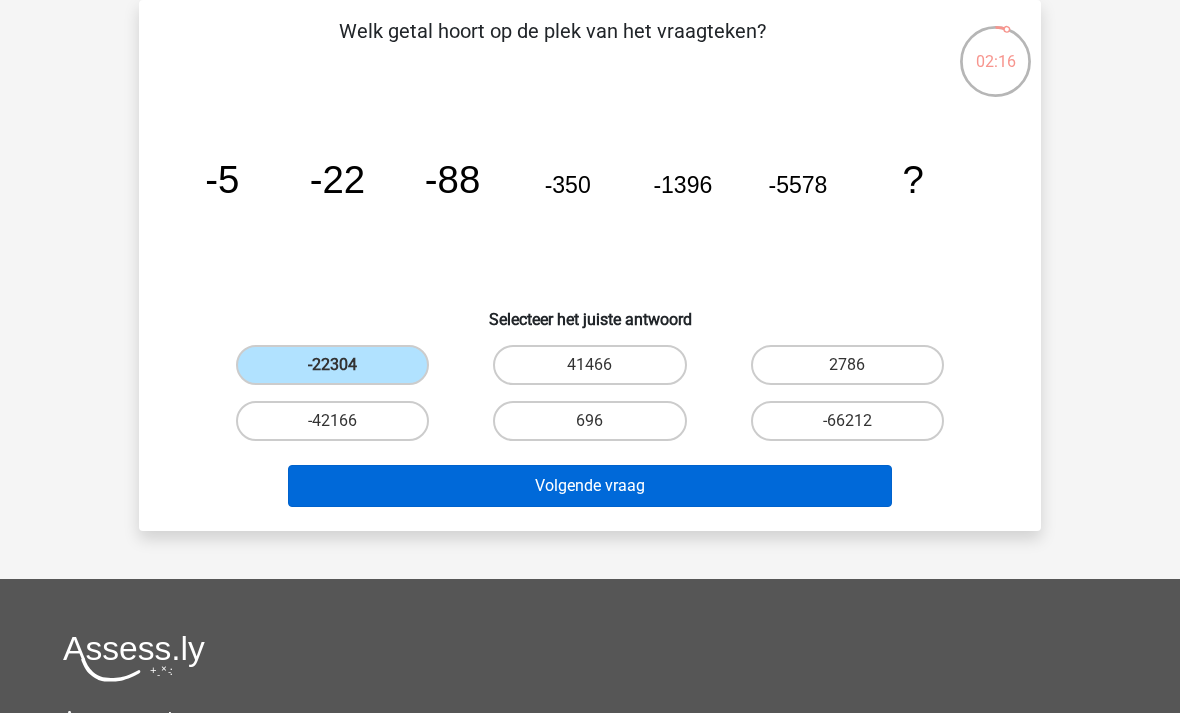 click on "Volgende vraag" at bounding box center [590, 486] 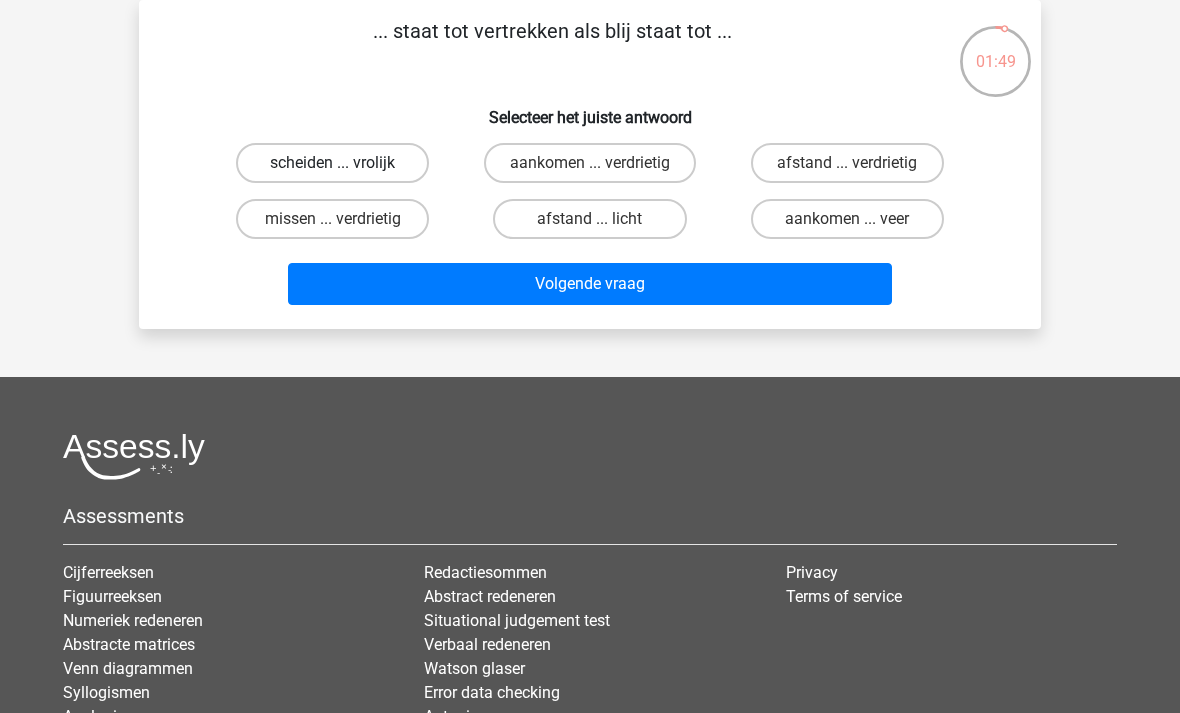click on "scheiden ... vrolijk" at bounding box center [332, 163] 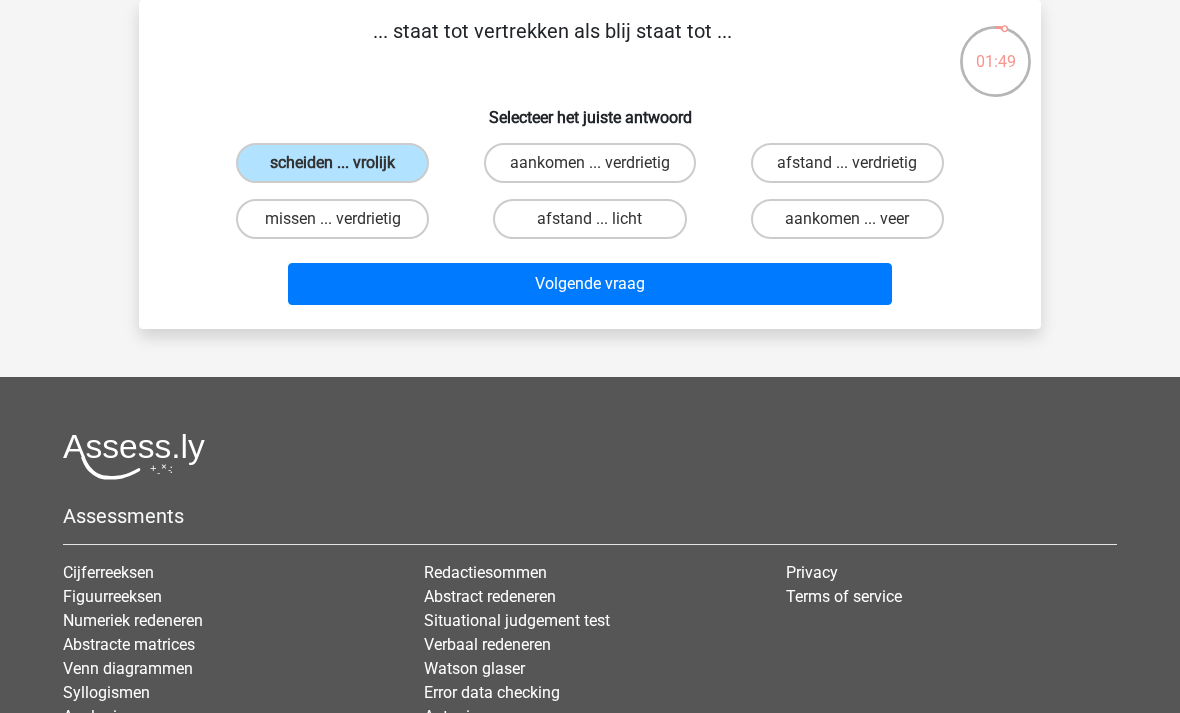 click on "Volgende vraag" at bounding box center (590, 288) 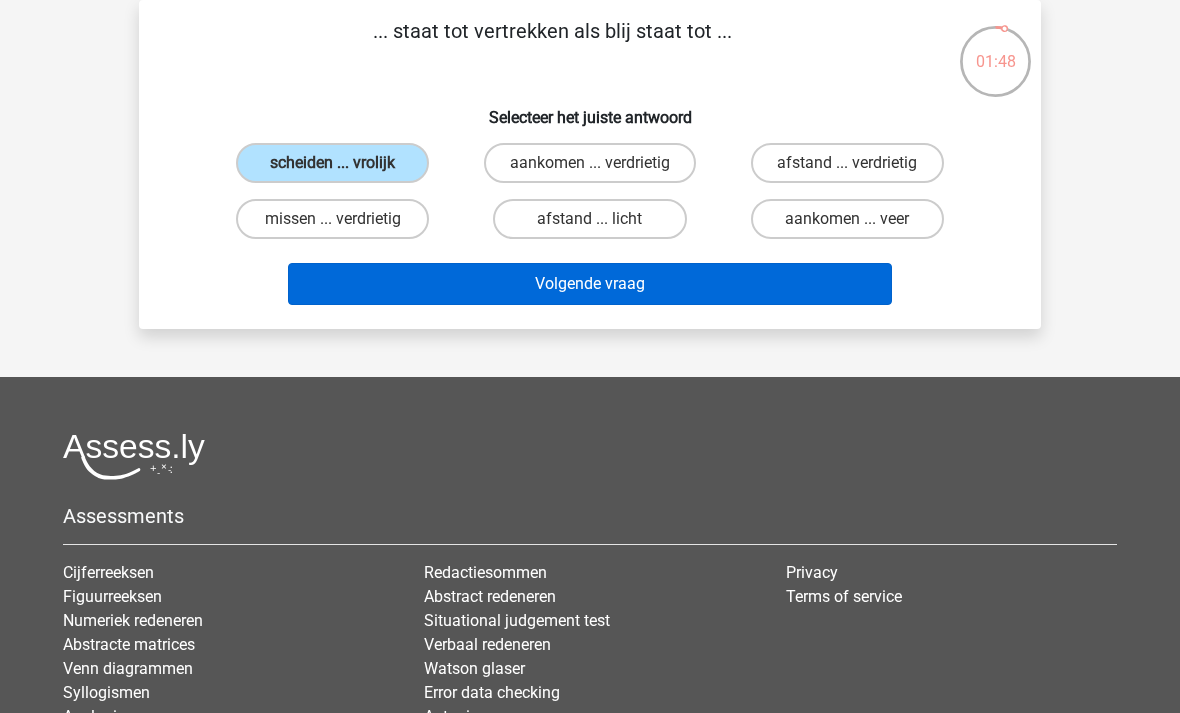 click on "Volgende vraag" at bounding box center [590, 284] 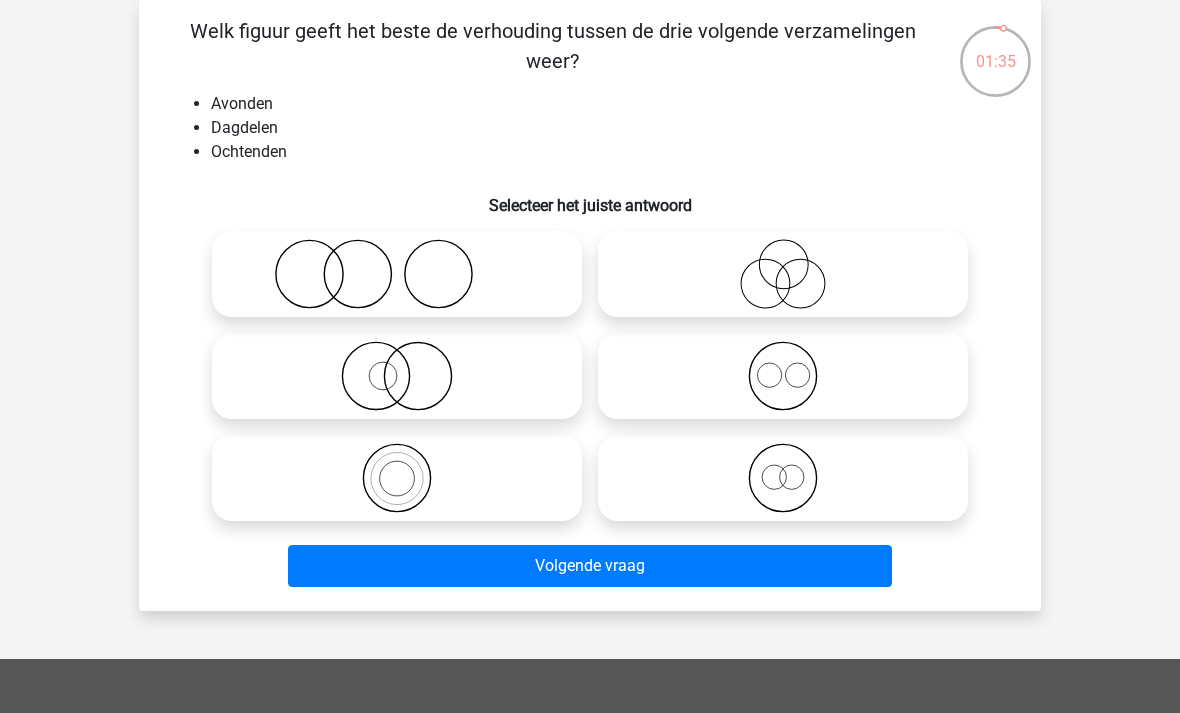 click 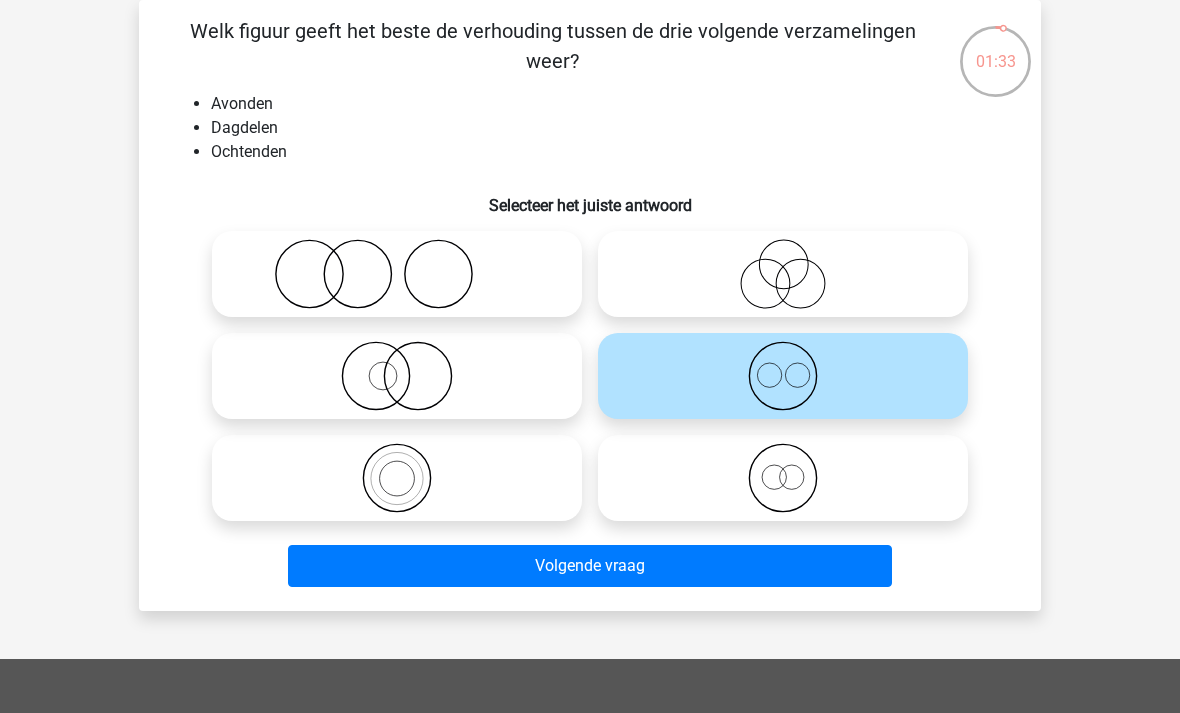 click on "Volgende vraag" at bounding box center [590, 562] 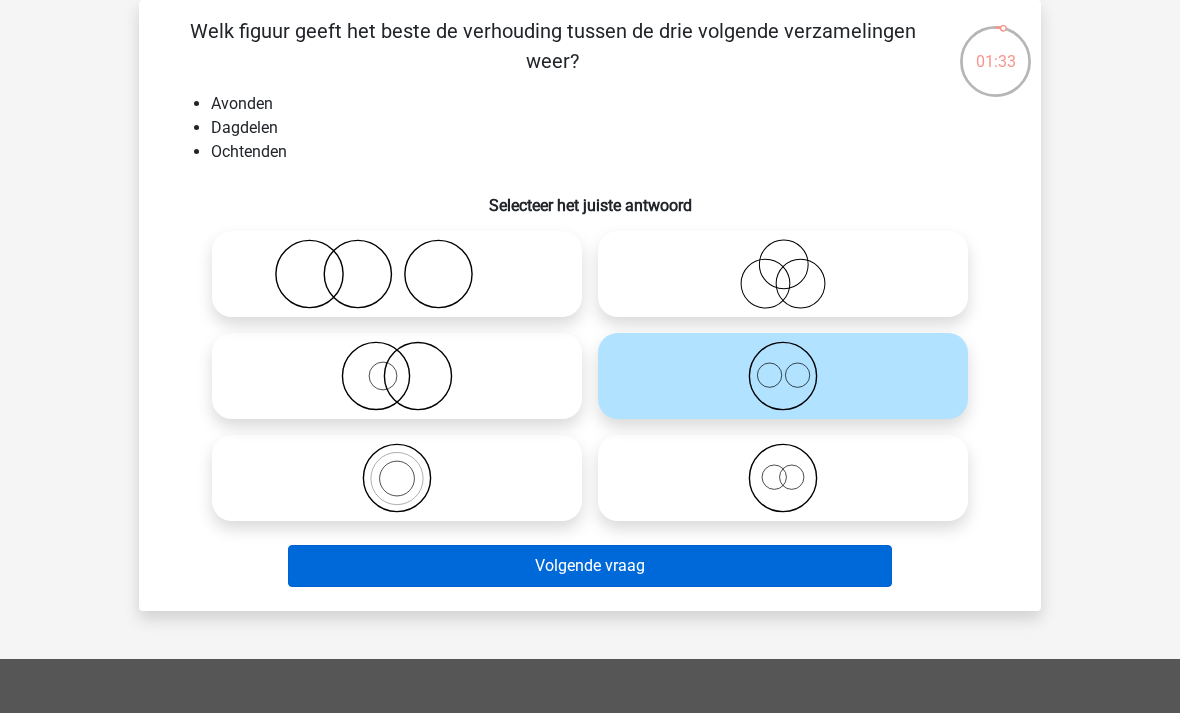 click on "Volgende vraag" at bounding box center [590, 566] 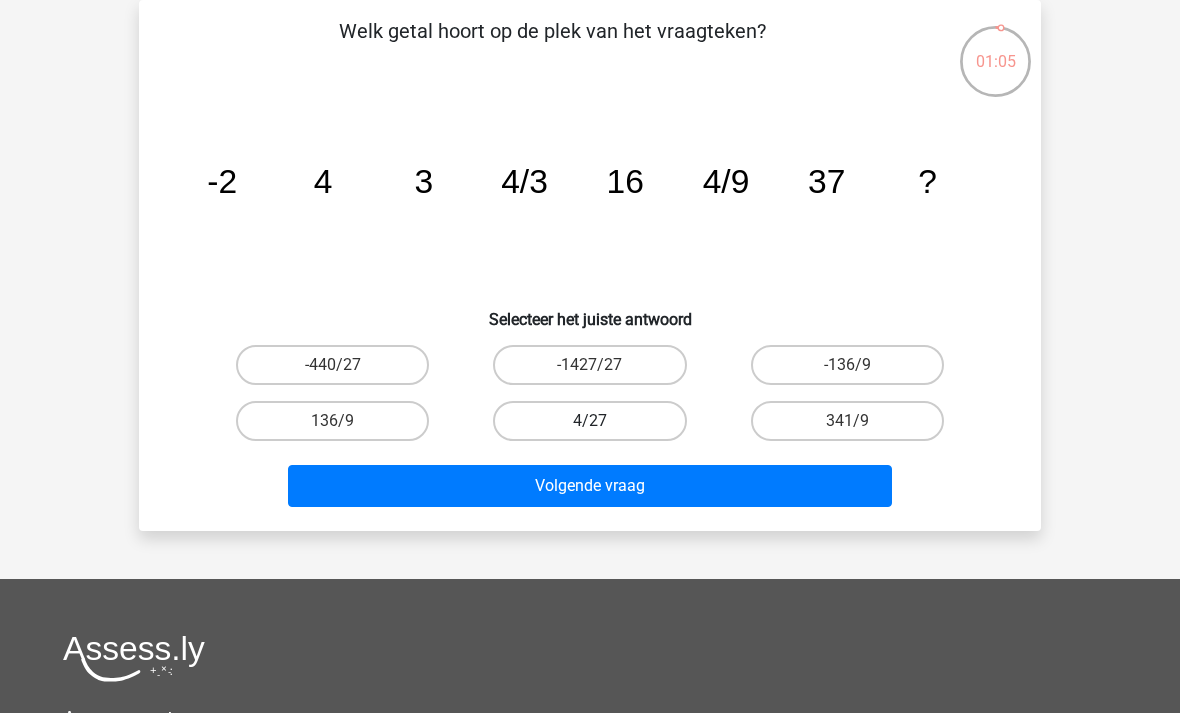 click on "4/27" at bounding box center (589, 421) 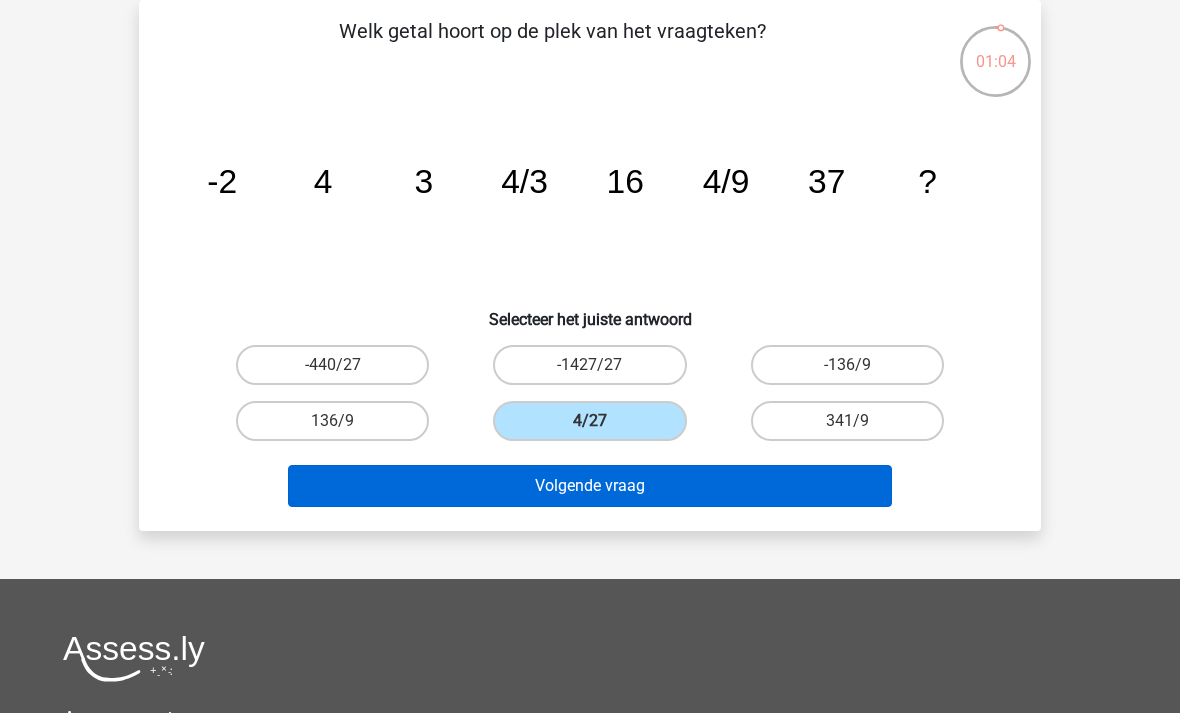 click on "Volgende vraag" at bounding box center [590, 486] 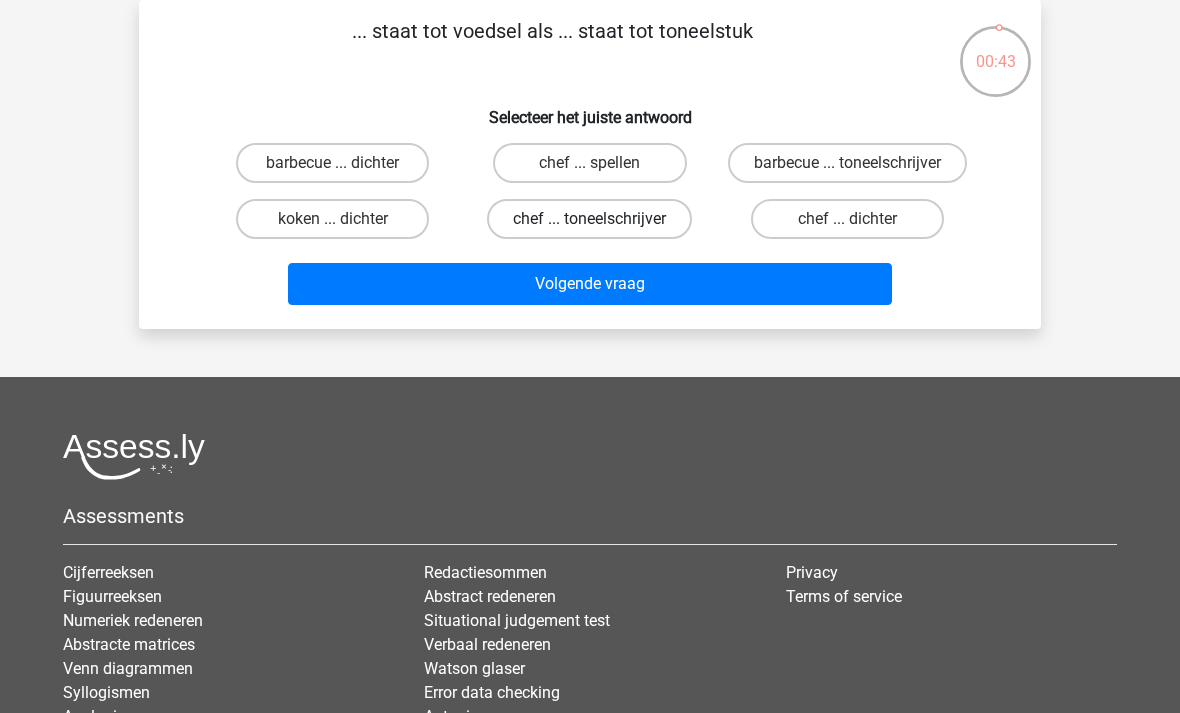 click on "chef ... toneelschrijver" at bounding box center [589, 219] 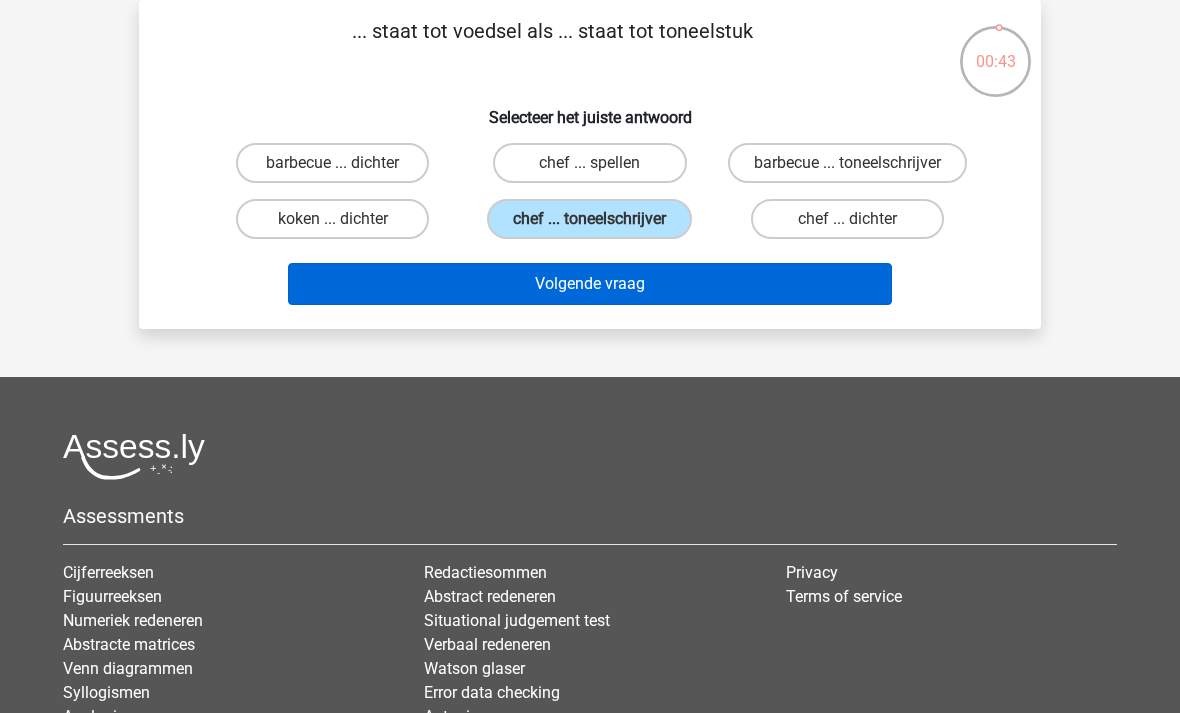 click on "Volgende vraag" at bounding box center [590, 284] 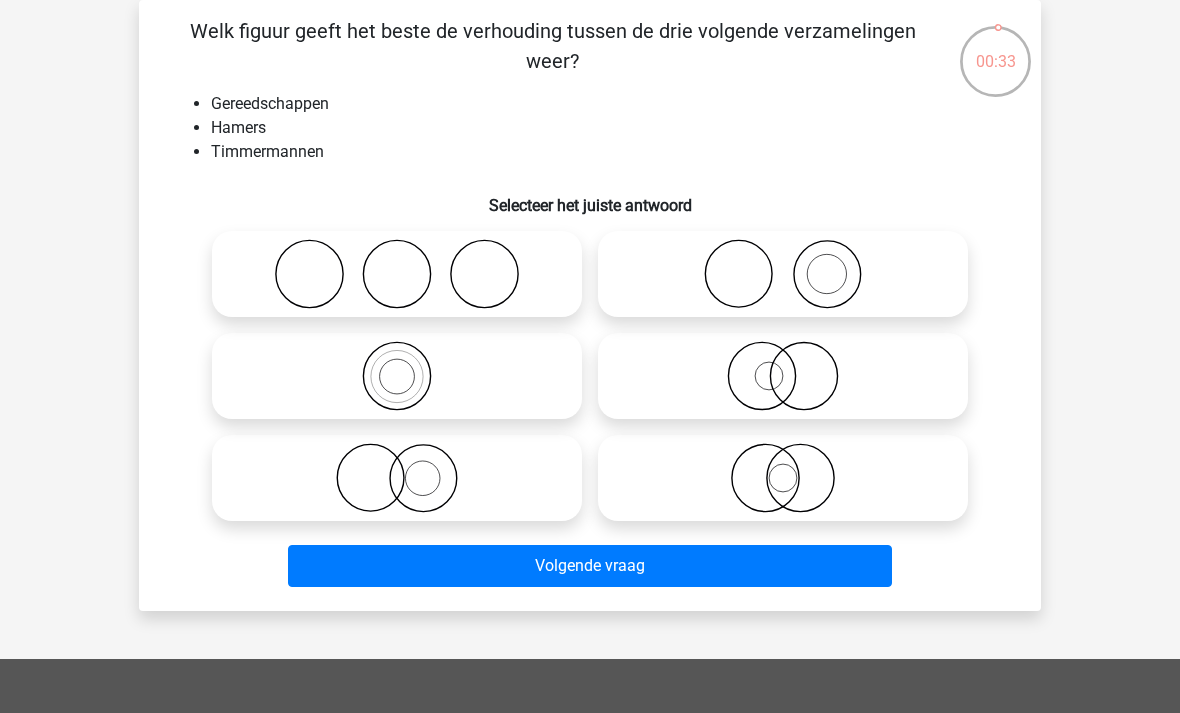 click 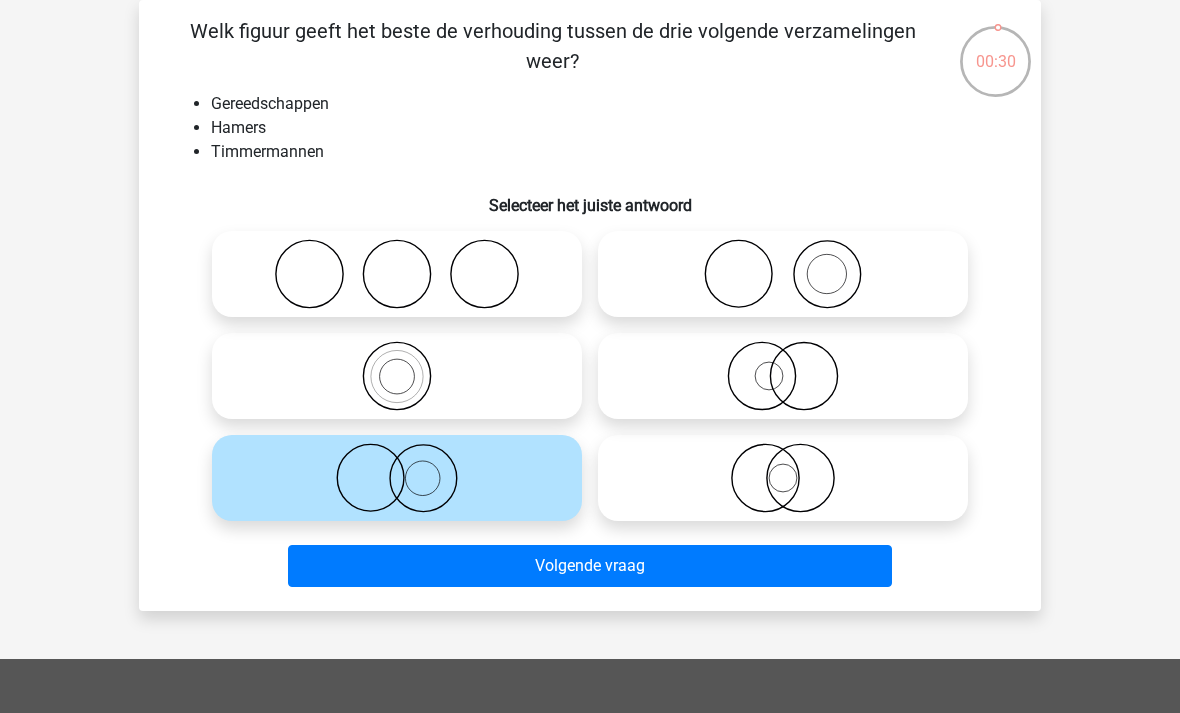 click 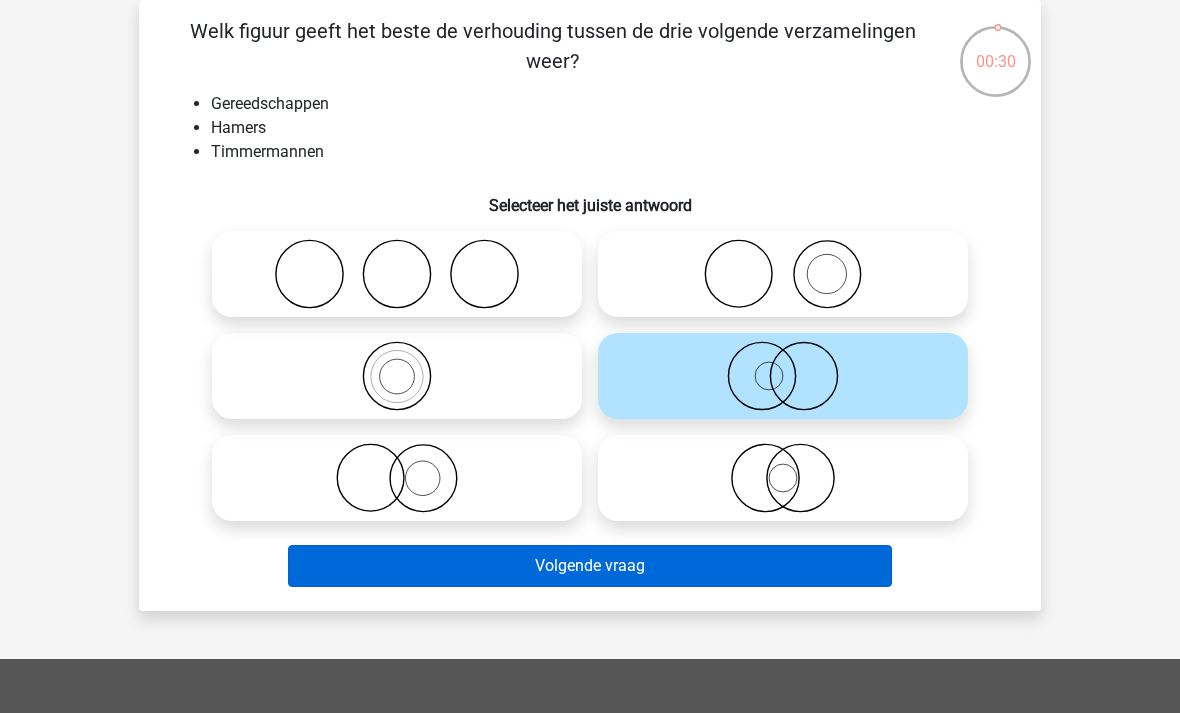 click on "Volgende vraag" at bounding box center (590, 566) 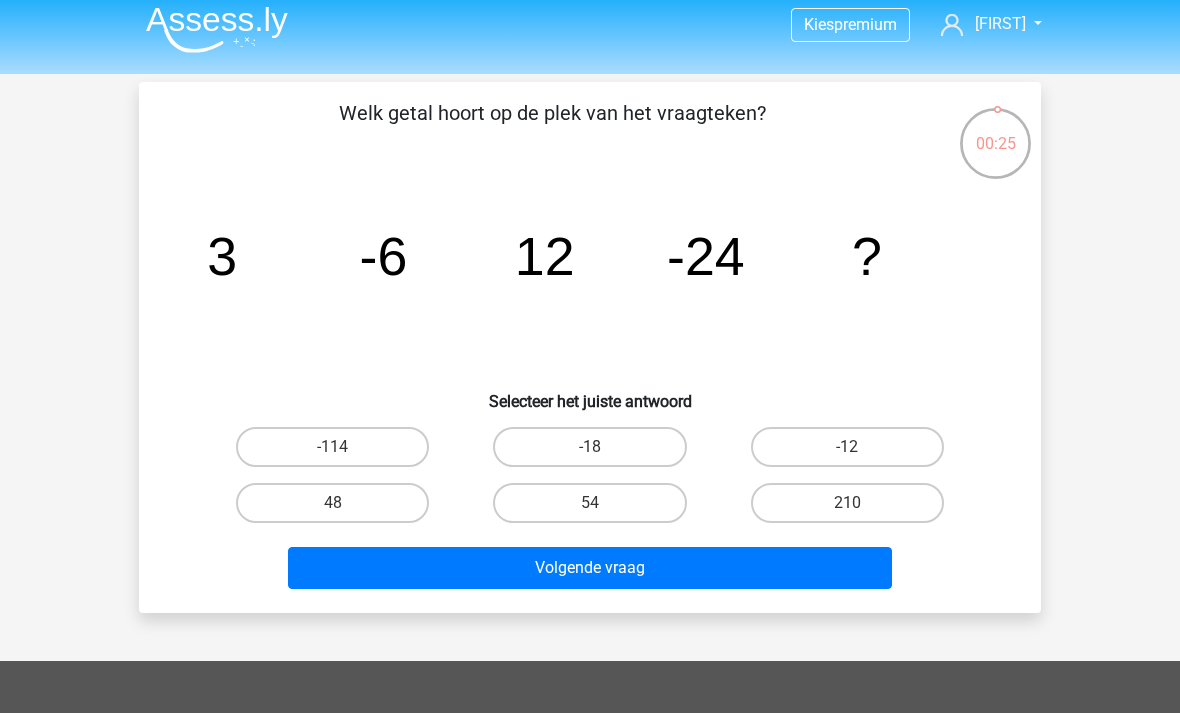scroll, scrollTop: 9, scrollLeft: 0, axis: vertical 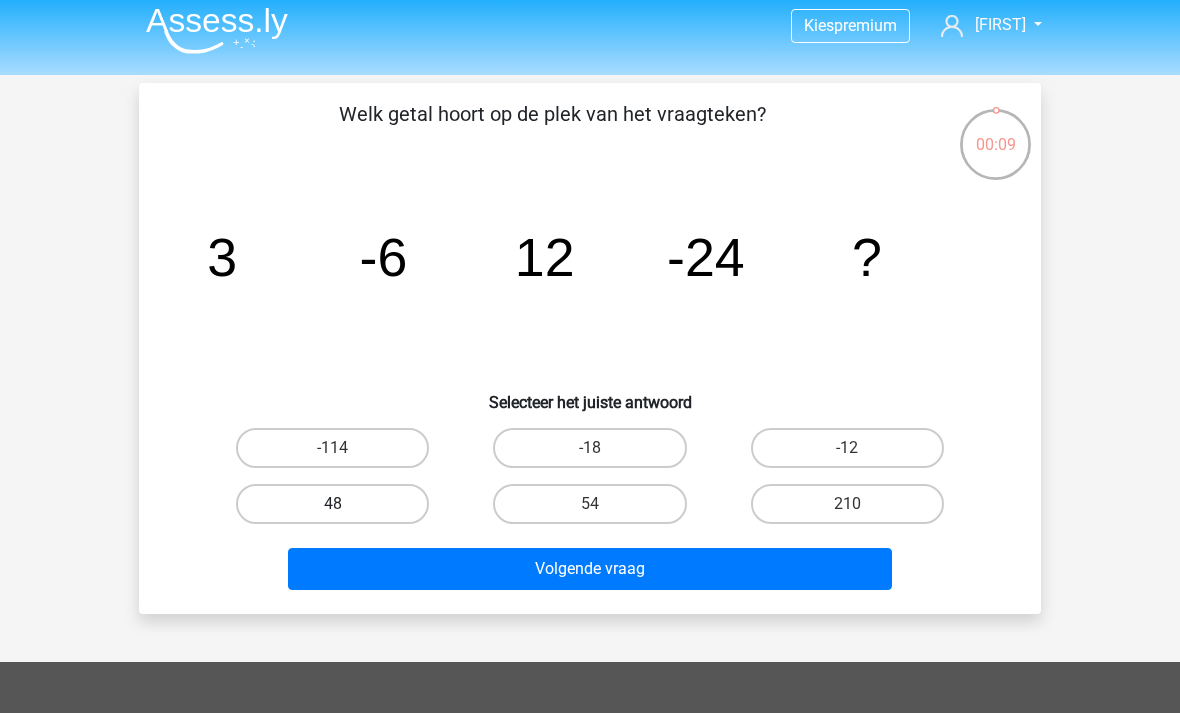 click on "48" at bounding box center (332, 504) 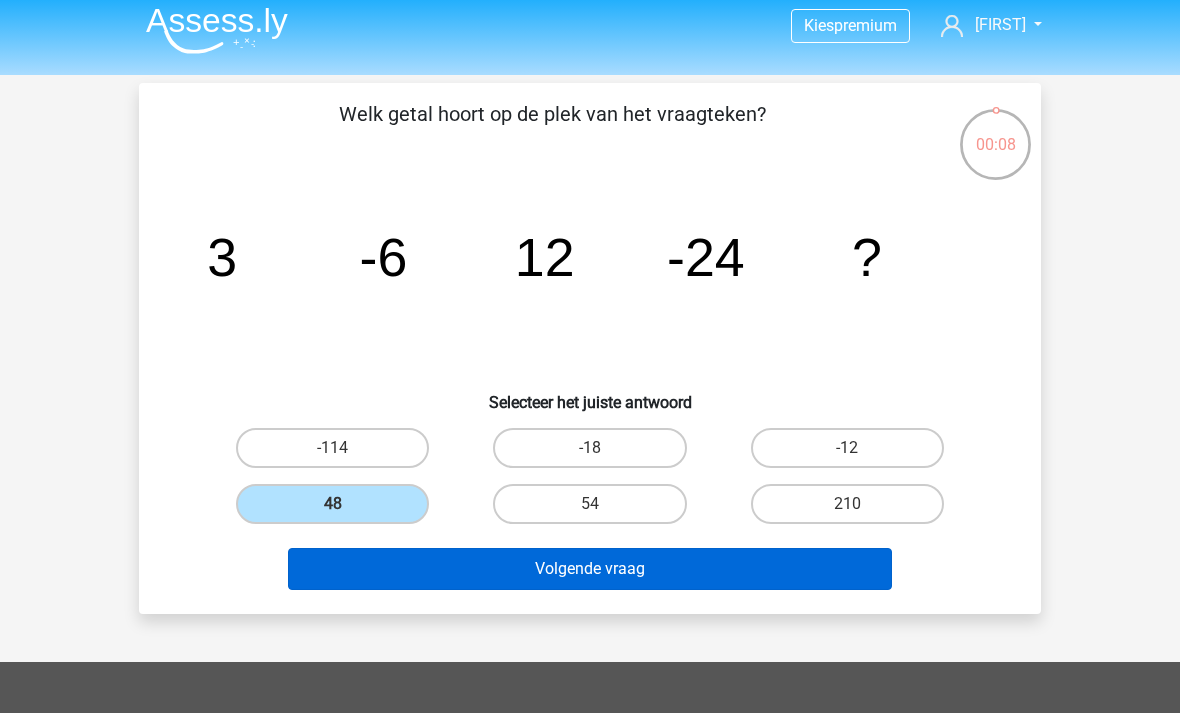 click on "Volgende vraag" at bounding box center (590, 569) 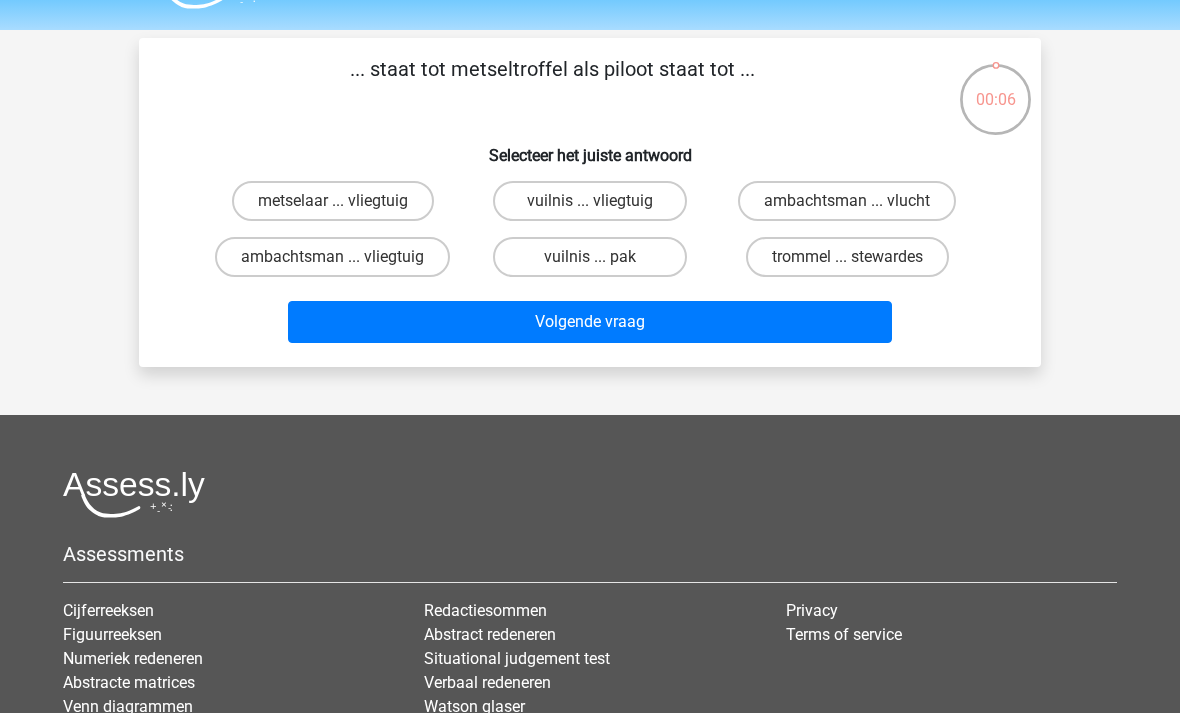 scroll, scrollTop: 58, scrollLeft: 0, axis: vertical 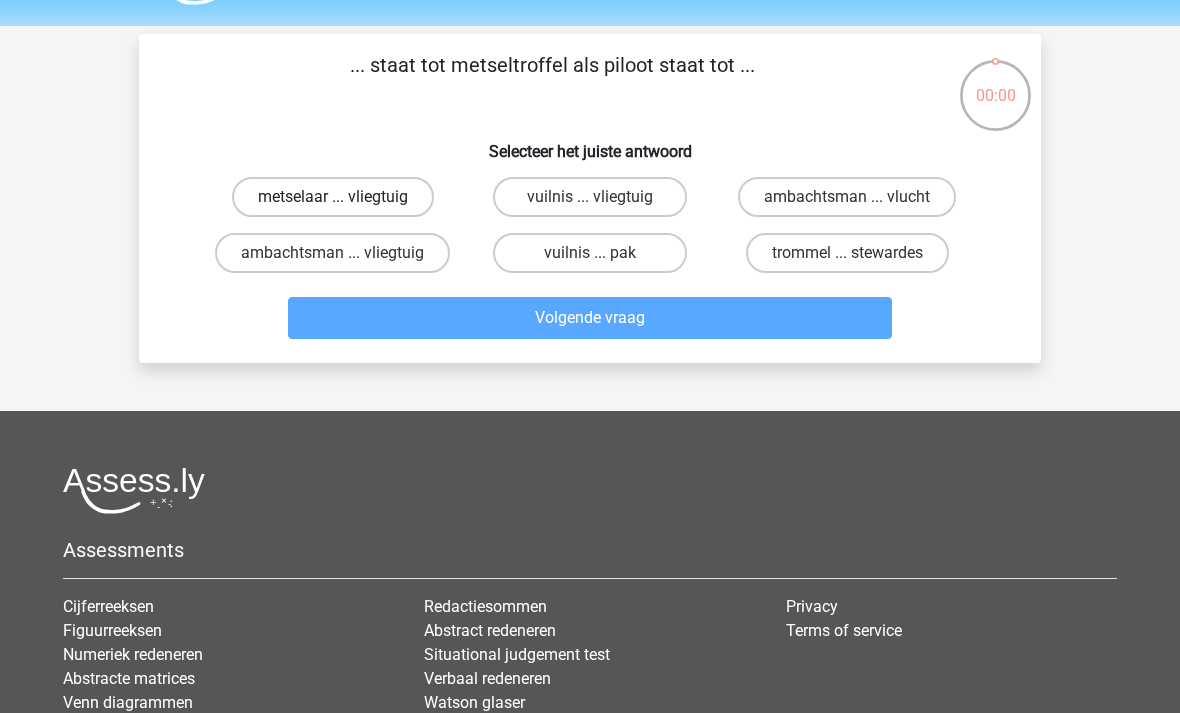 click on "metselaar ... vliegtuig" at bounding box center (333, 197) 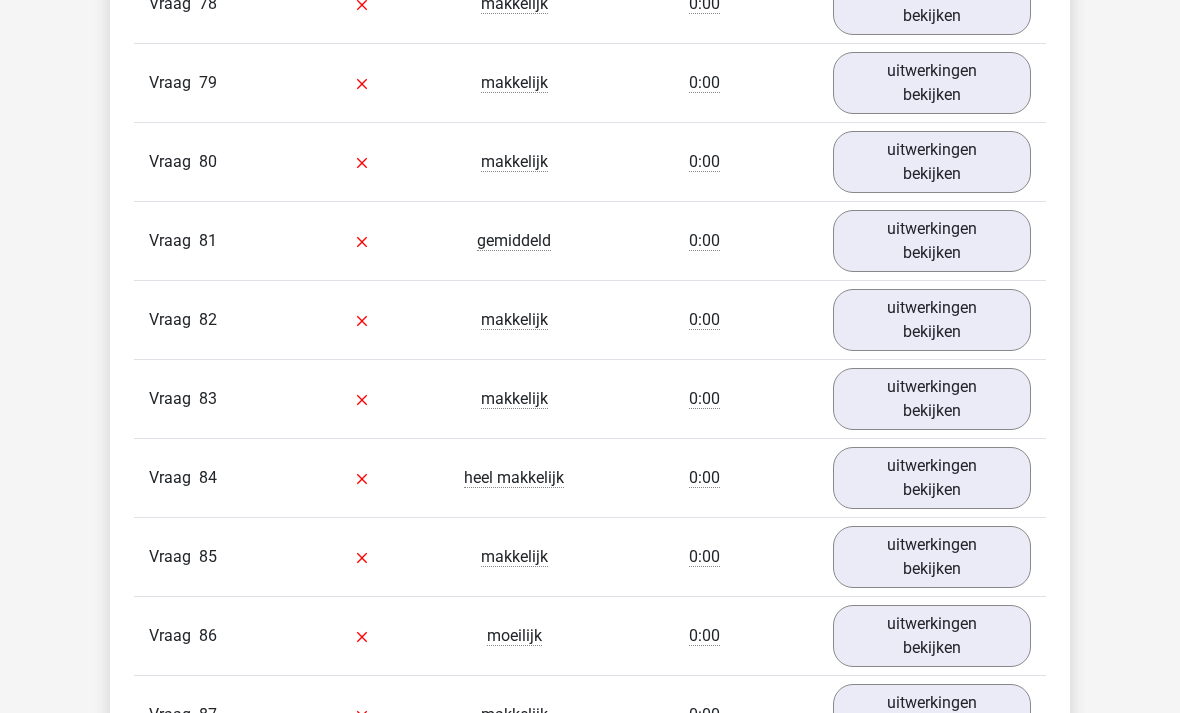 scroll, scrollTop: 8374, scrollLeft: 0, axis: vertical 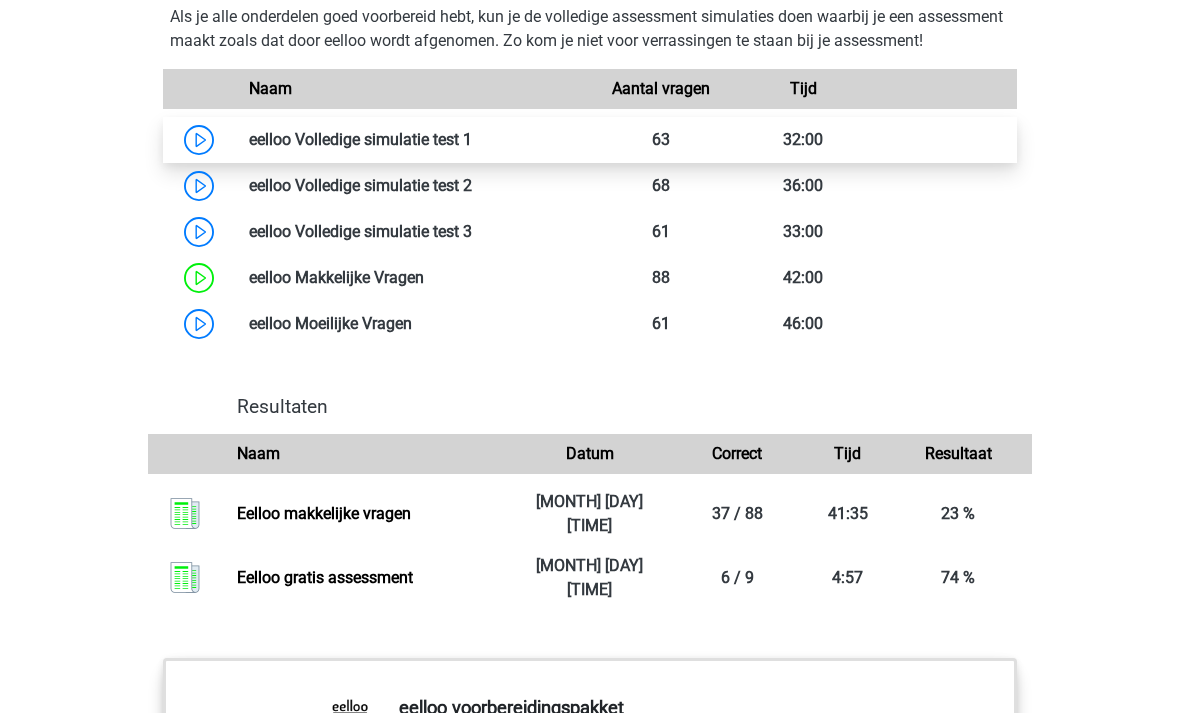 click at bounding box center (472, 139) 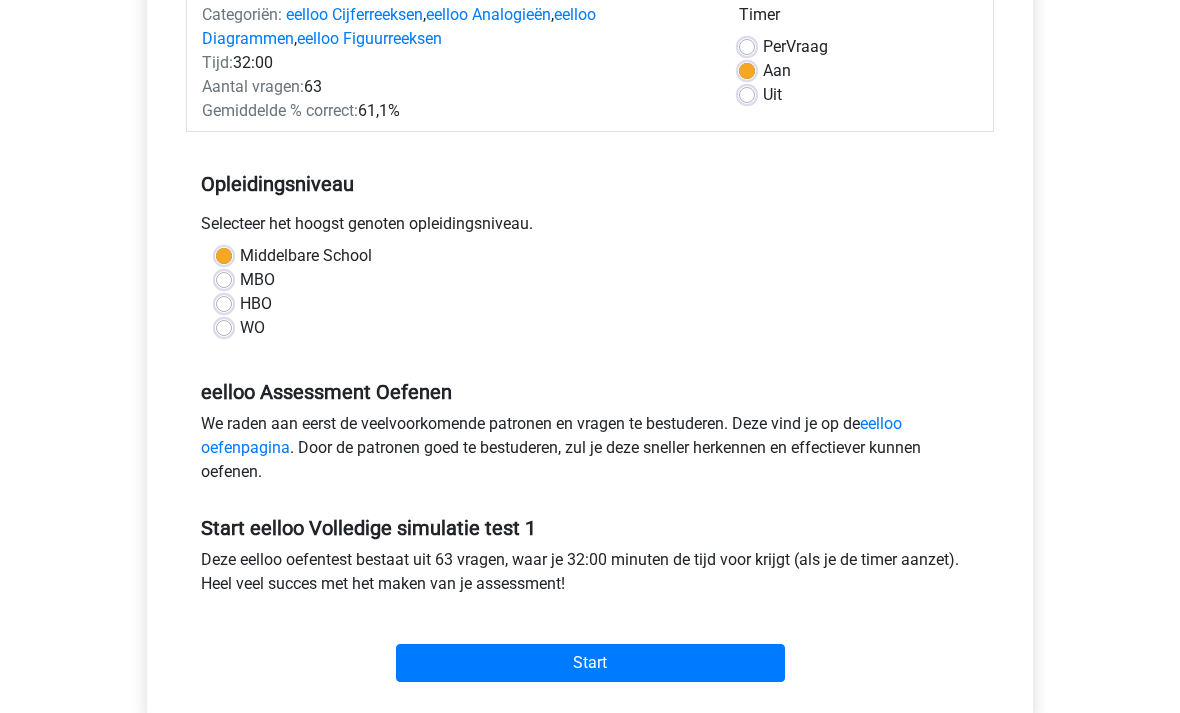 scroll, scrollTop: 272, scrollLeft: 0, axis: vertical 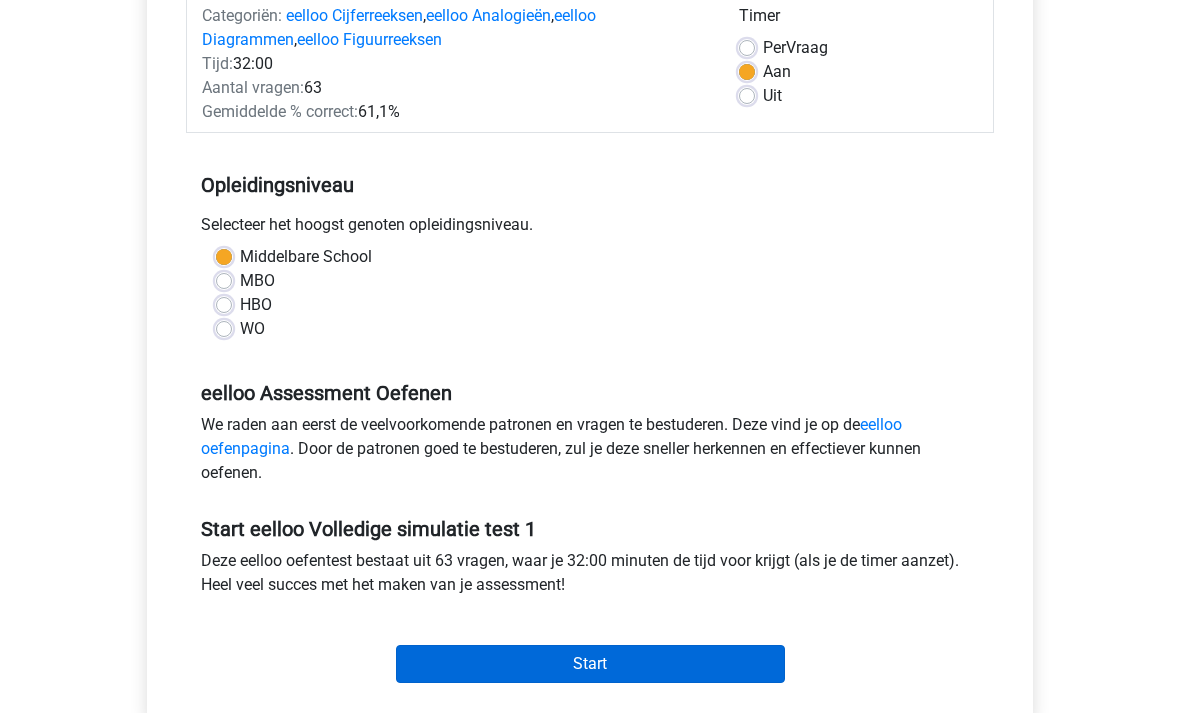 click on "Start" at bounding box center [590, 665] 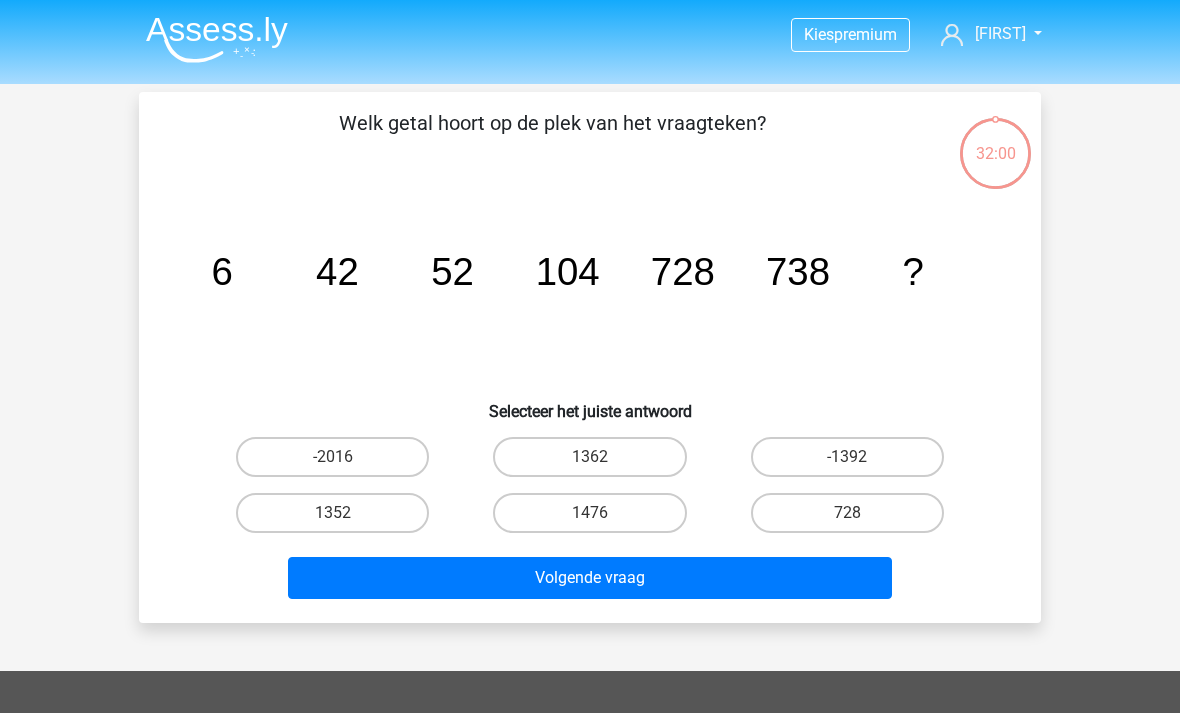 scroll, scrollTop: 2, scrollLeft: 0, axis: vertical 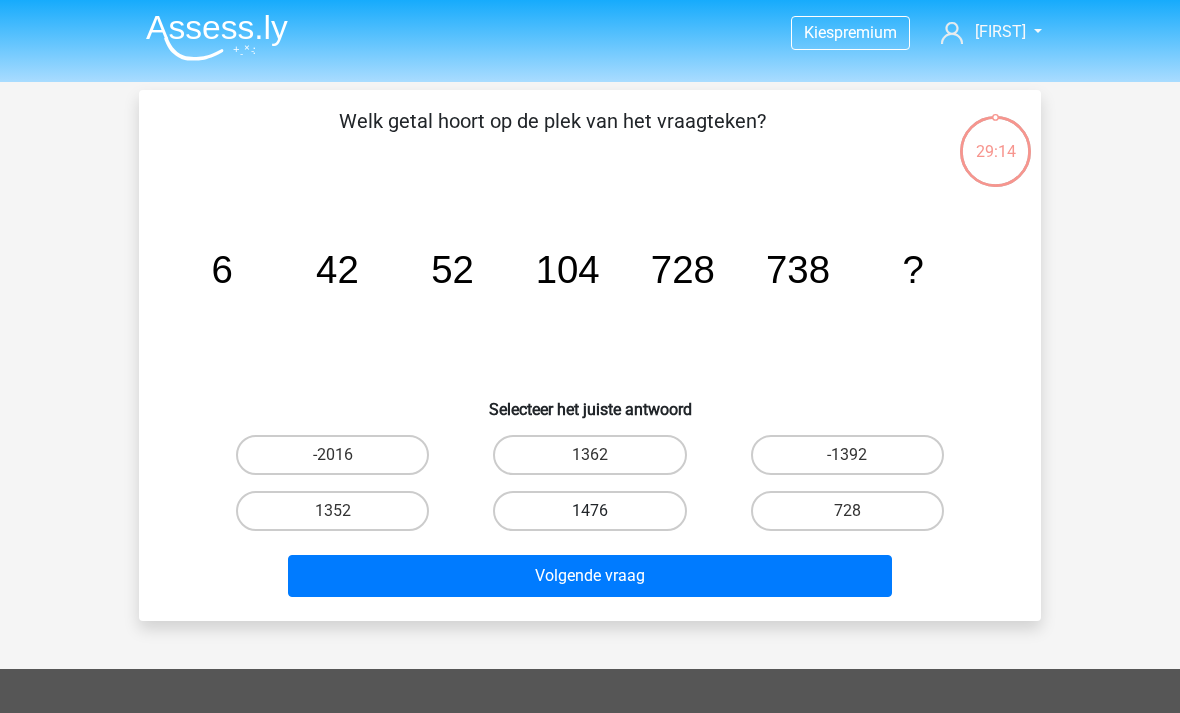 click on "1476" at bounding box center [589, 511] 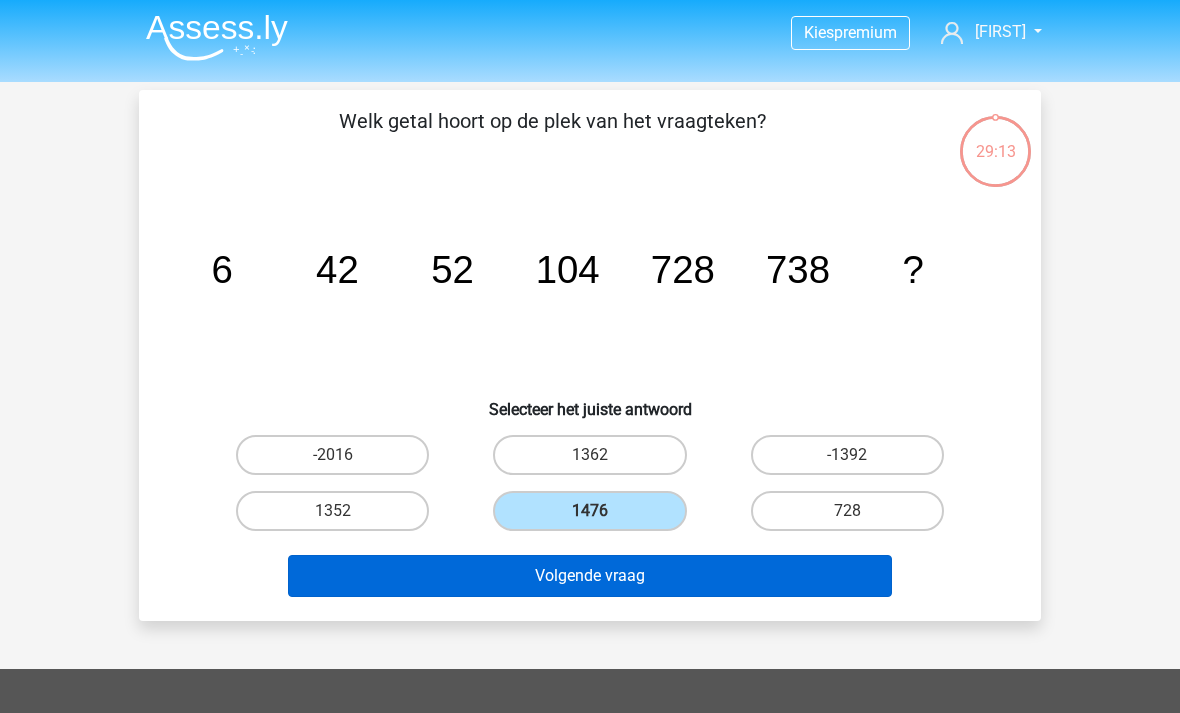 click on "Volgende vraag" at bounding box center [590, 576] 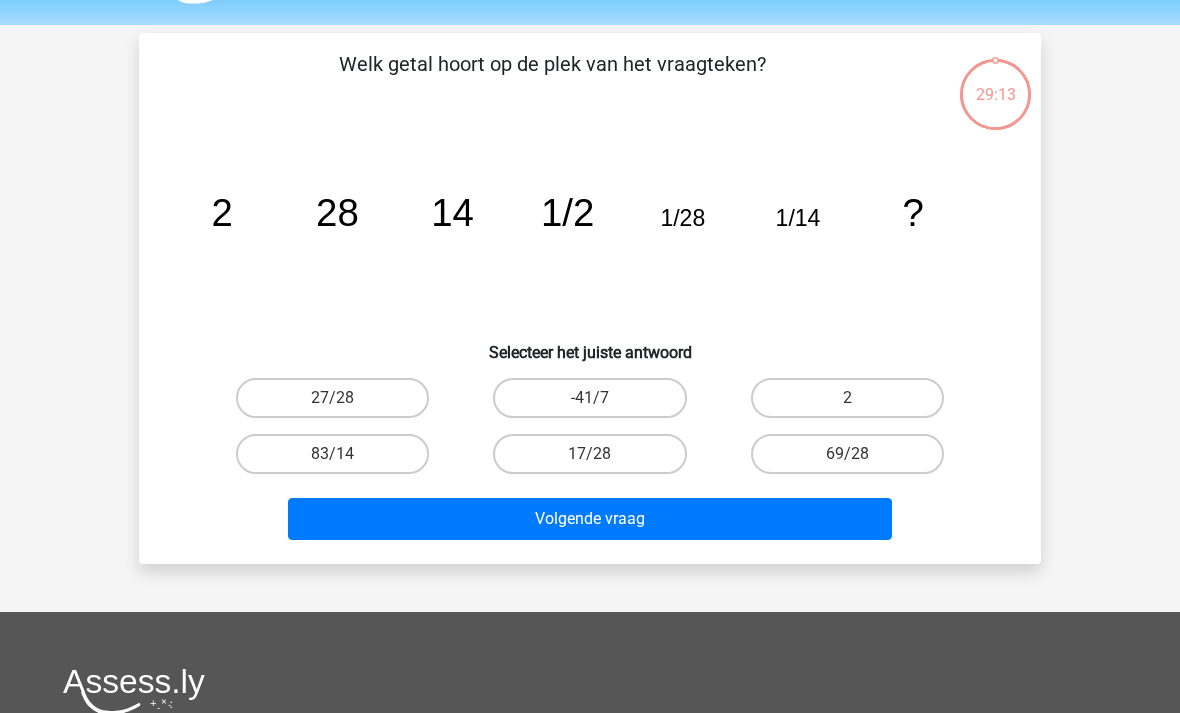 scroll, scrollTop: 92, scrollLeft: 0, axis: vertical 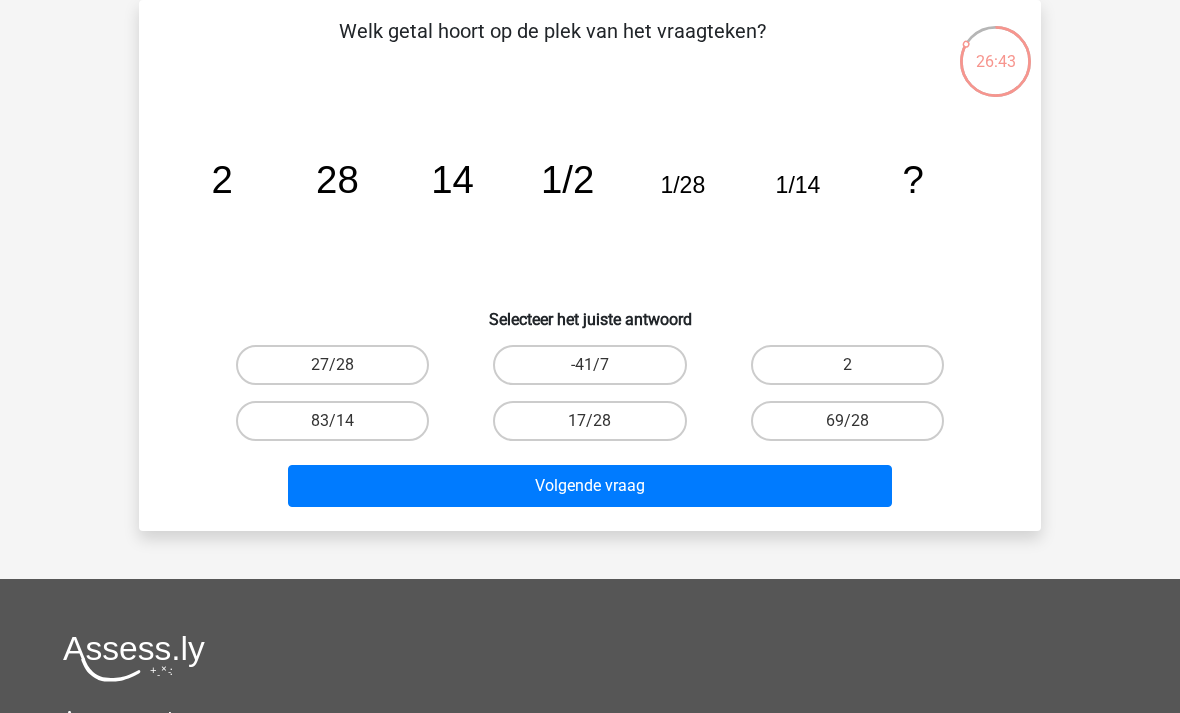 click on "2" at bounding box center (847, 365) 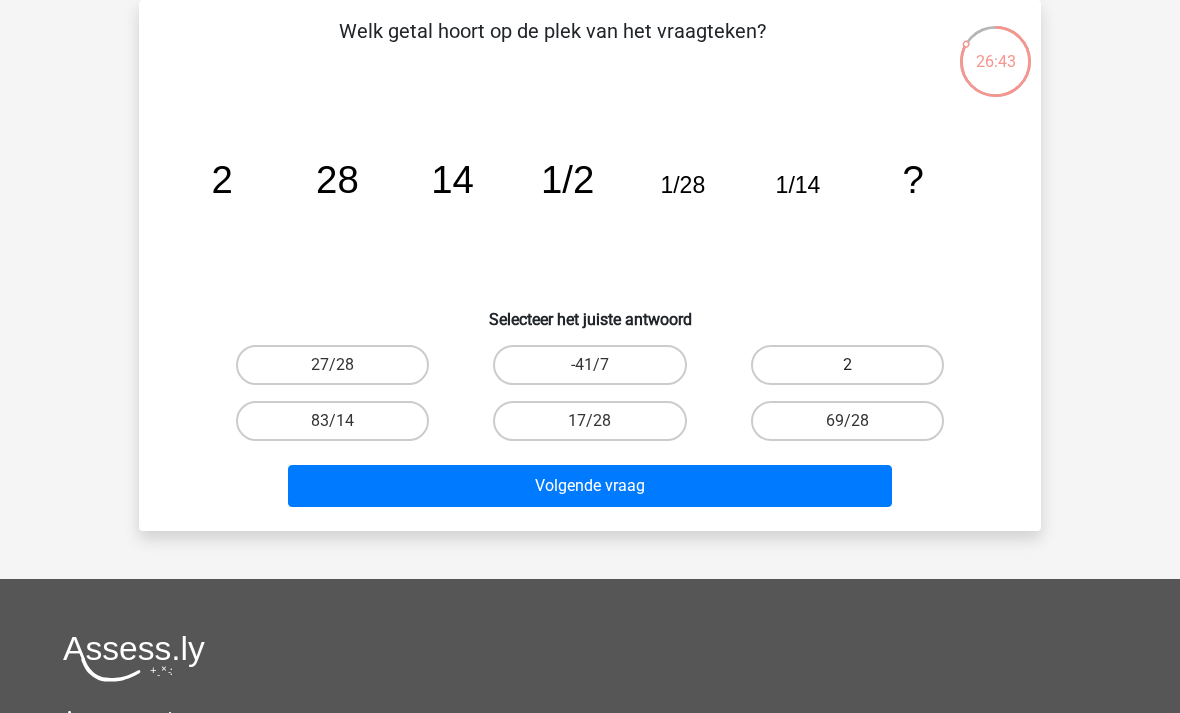 click on "2" at bounding box center [847, 365] 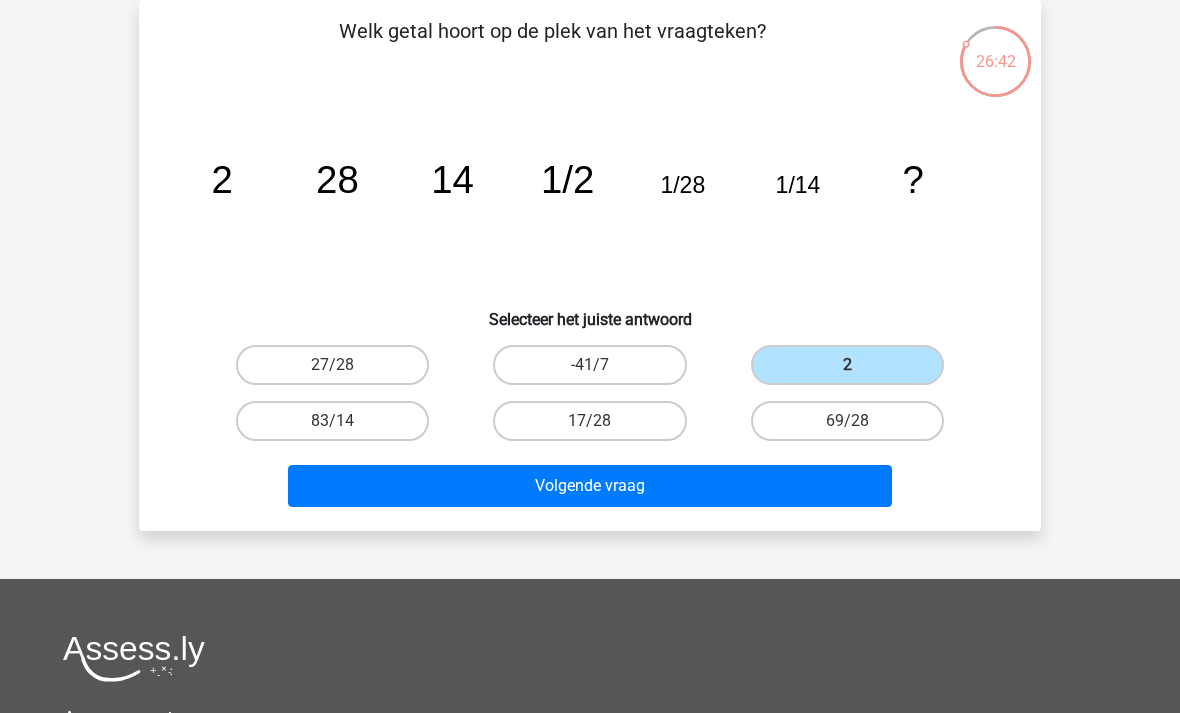 click on "Welk getal hoort op de plek van het vraagteken?
image/svg+xml
2
28
14
1/2
1/28
1/14
?
Selecteer het juiste antwoord" at bounding box center (590, 265) 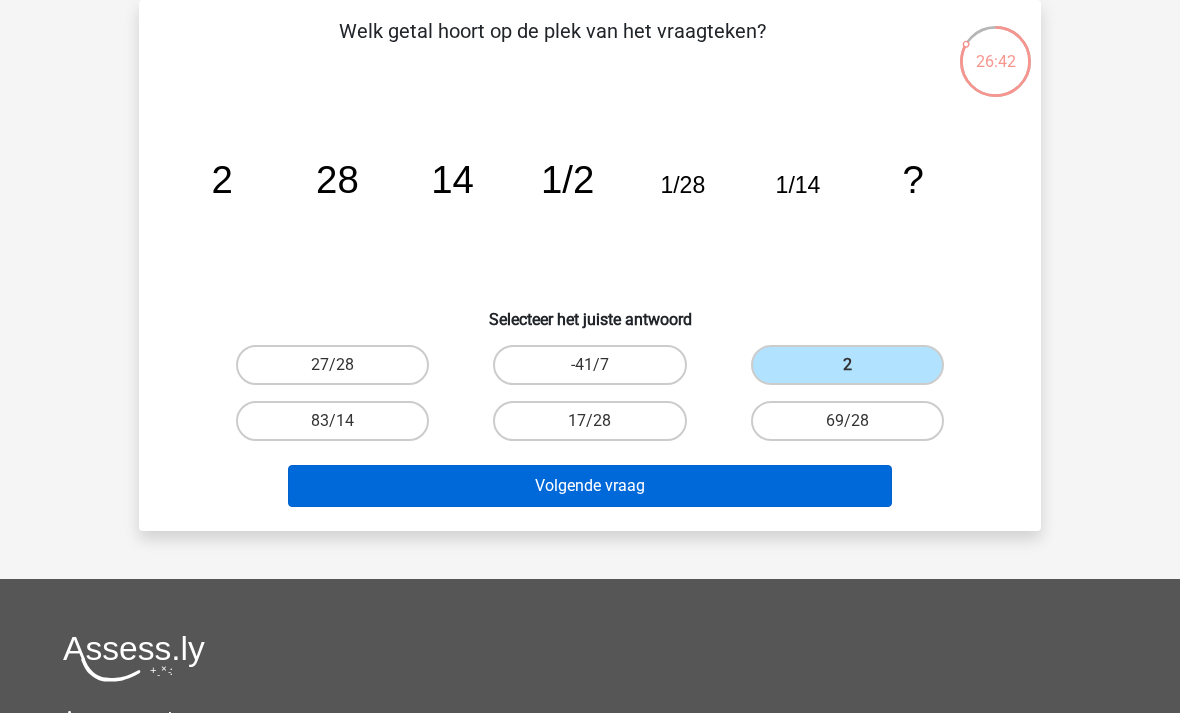 click on "Volgende vraag" at bounding box center (590, 486) 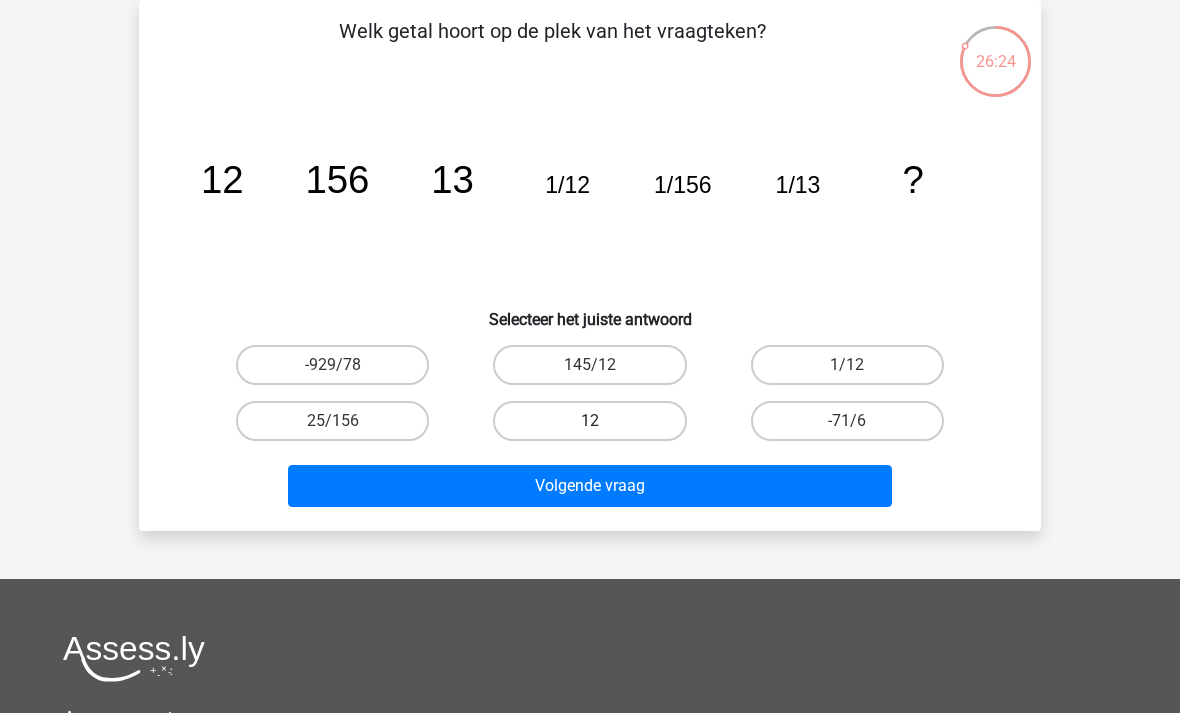 click on "12" at bounding box center [589, 421] 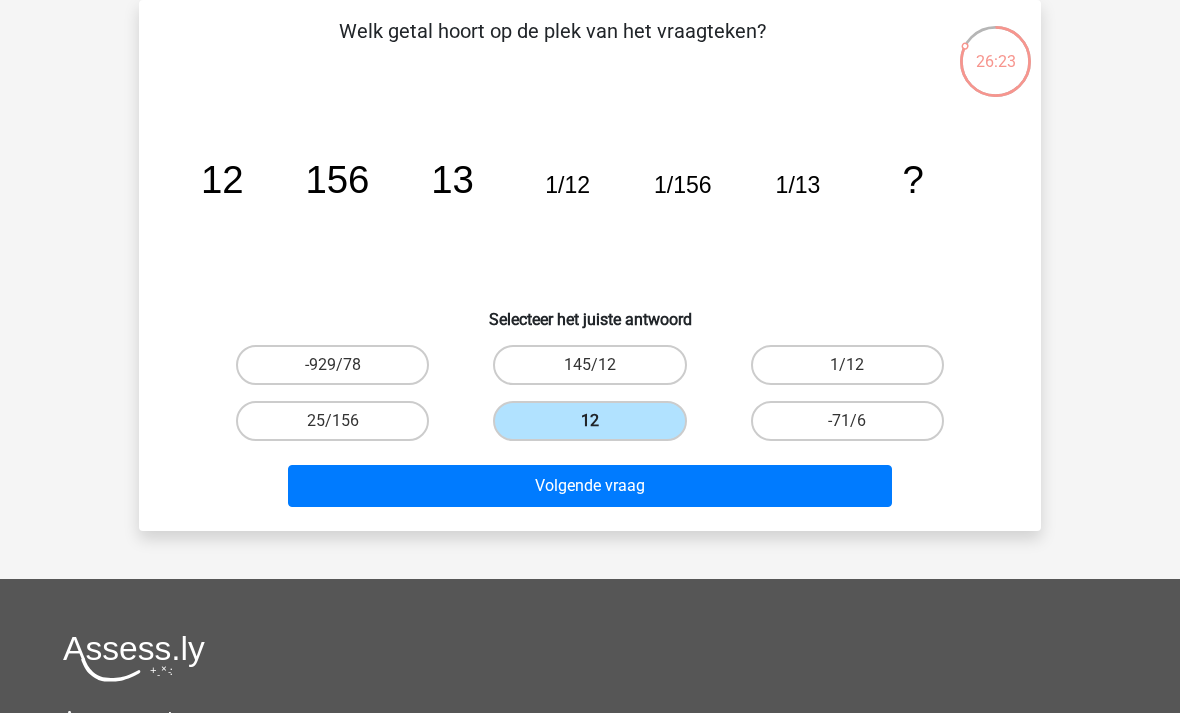 click on "12" at bounding box center [589, 421] 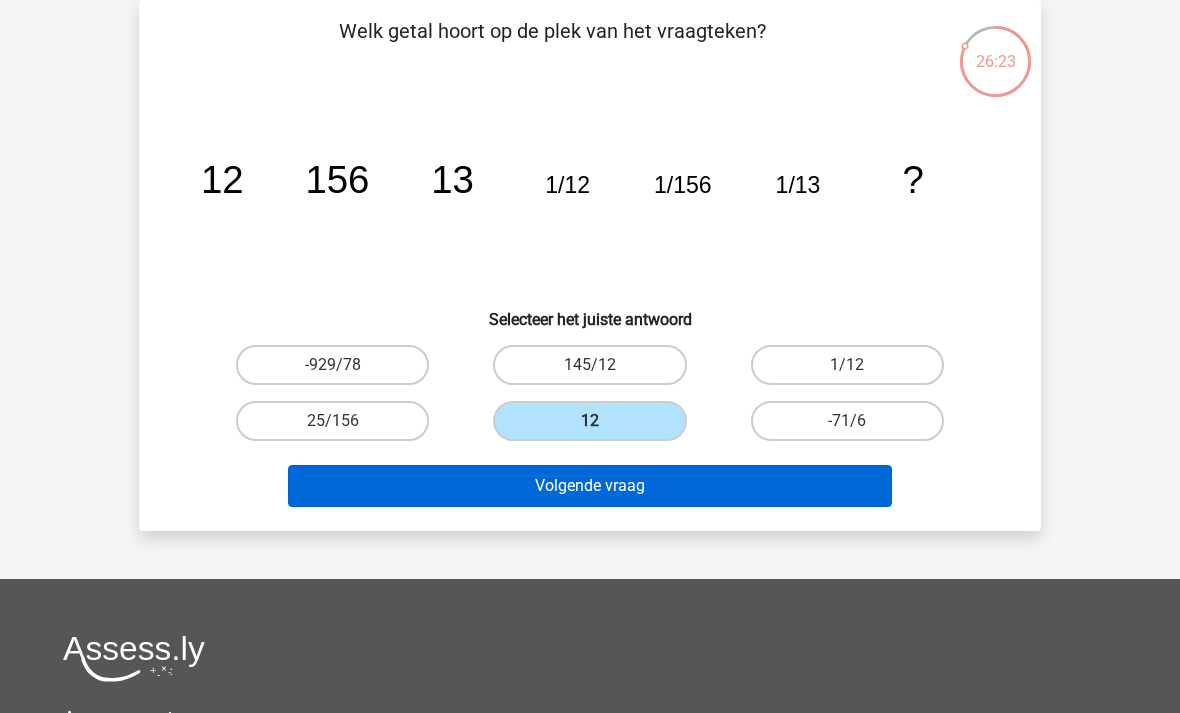 click on "Volgende vraag" at bounding box center (590, 486) 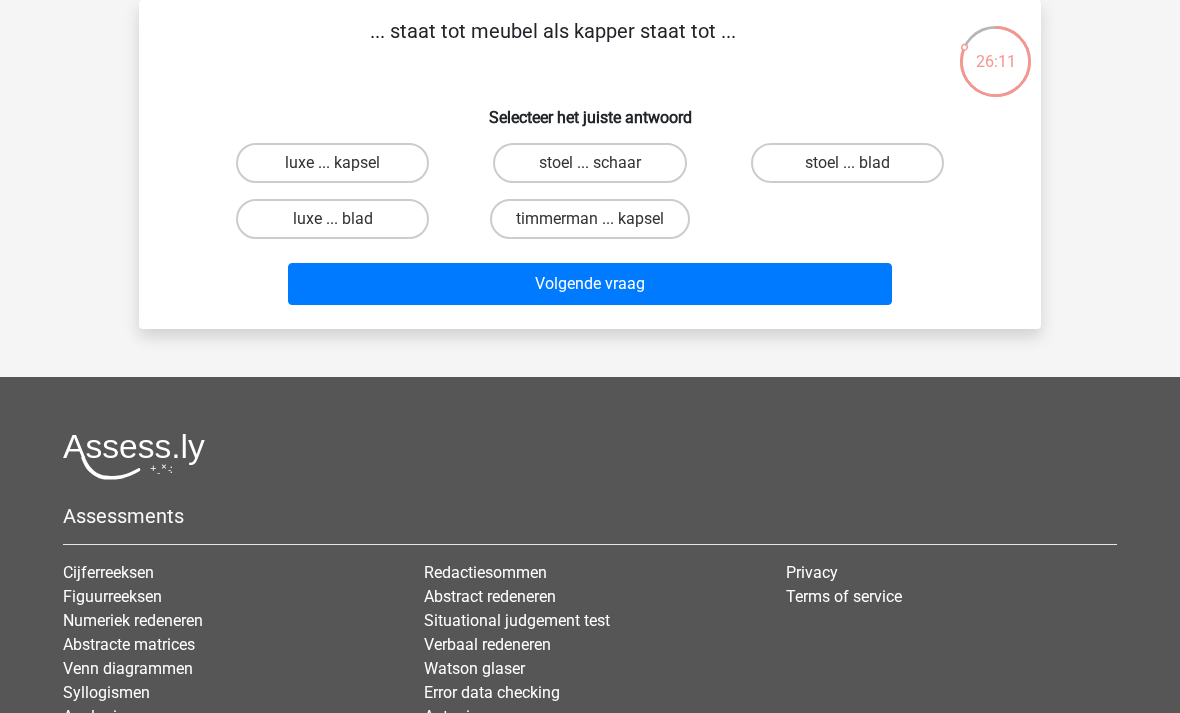 click on "timmerman ... kapsel" at bounding box center [332, 163] 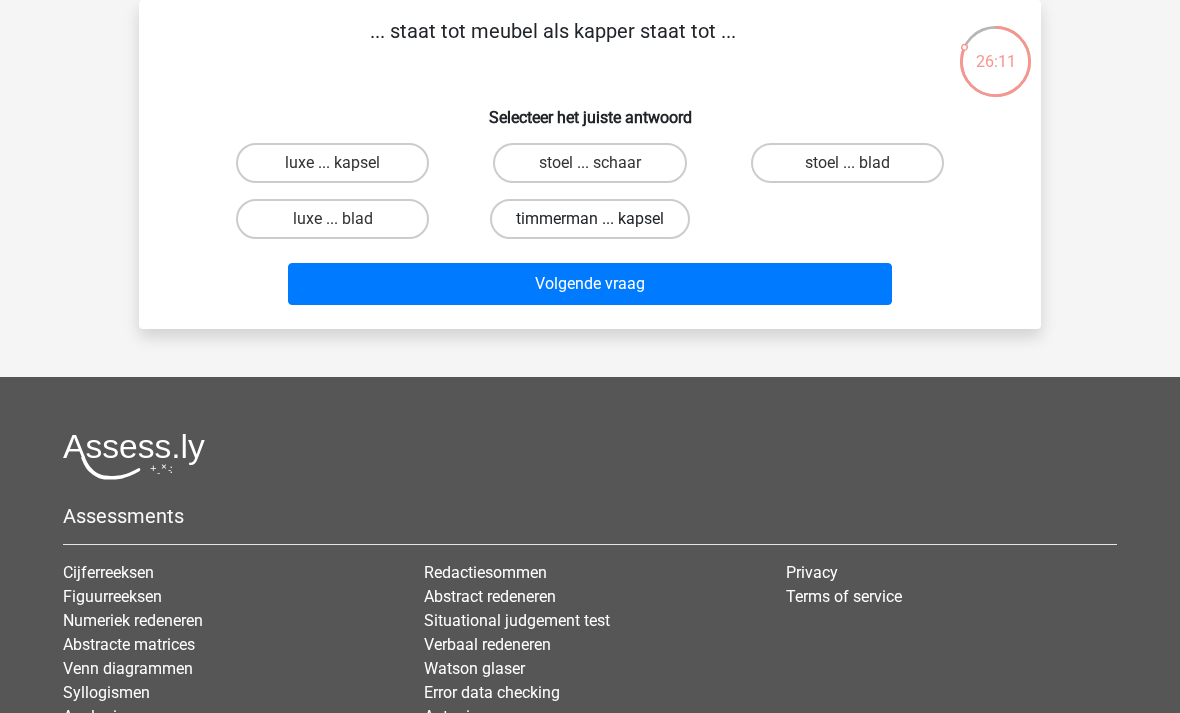 click on "timmerman ... kapsel" at bounding box center [590, 219] 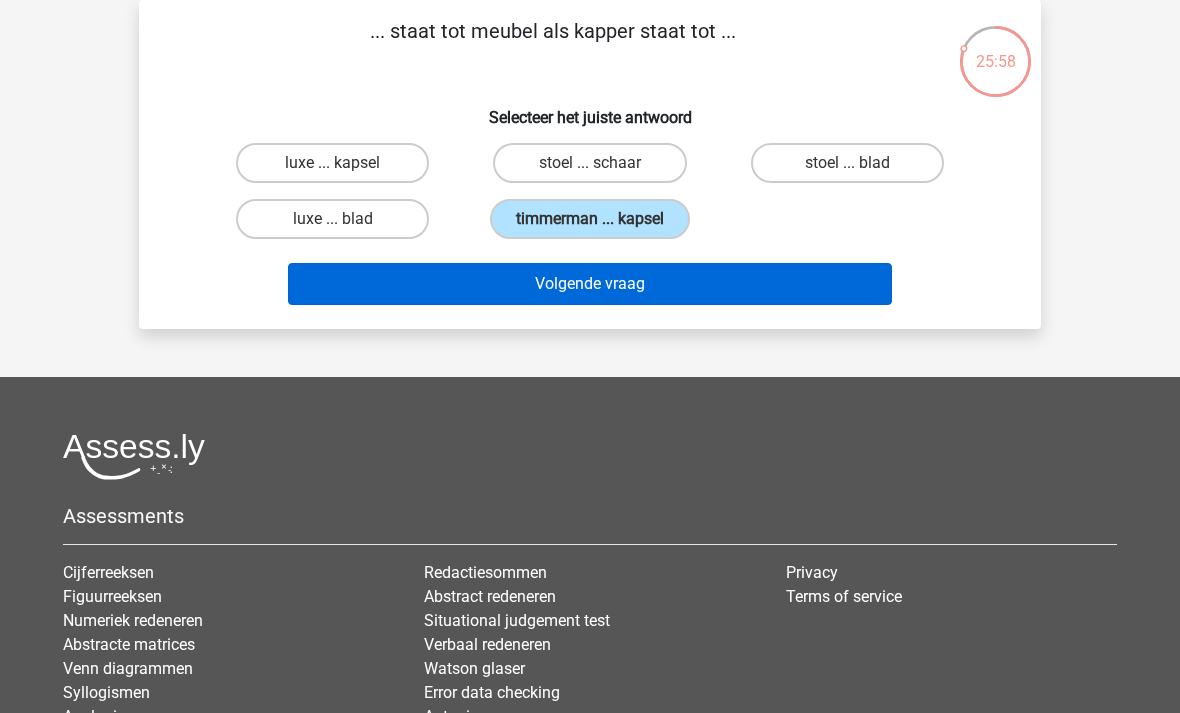 click on "Volgende vraag" at bounding box center [590, 284] 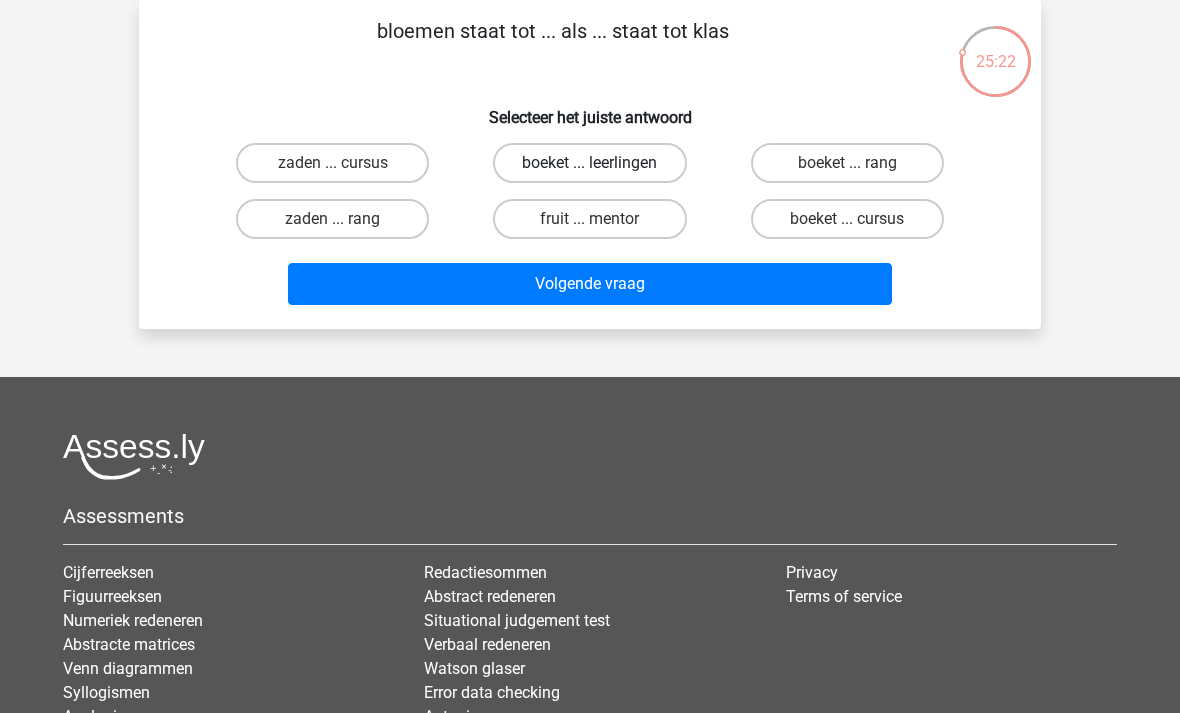 click on "boeket ... leerlingen" at bounding box center (589, 163) 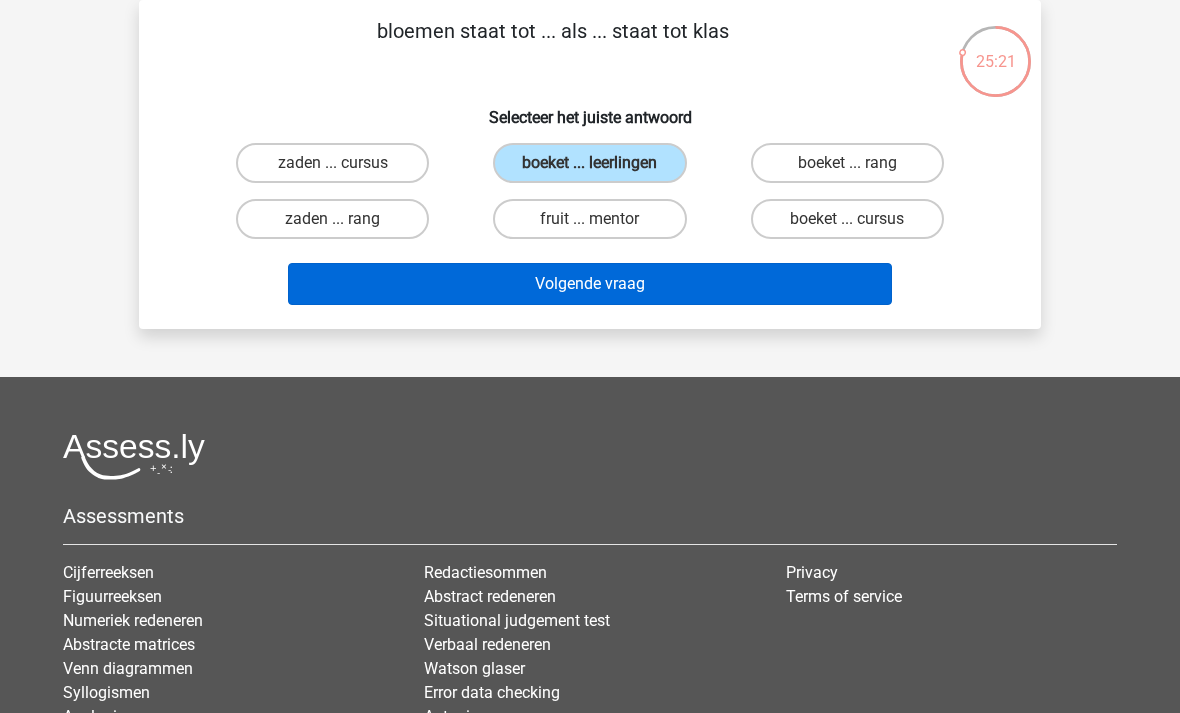 click on "Volgende vraag" at bounding box center (590, 284) 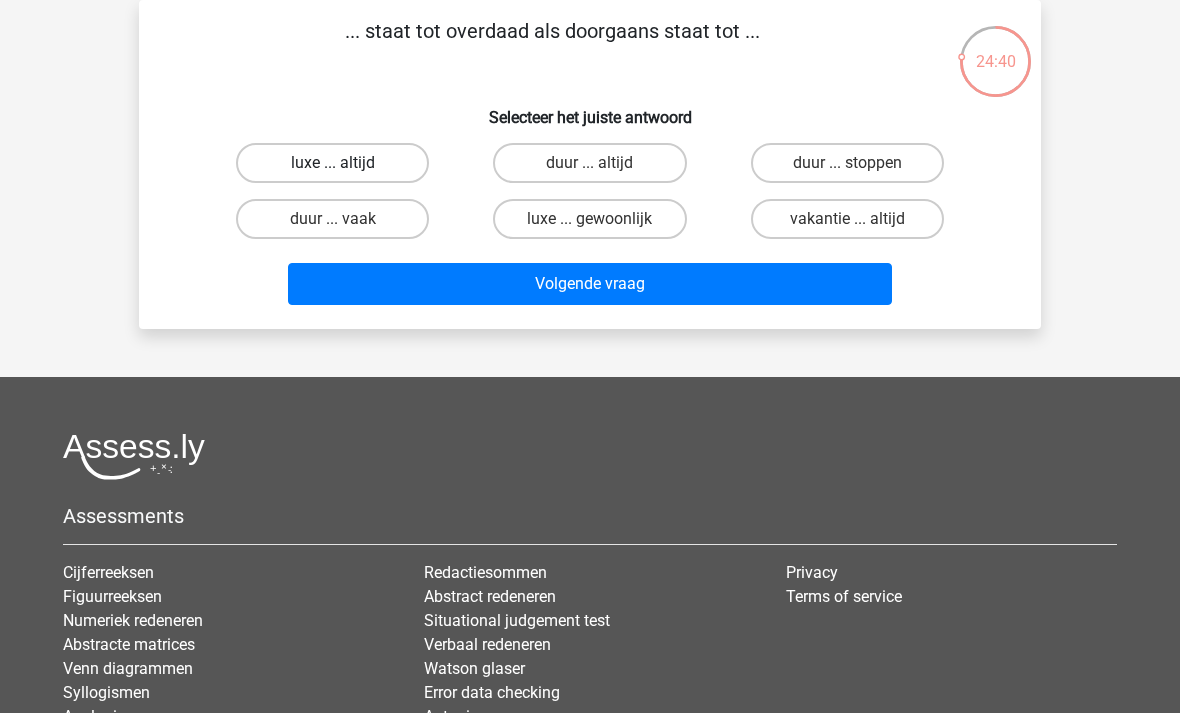click on "luxe ... altijd" at bounding box center (332, 163) 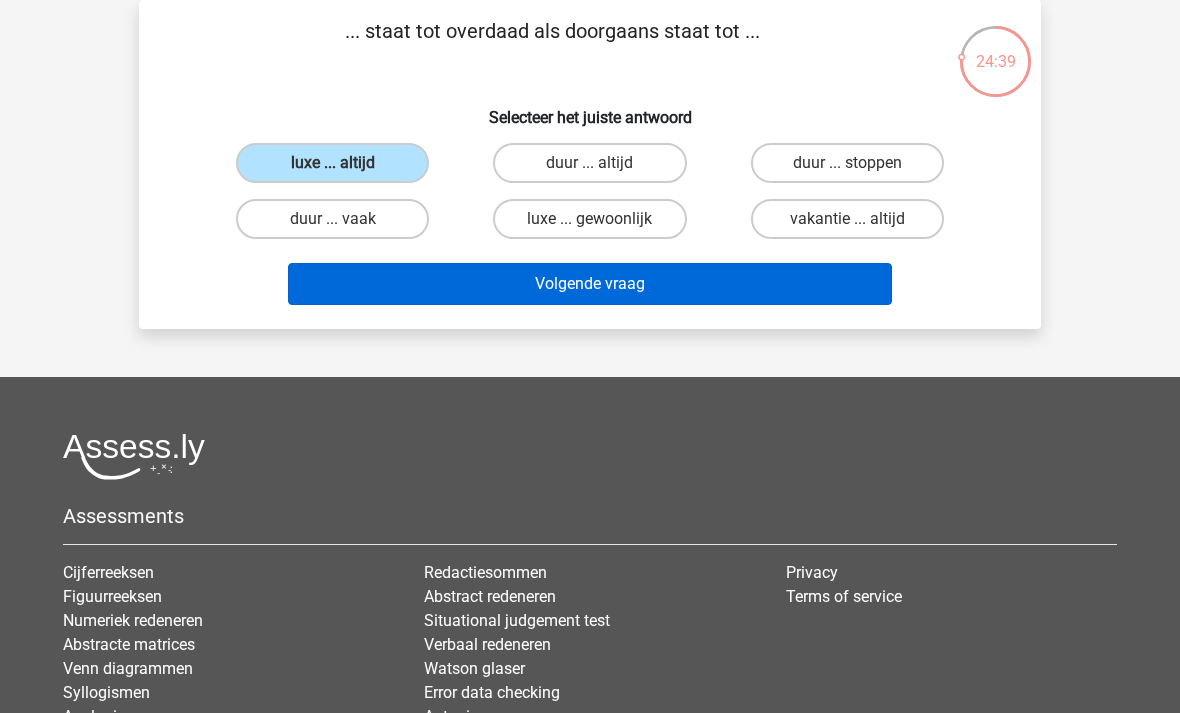 click on "Volgende vraag" at bounding box center [590, 284] 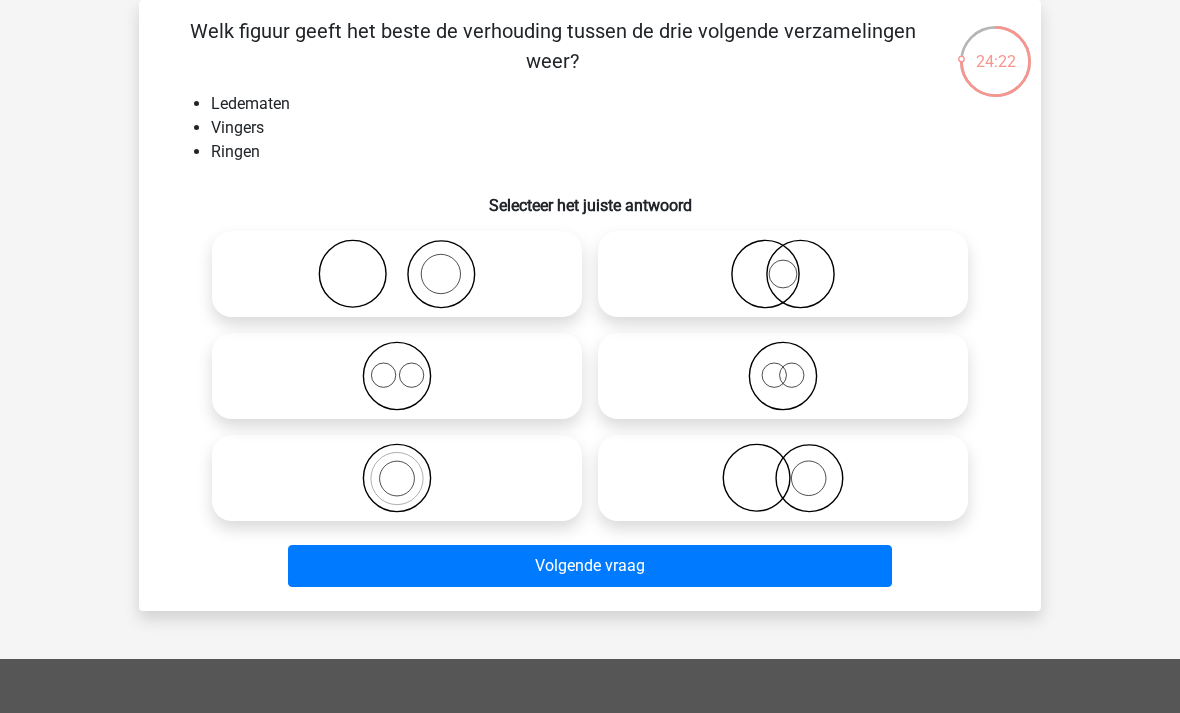 click 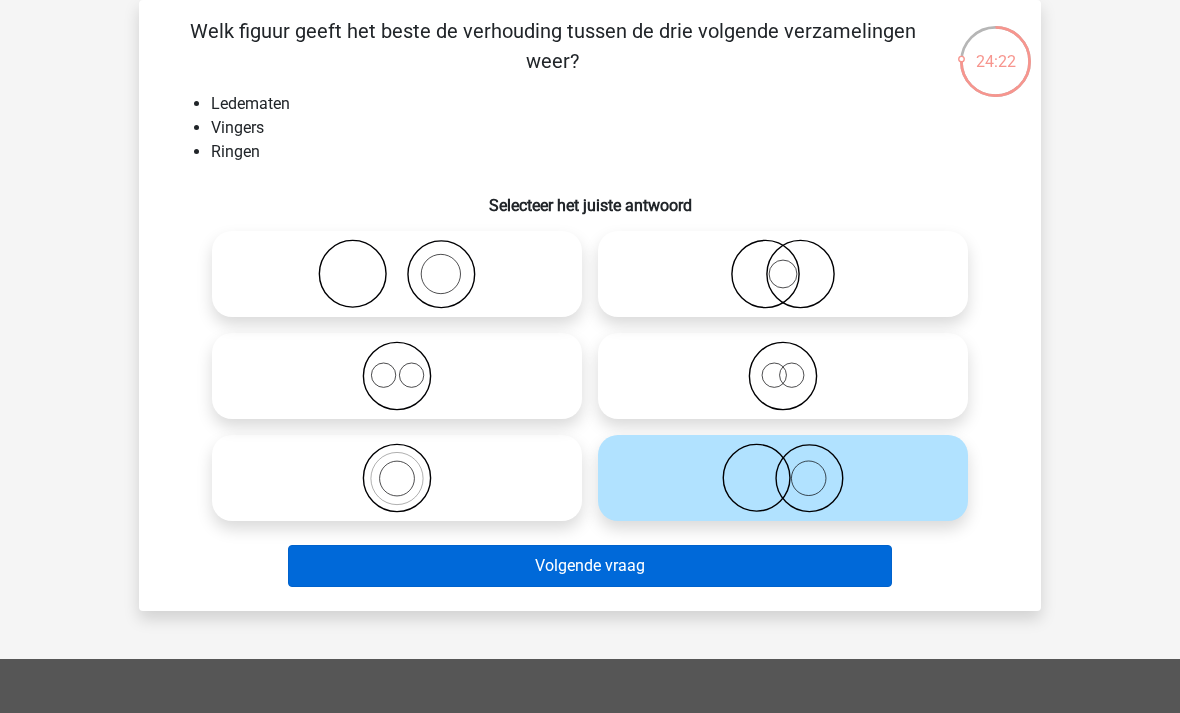 click on "Volgende vraag" at bounding box center (590, 566) 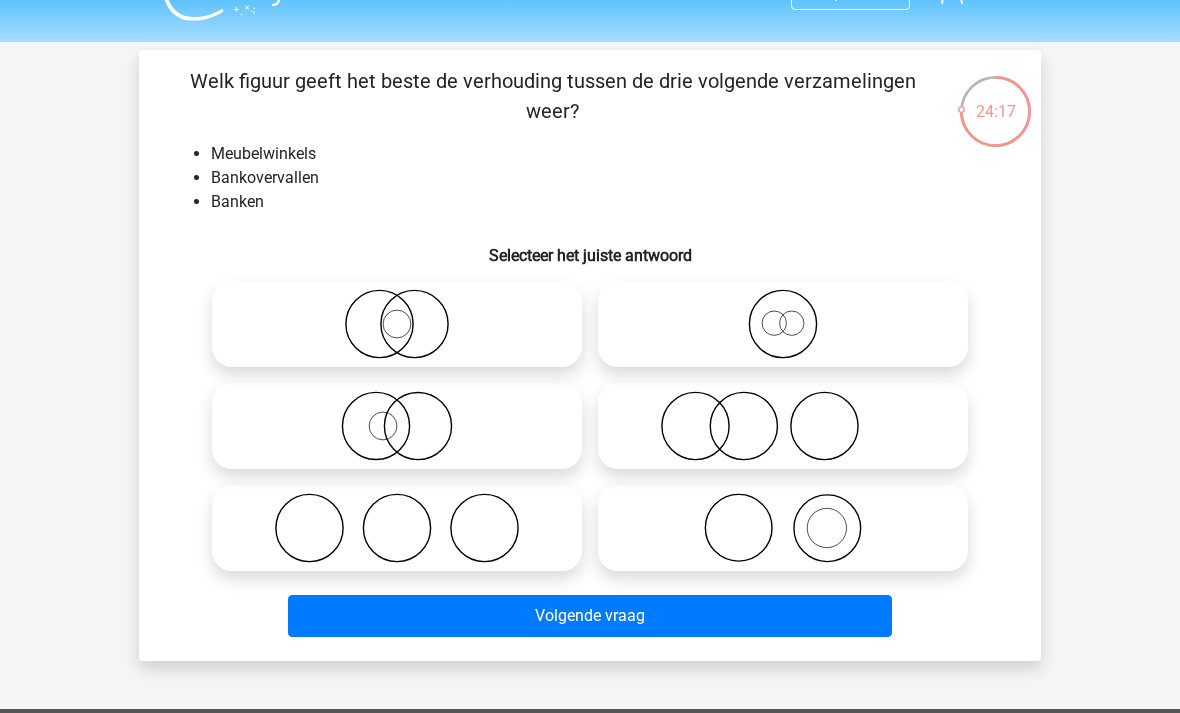 scroll, scrollTop: 42, scrollLeft: 0, axis: vertical 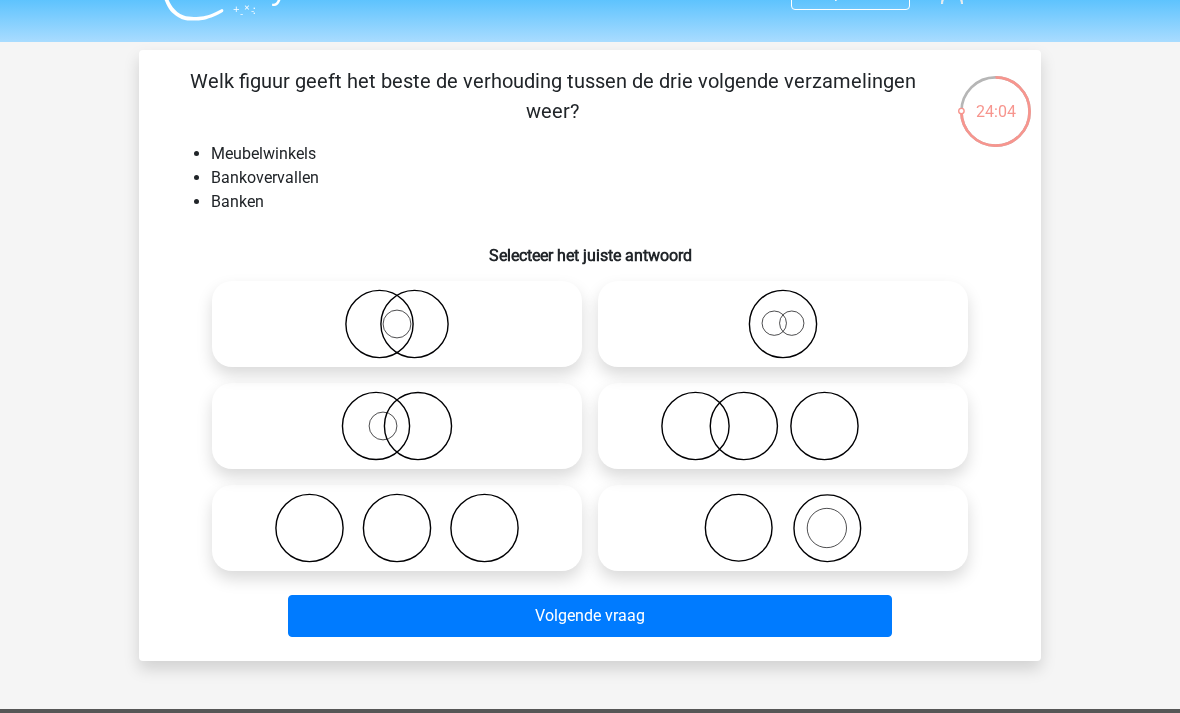 click 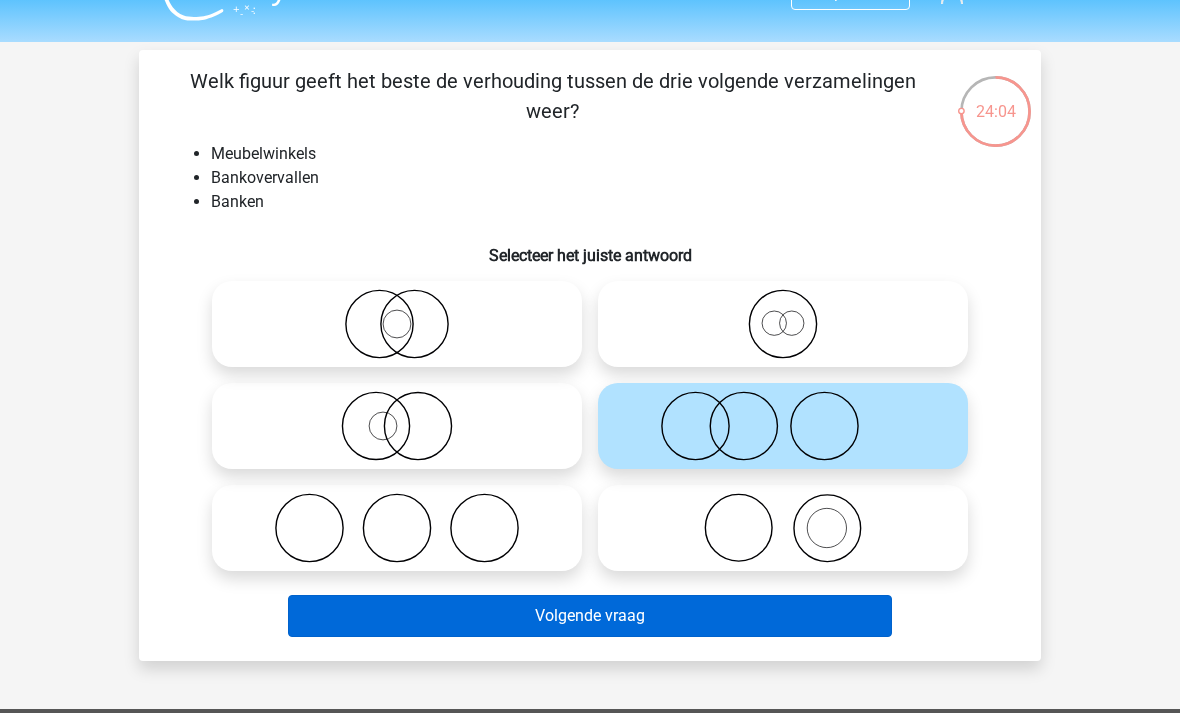 click on "Volgende vraag" at bounding box center [590, 616] 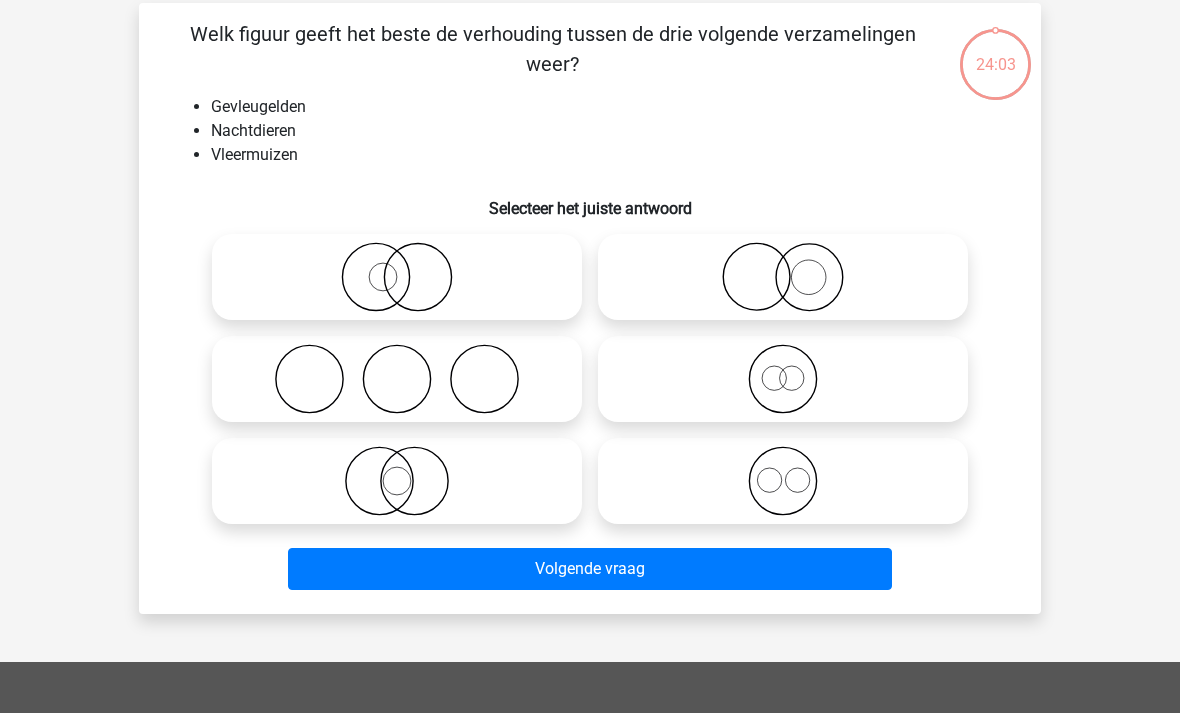 scroll, scrollTop: 92, scrollLeft: 0, axis: vertical 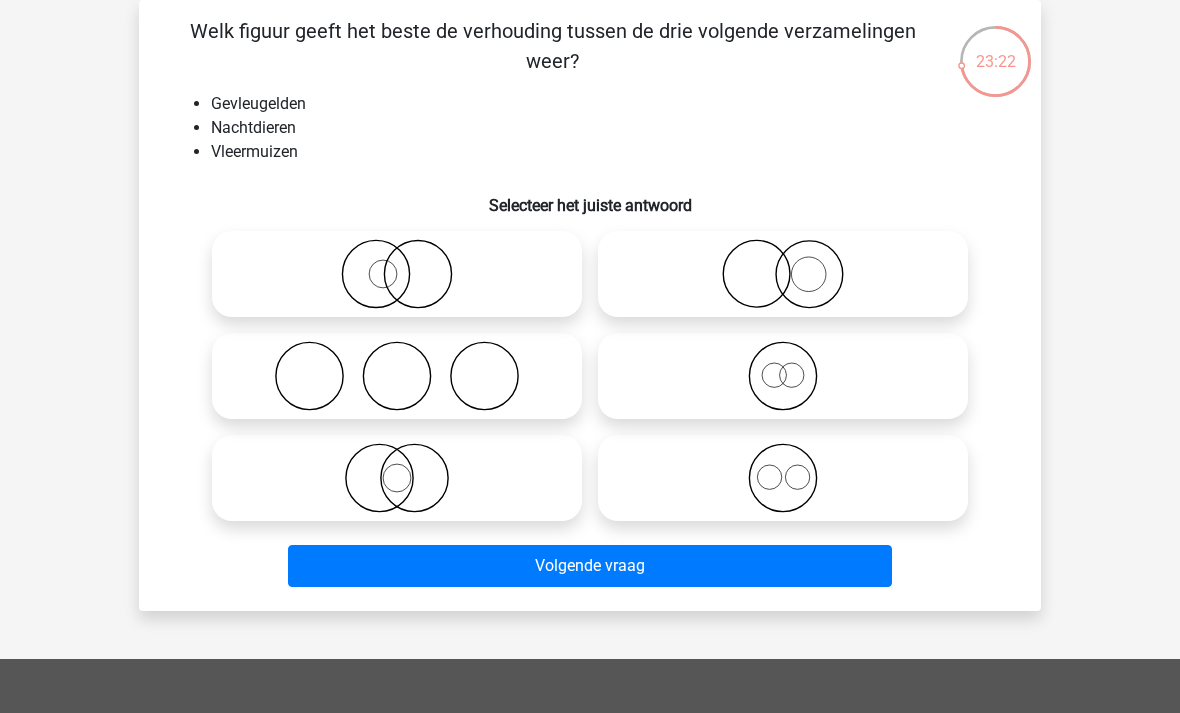 click 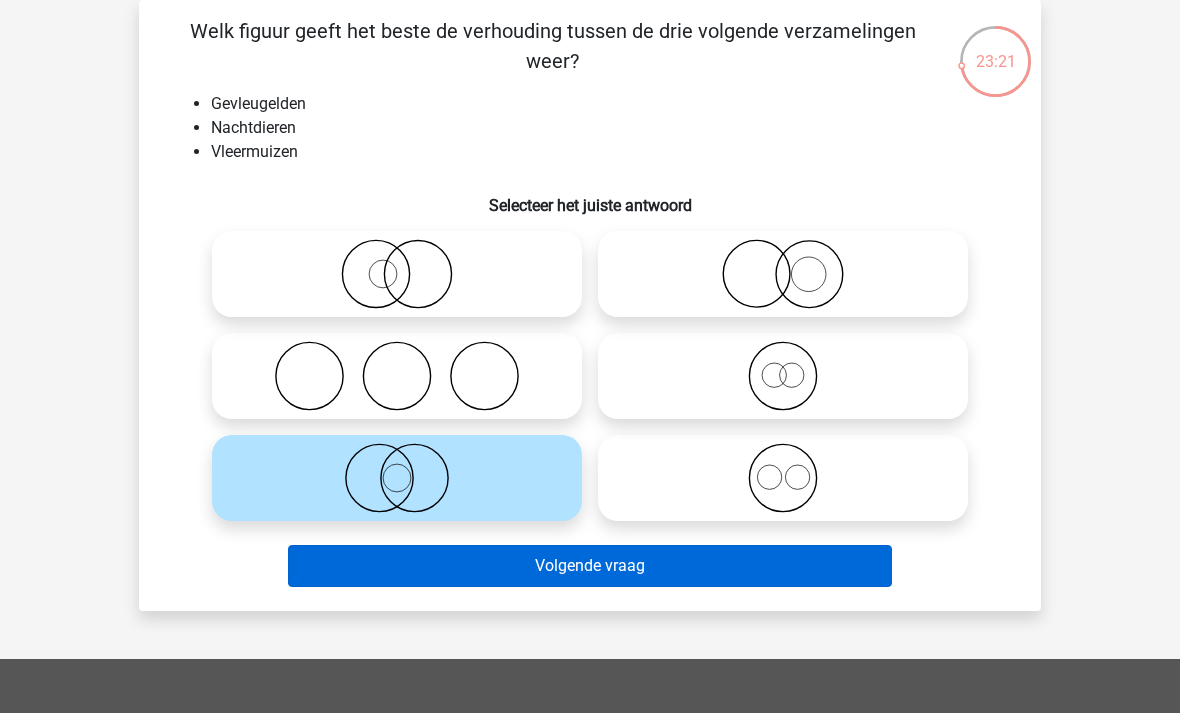 click on "Volgende vraag" at bounding box center [590, 566] 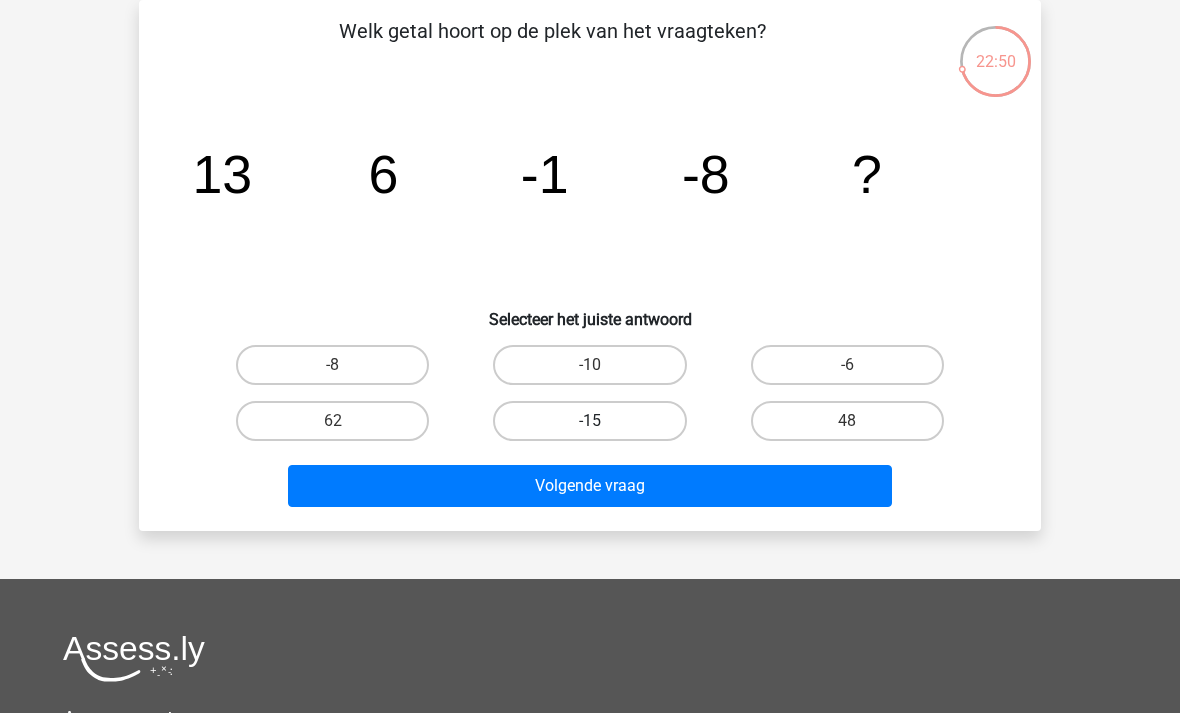 click on "-15" at bounding box center [589, 421] 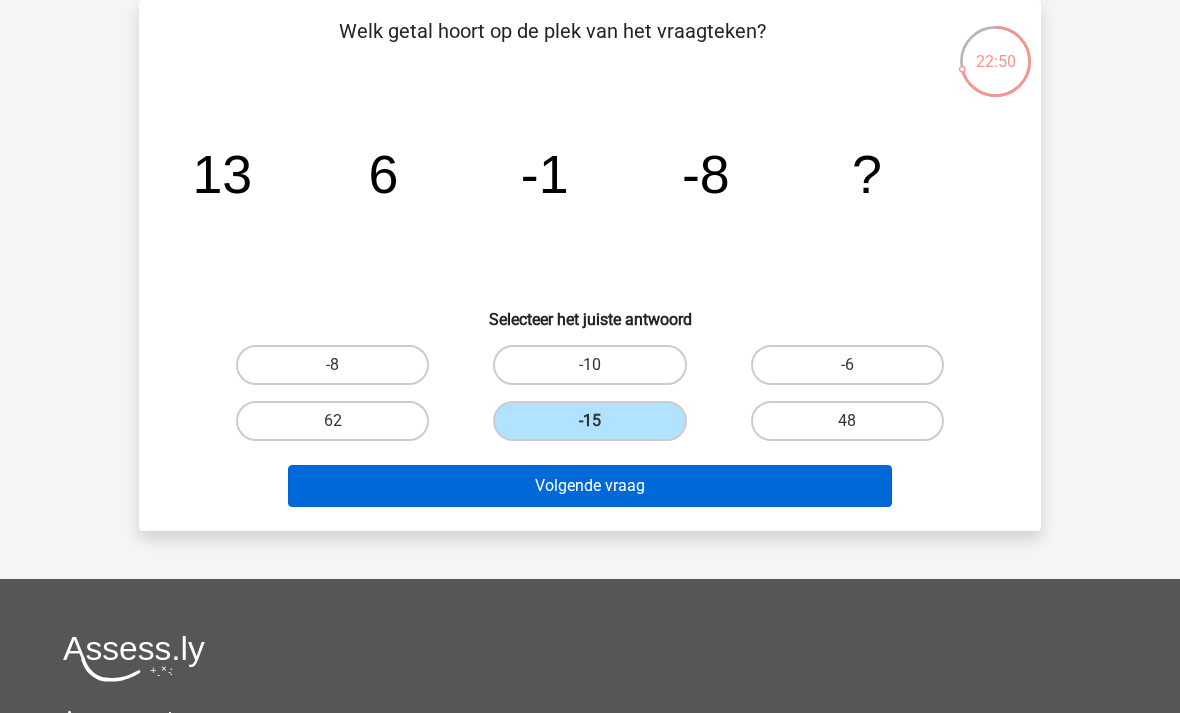 click on "Volgende vraag" at bounding box center (590, 486) 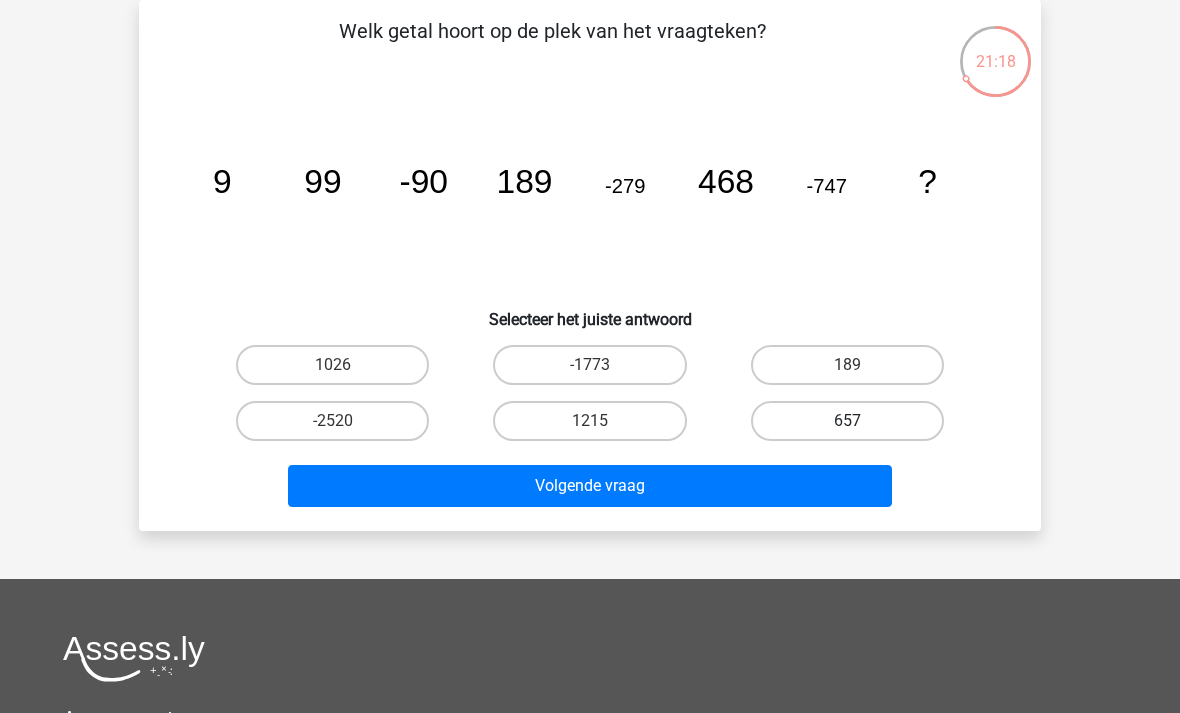 click on "657" at bounding box center (847, 421) 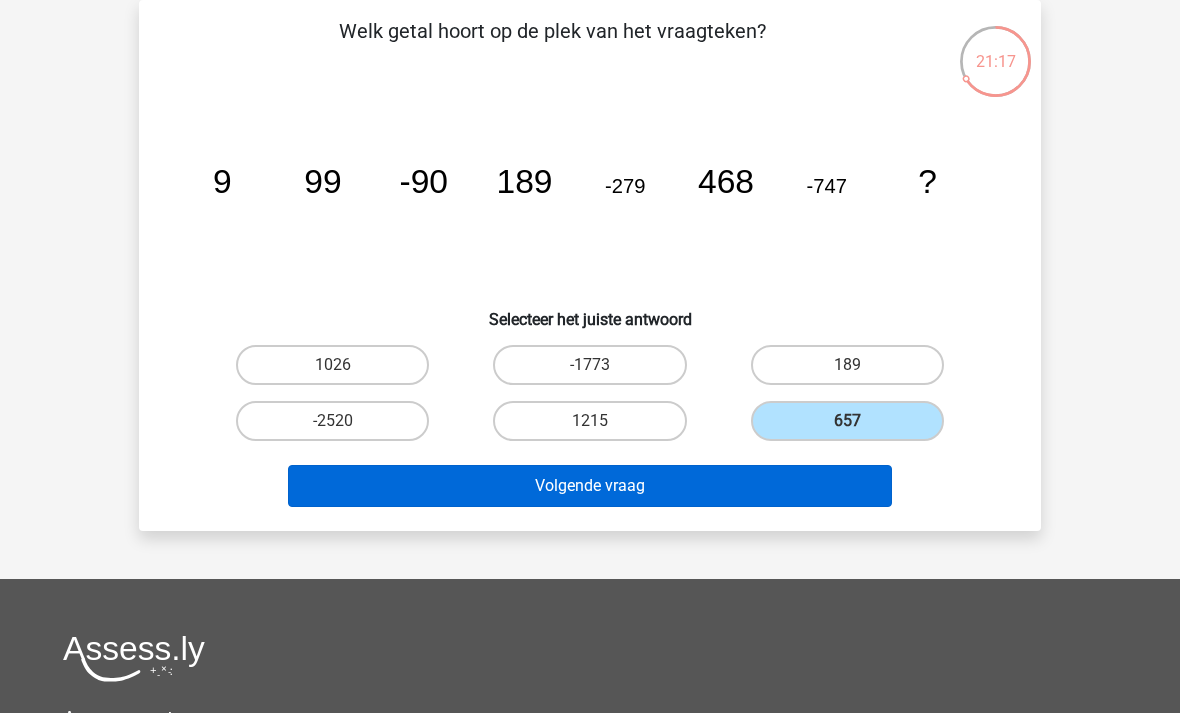 click on "Volgende vraag" at bounding box center [590, 486] 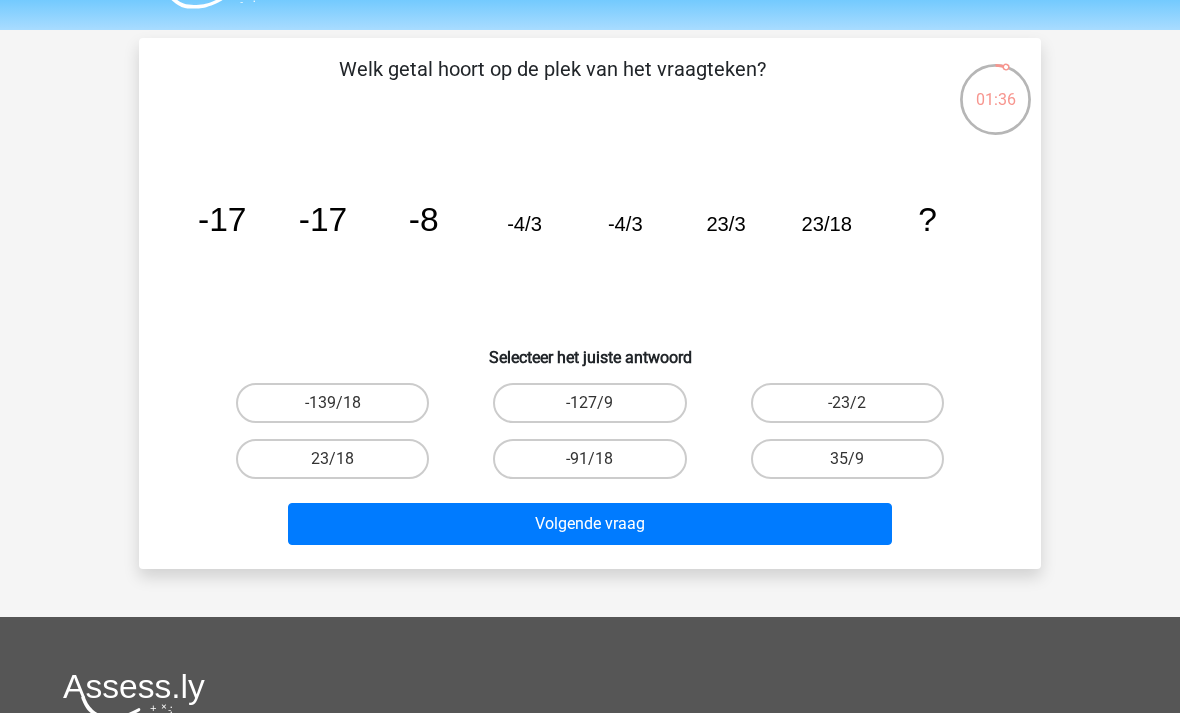 scroll, scrollTop: 55, scrollLeft: 0, axis: vertical 